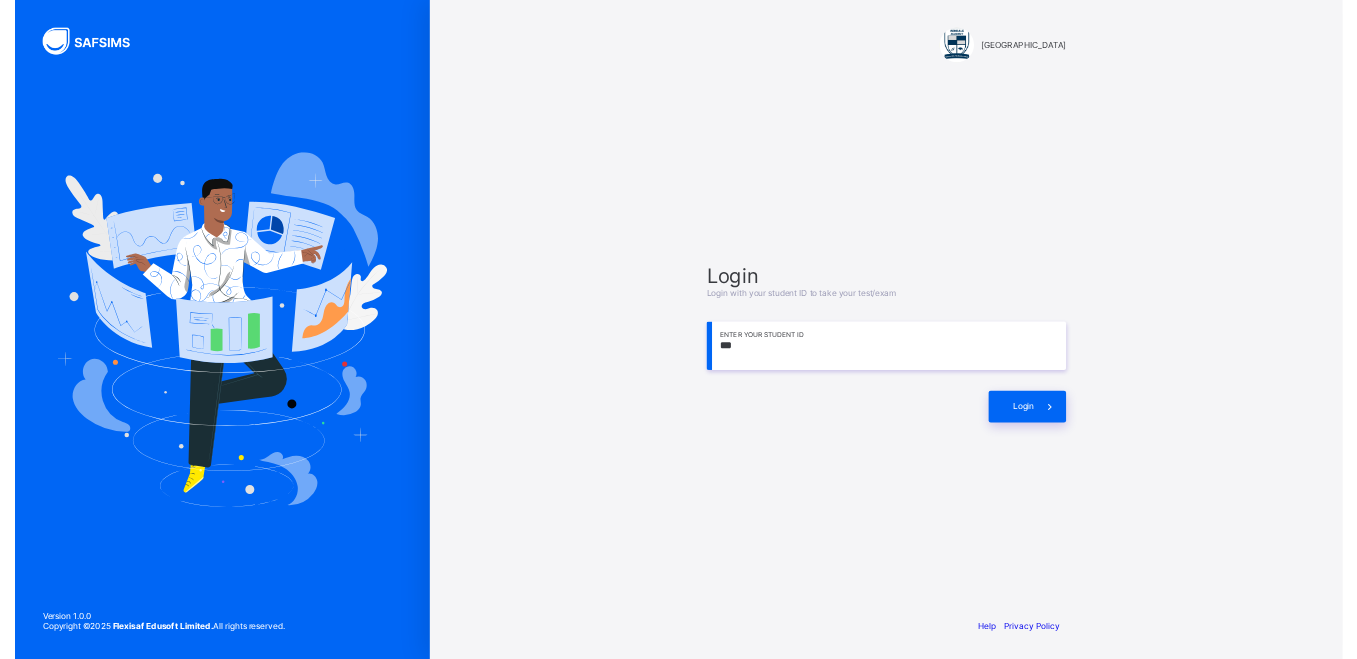 scroll, scrollTop: 0, scrollLeft: 0, axis: both 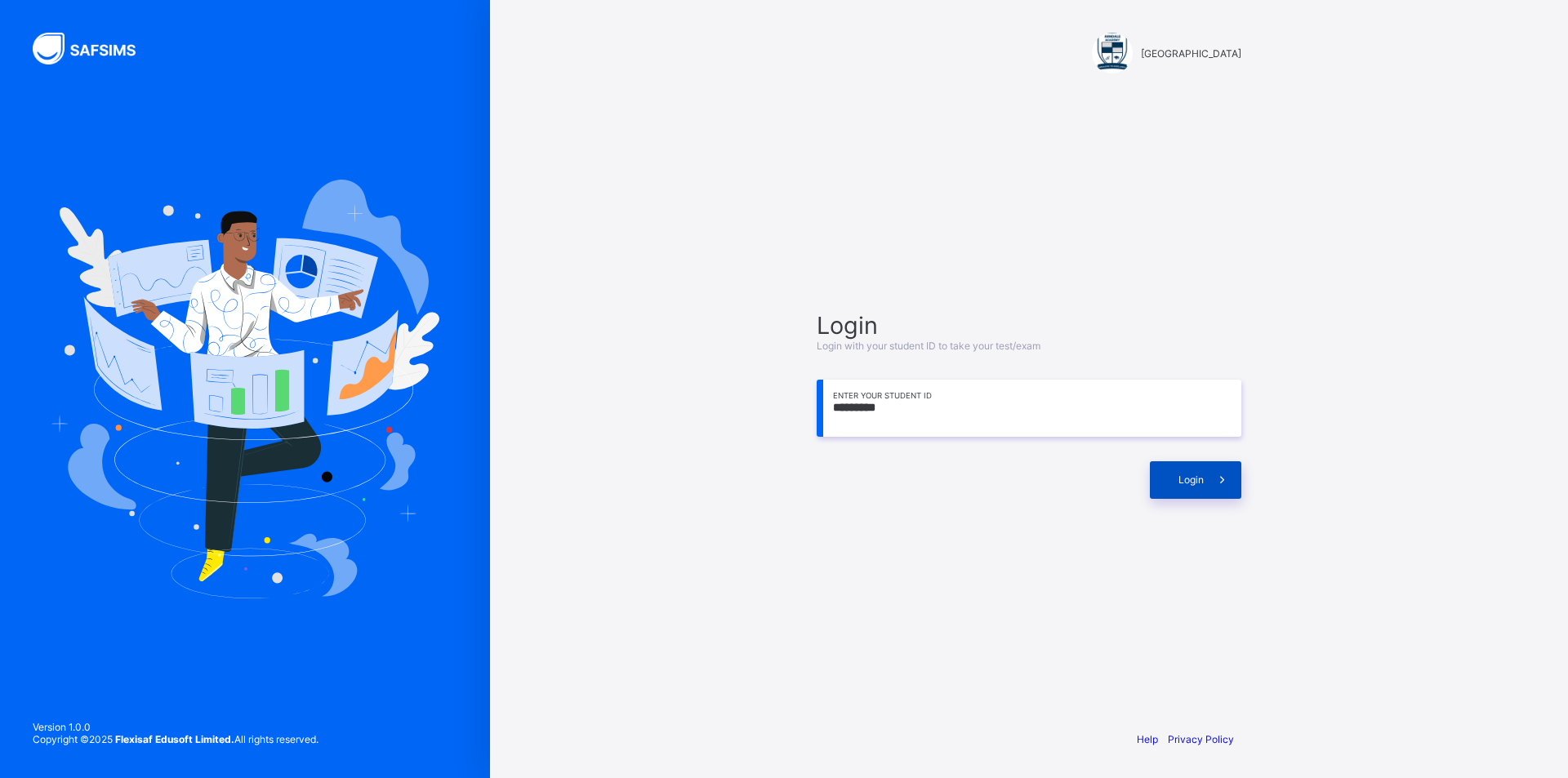 type on "*********" 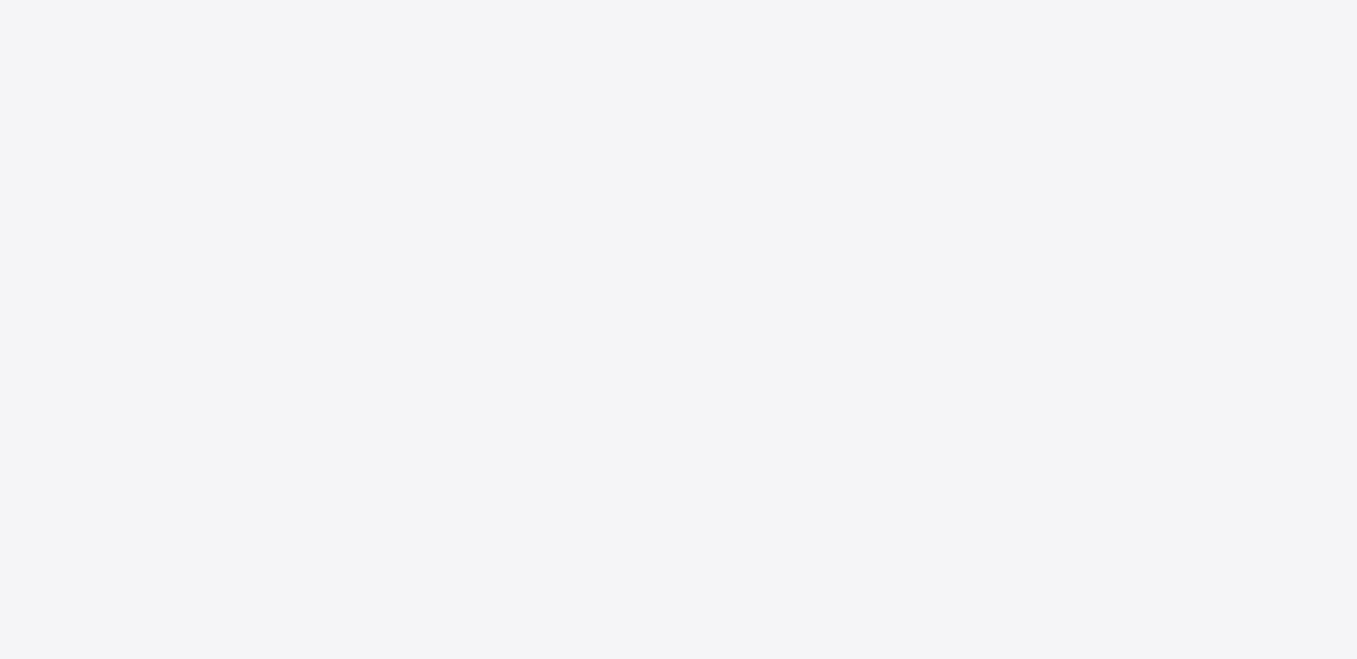 scroll, scrollTop: 0, scrollLeft: 0, axis: both 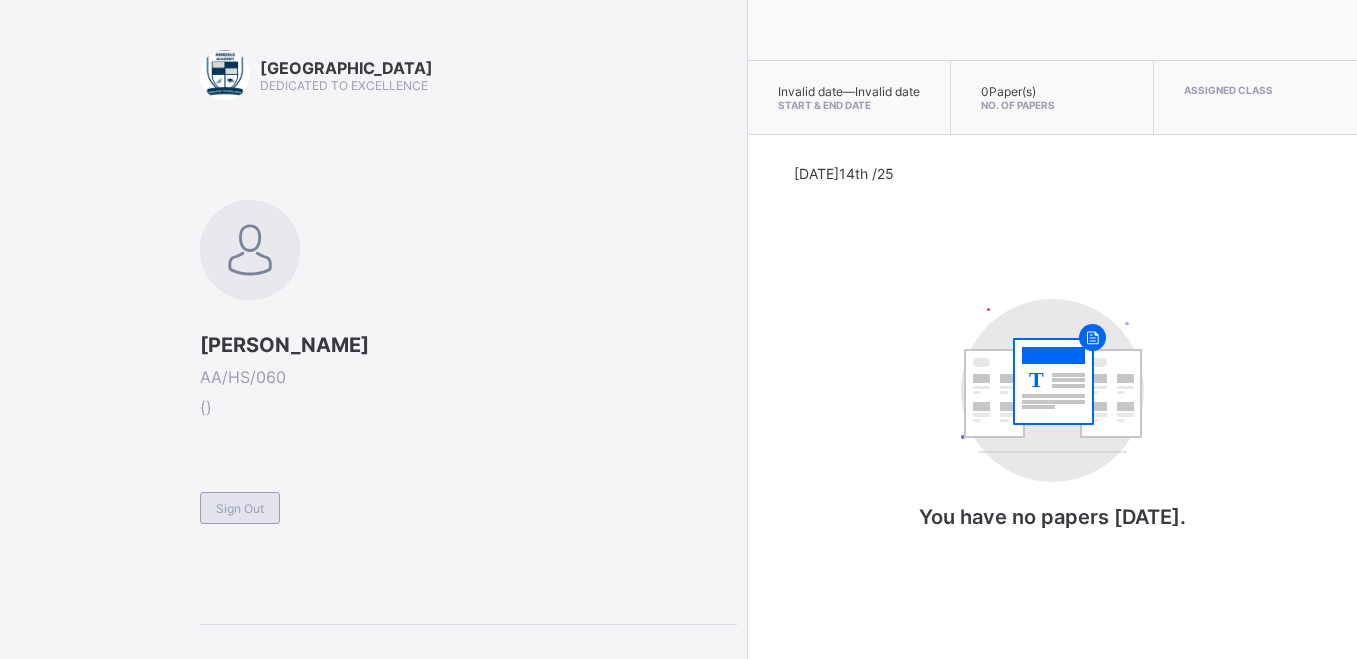 click on "Sign Out" at bounding box center (240, 508) 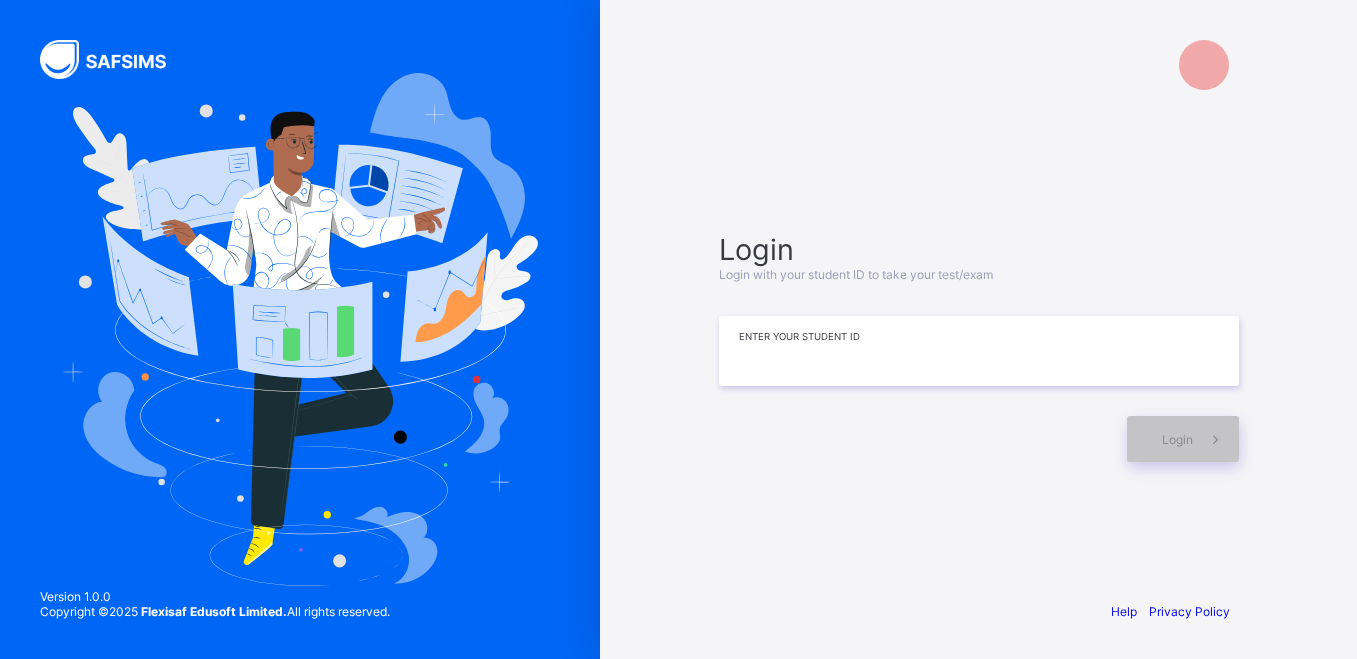 click at bounding box center (979, 351) 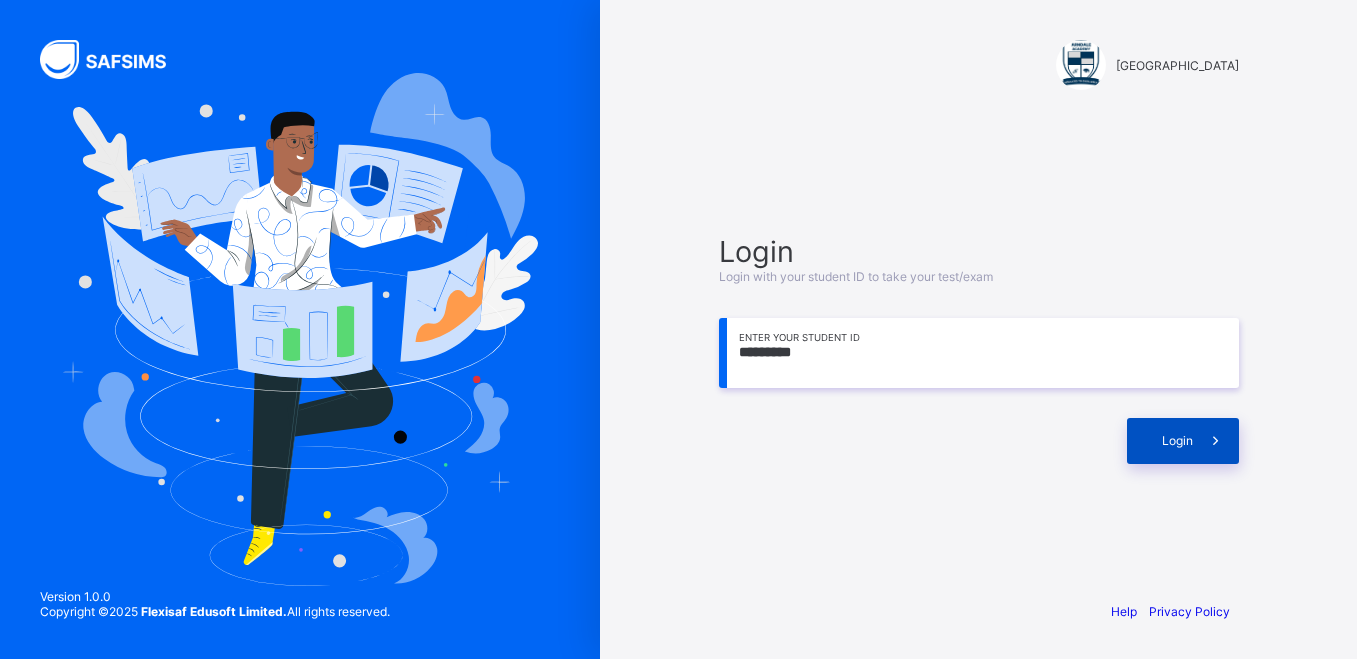 type on "*********" 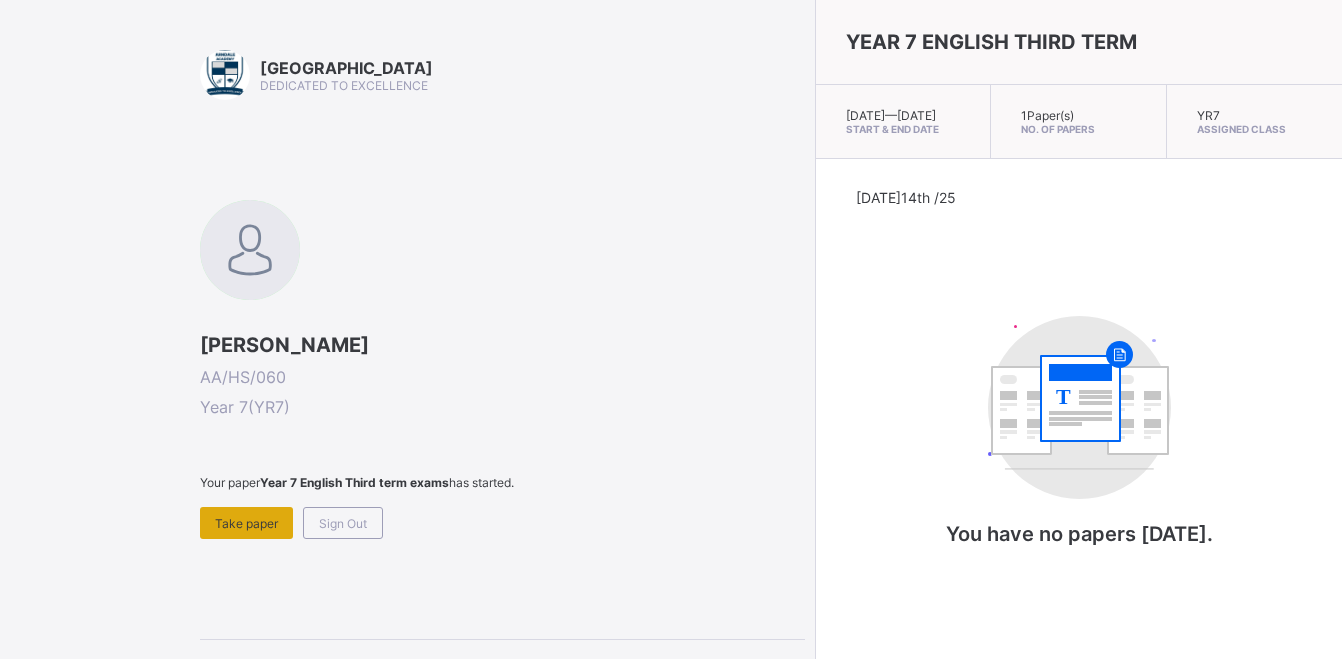 click on "Take paper" at bounding box center (246, 523) 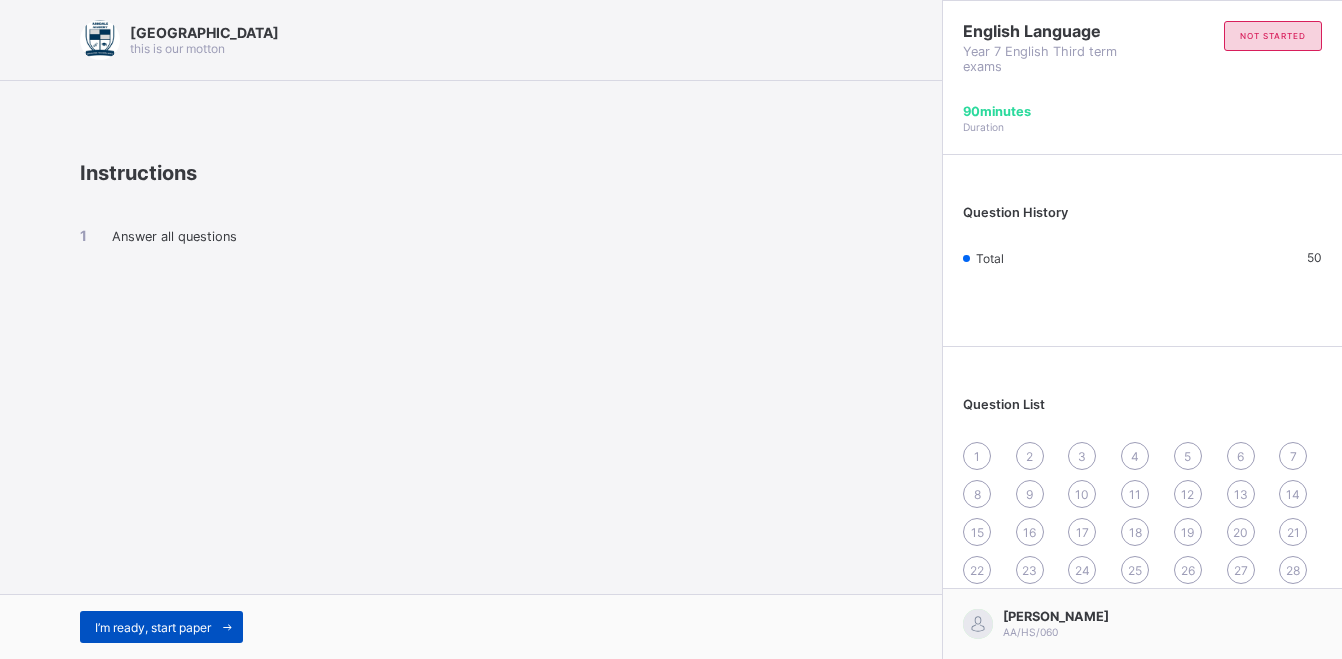 click on "I’m ready, start paper" at bounding box center (153, 627) 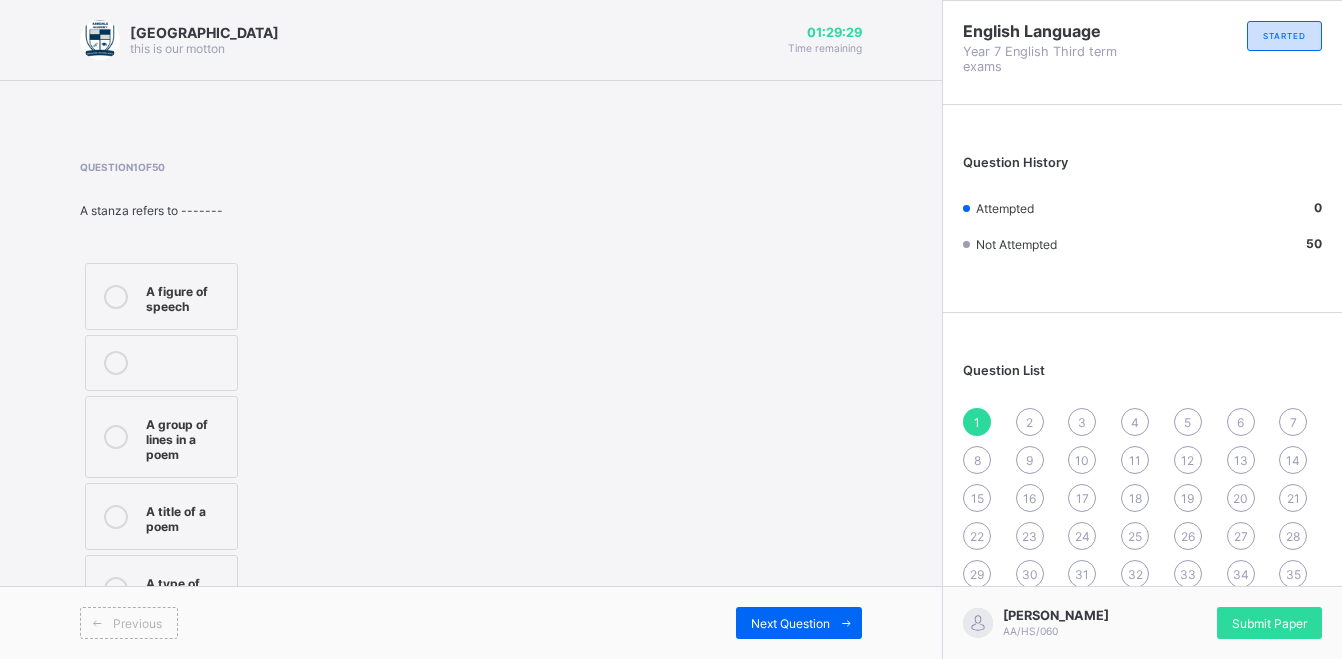 click at bounding box center [116, 516] 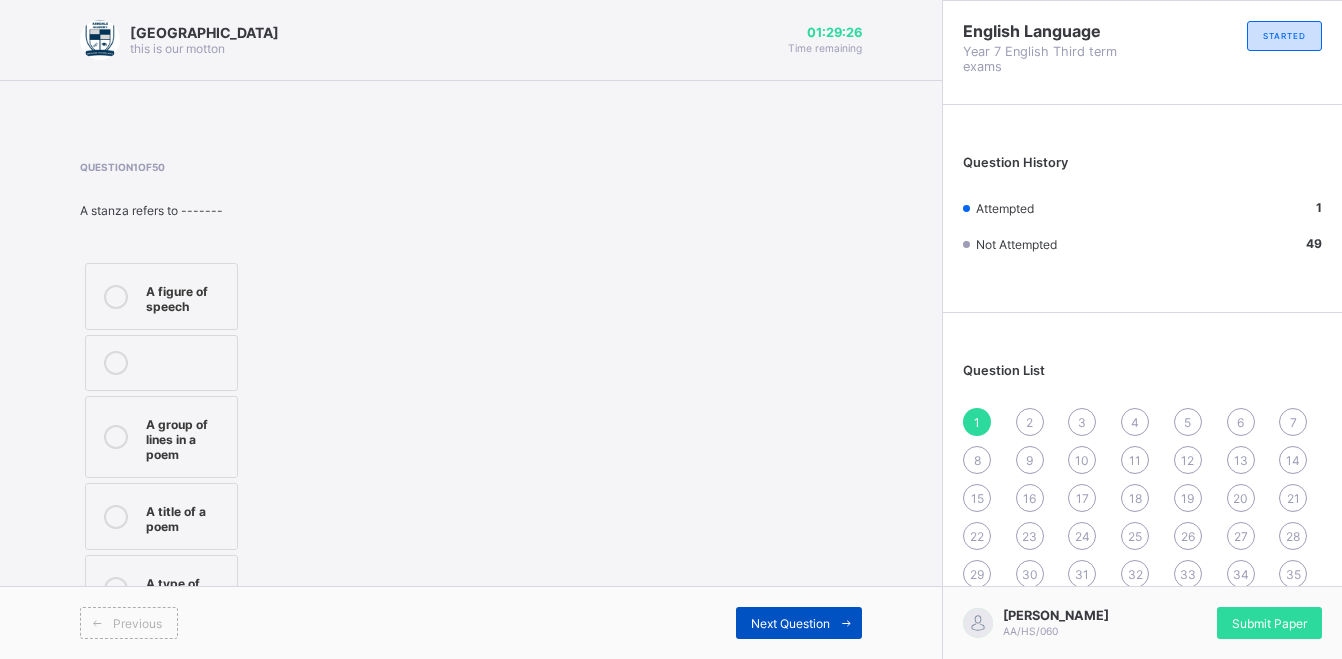 click on "Next Question" at bounding box center [790, 623] 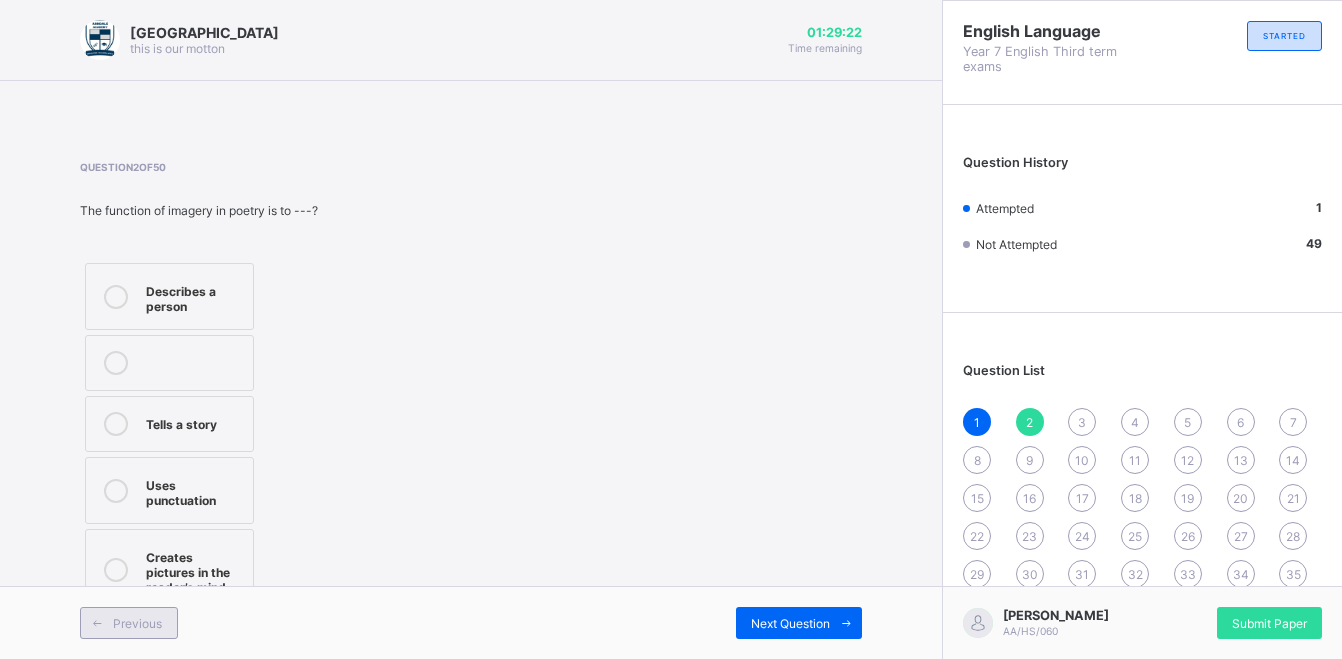 click on "Previous" at bounding box center [137, 623] 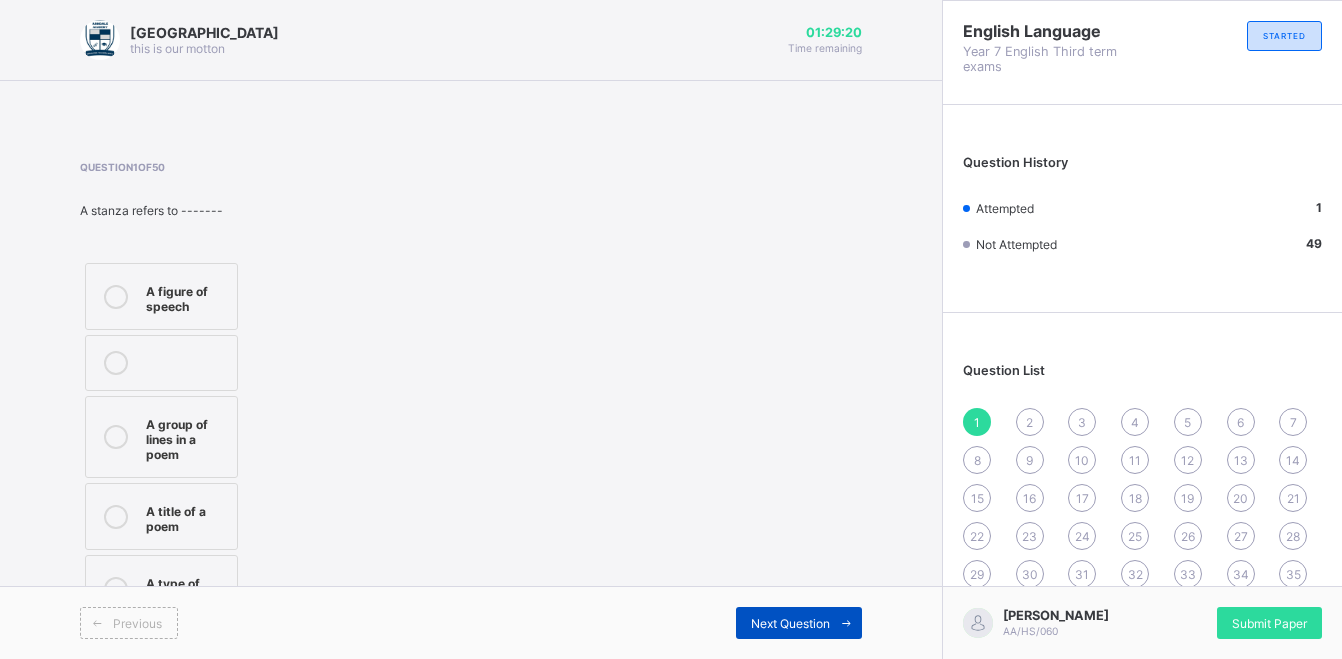 click on "Next Question" at bounding box center [790, 623] 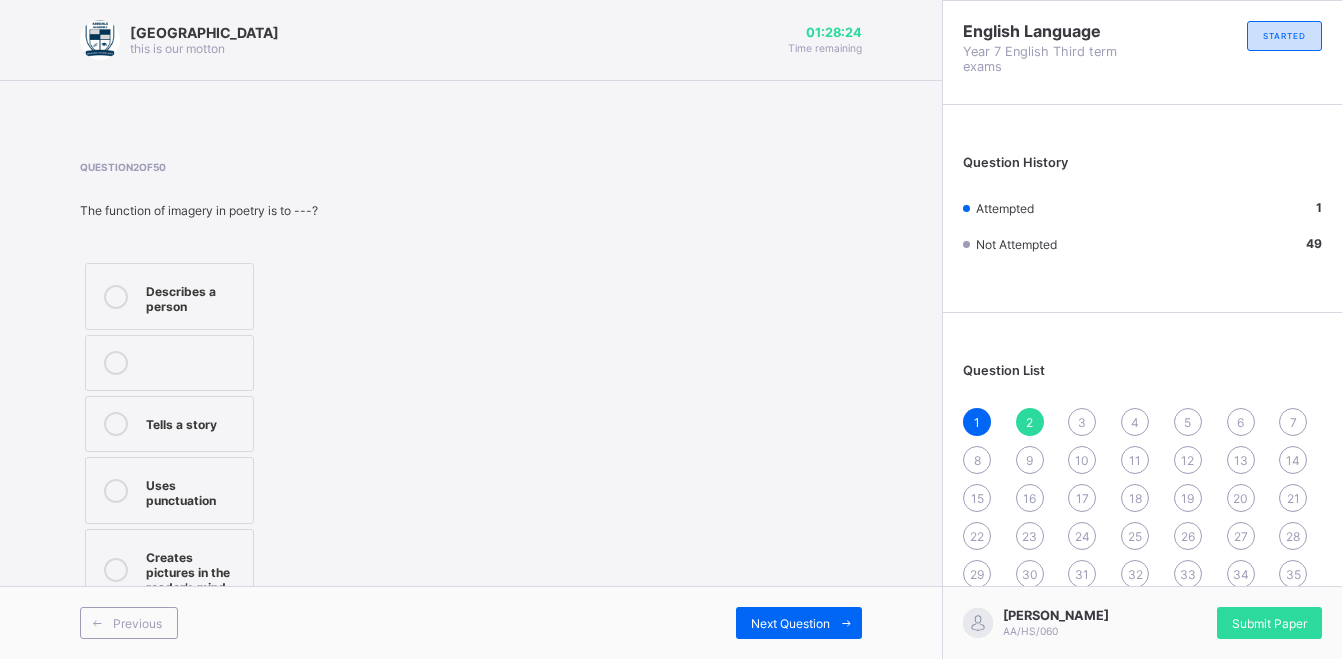 click on "Tells a story" at bounding box center (169, 424) 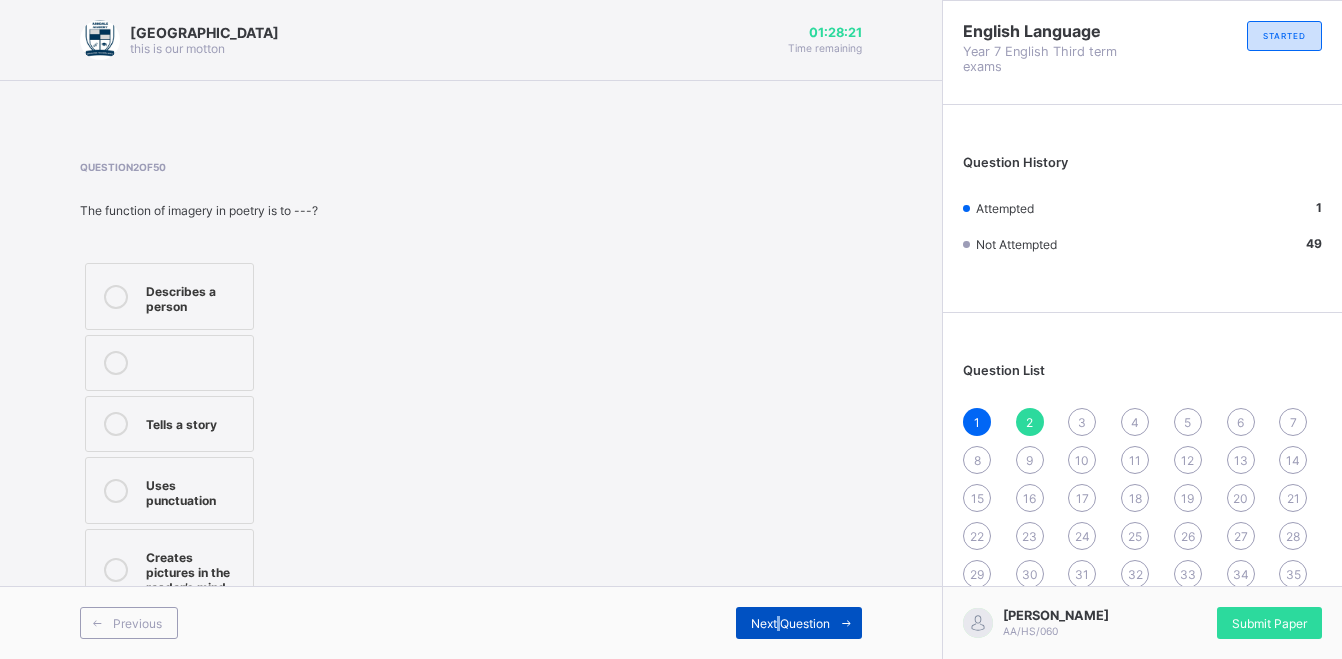 click on "Next Question" at bounding box center [790, 623] 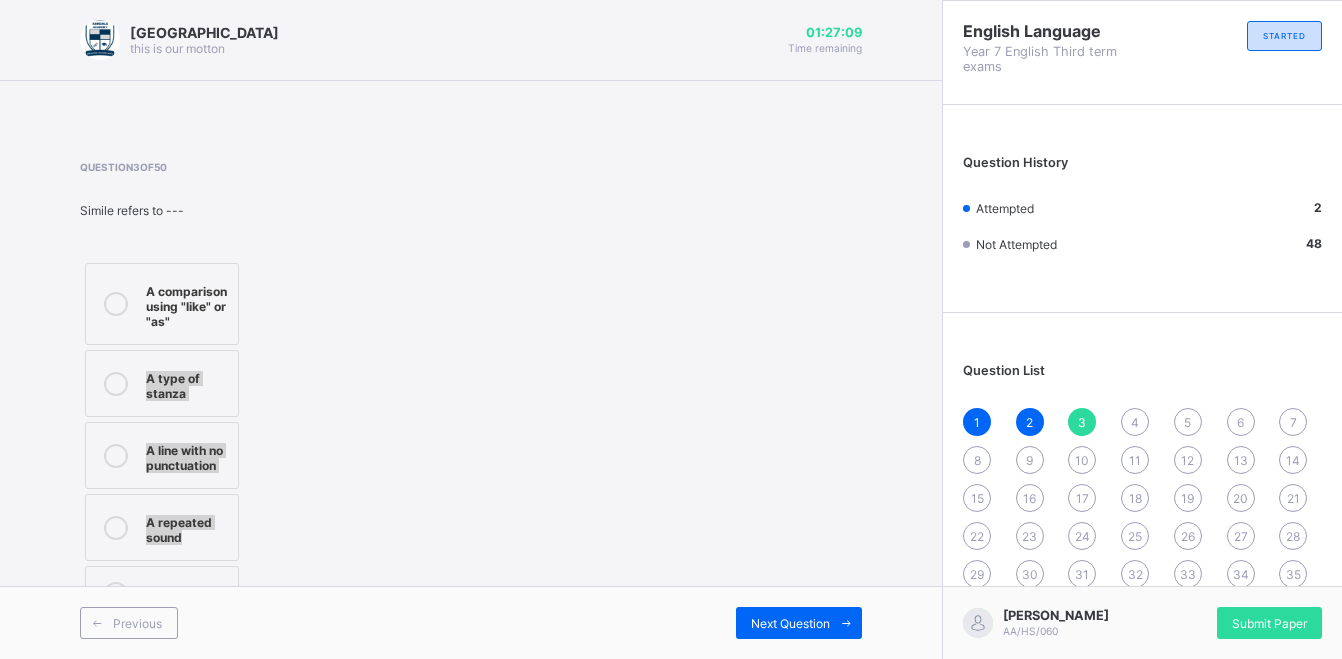 drag, startPoint x: 296, startPoint y: 542, endPoint x: 351, endPoint y: 269, distance: 278.4852 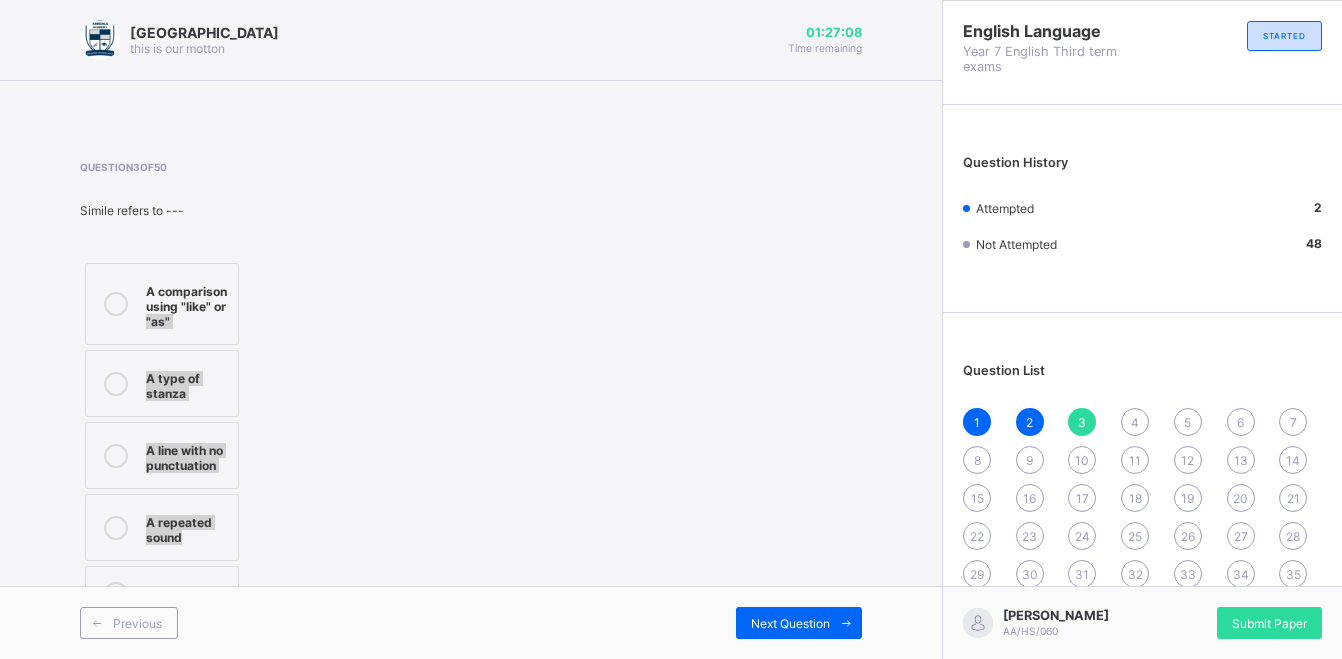 click on "Question  3  of  50 Simile refers to --- A comparison using "like" or "as" A type of stanza A line with no punctuation A repeated sound" at bounding box center [216, 394] 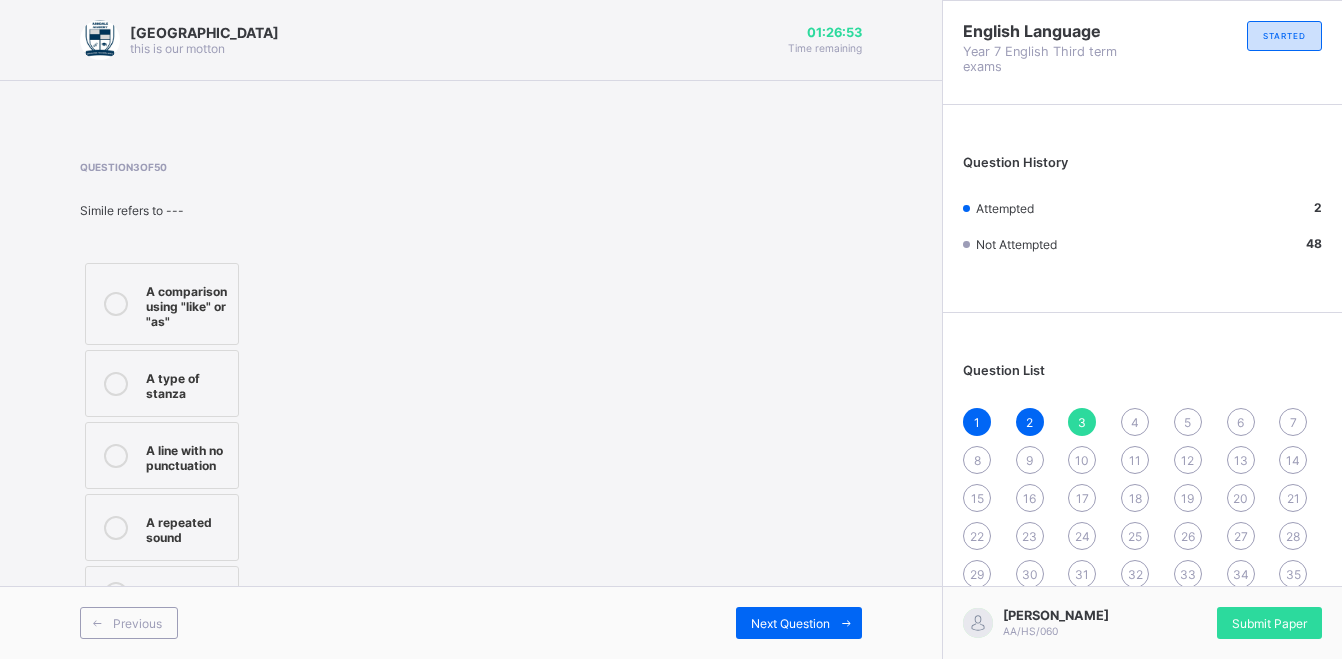 click on "A comparison using "like" or "as"" at bounding box center (187, 304) 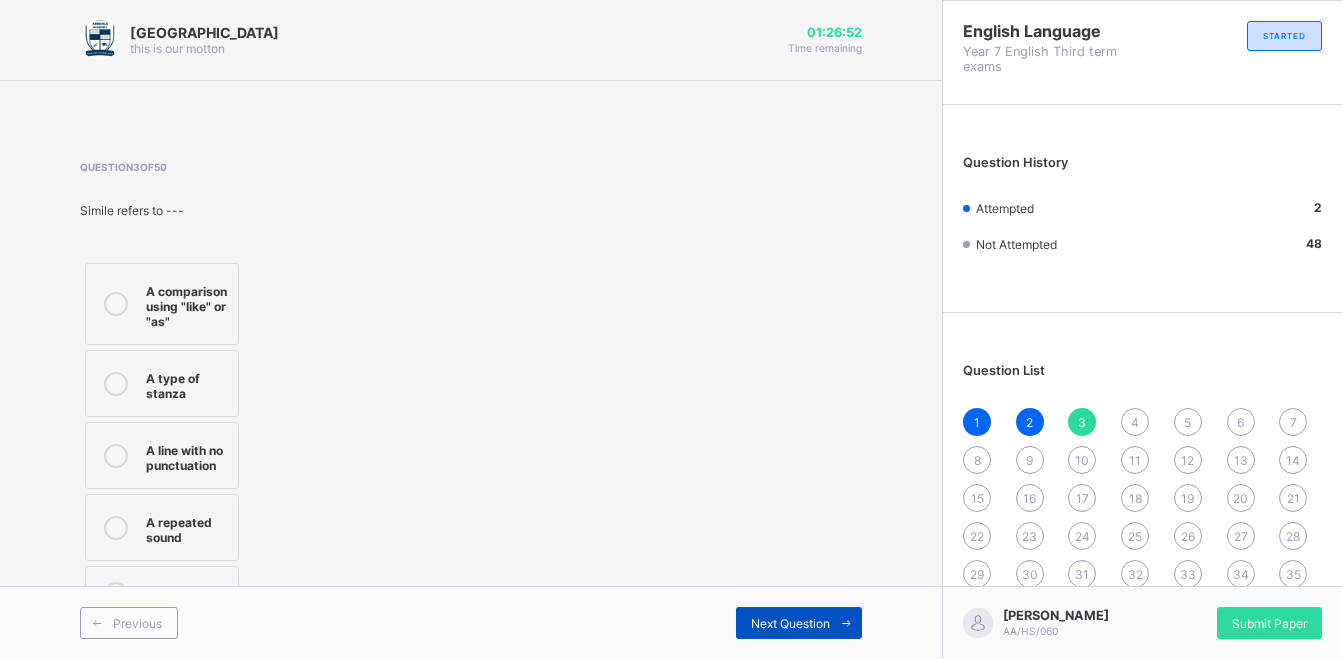 click on "Next Question" at bounding box center [790, 623] 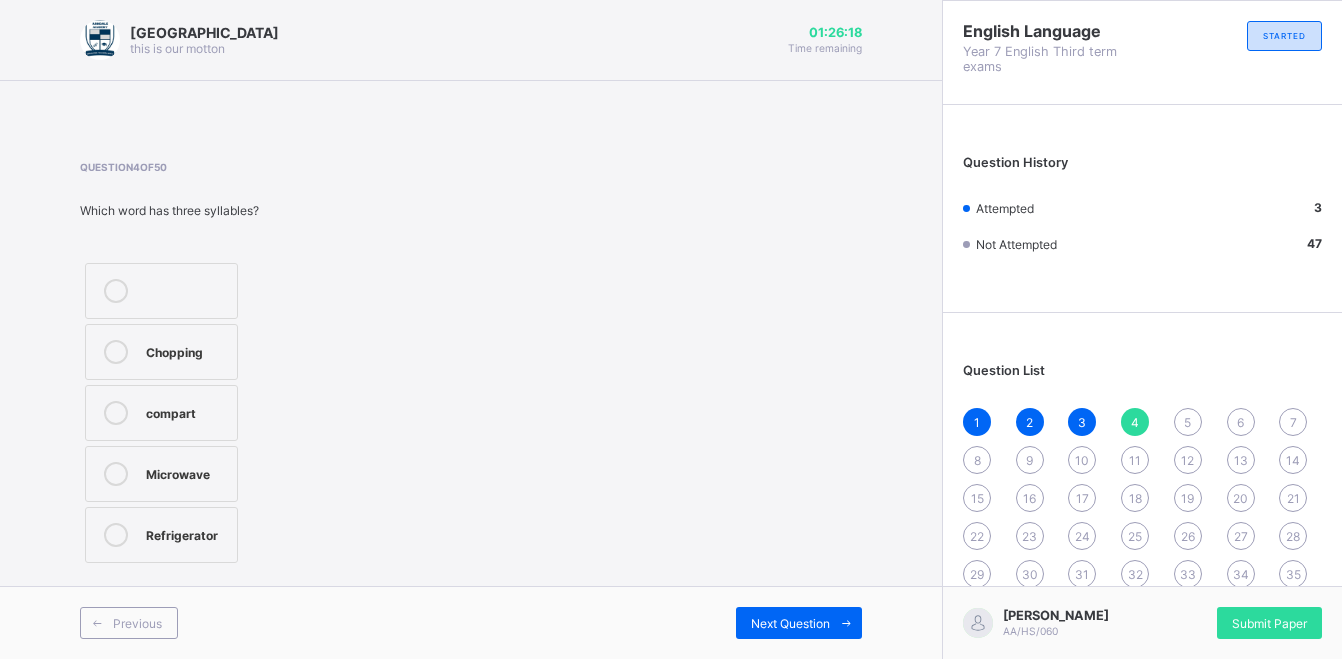 click on "Refrigerator" at bounding box center (186, 533) 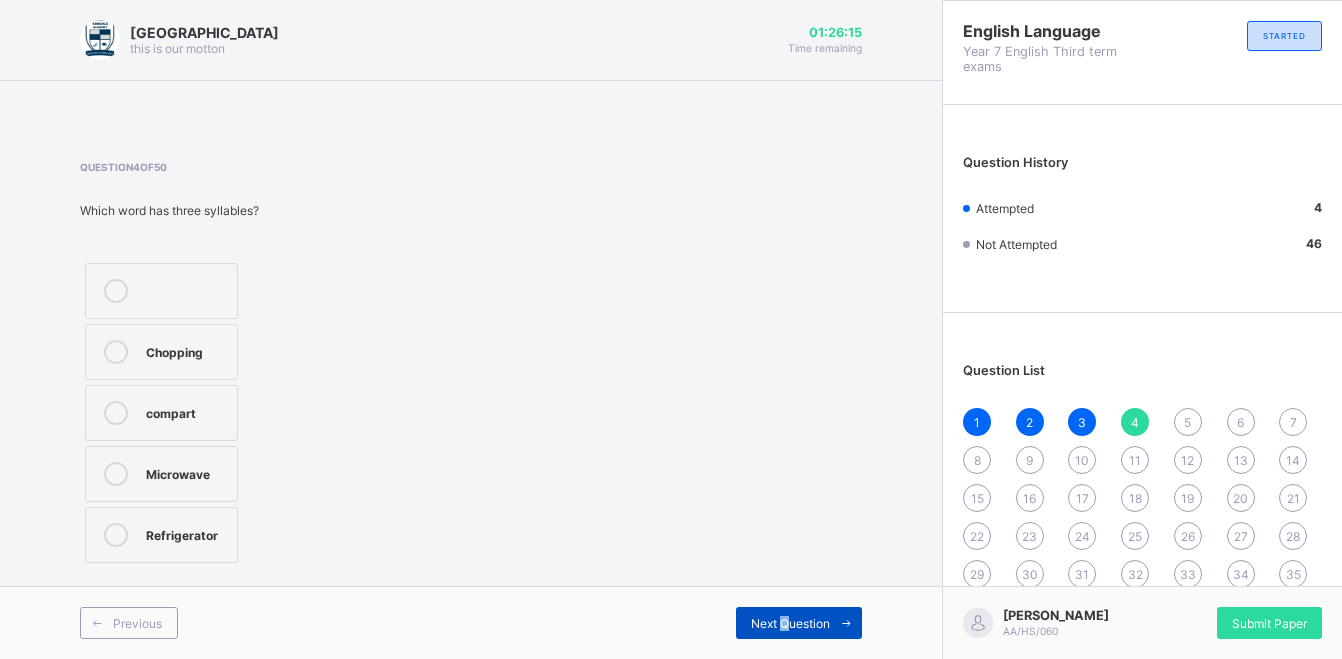 click on "Next Question" at bounding box center [790, 623] 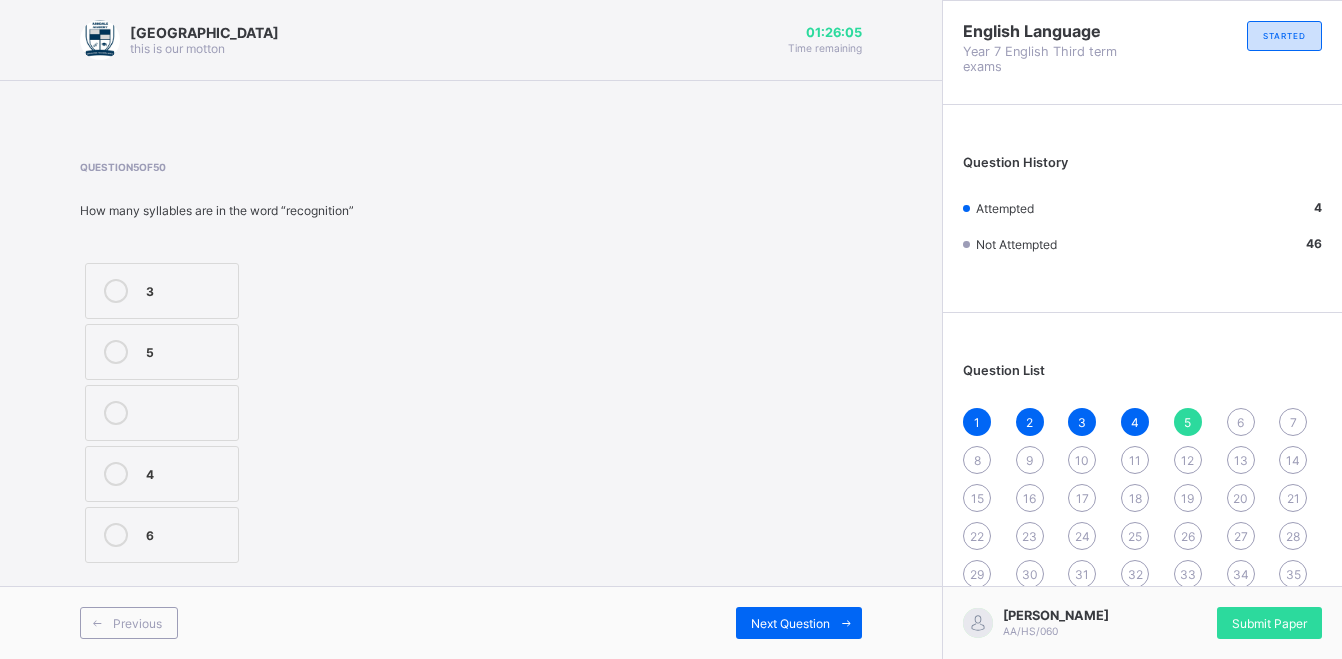 click on "5" at bounding box center (187, 350) 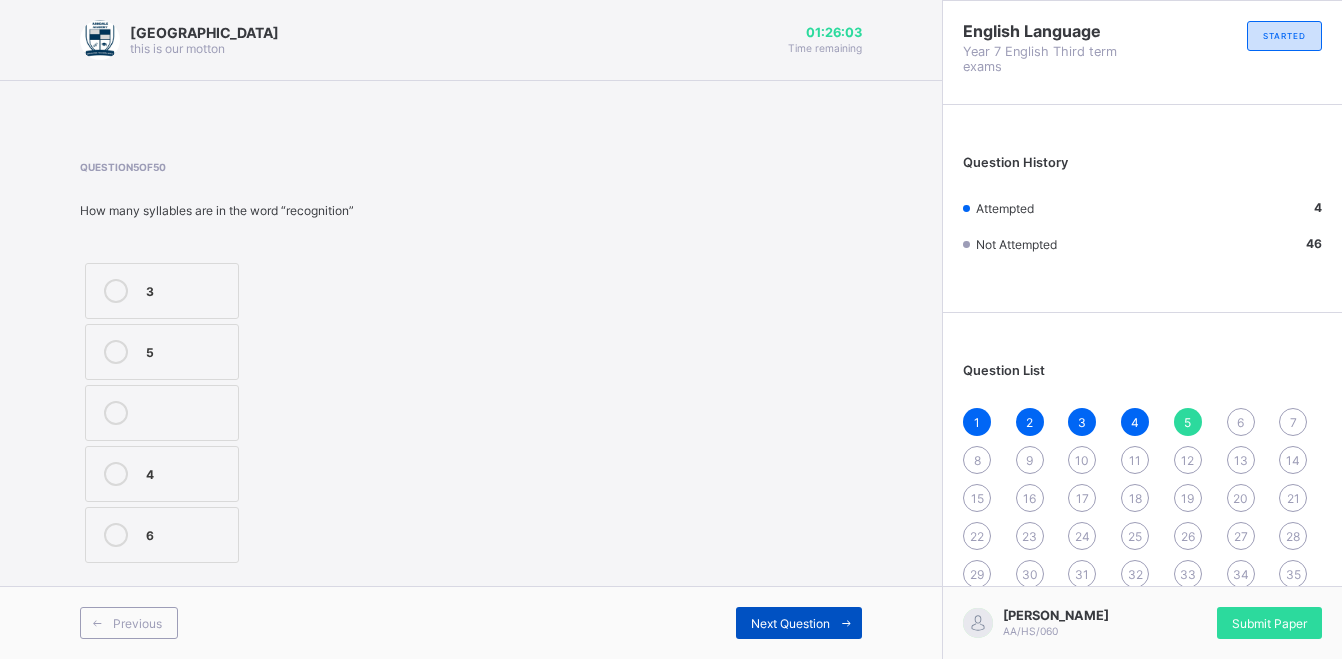click on "Next Question" at bounding box center [790, 623] 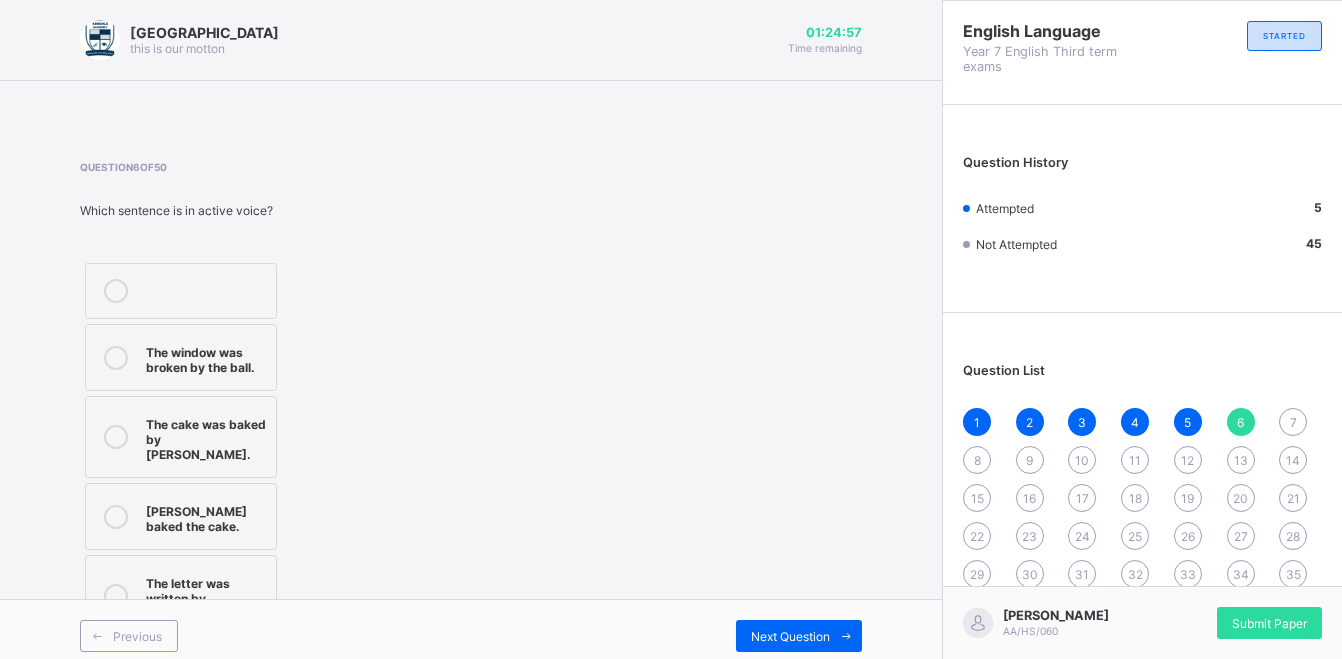click on "The window was broken by the ball." at bounding box center [206, 357] 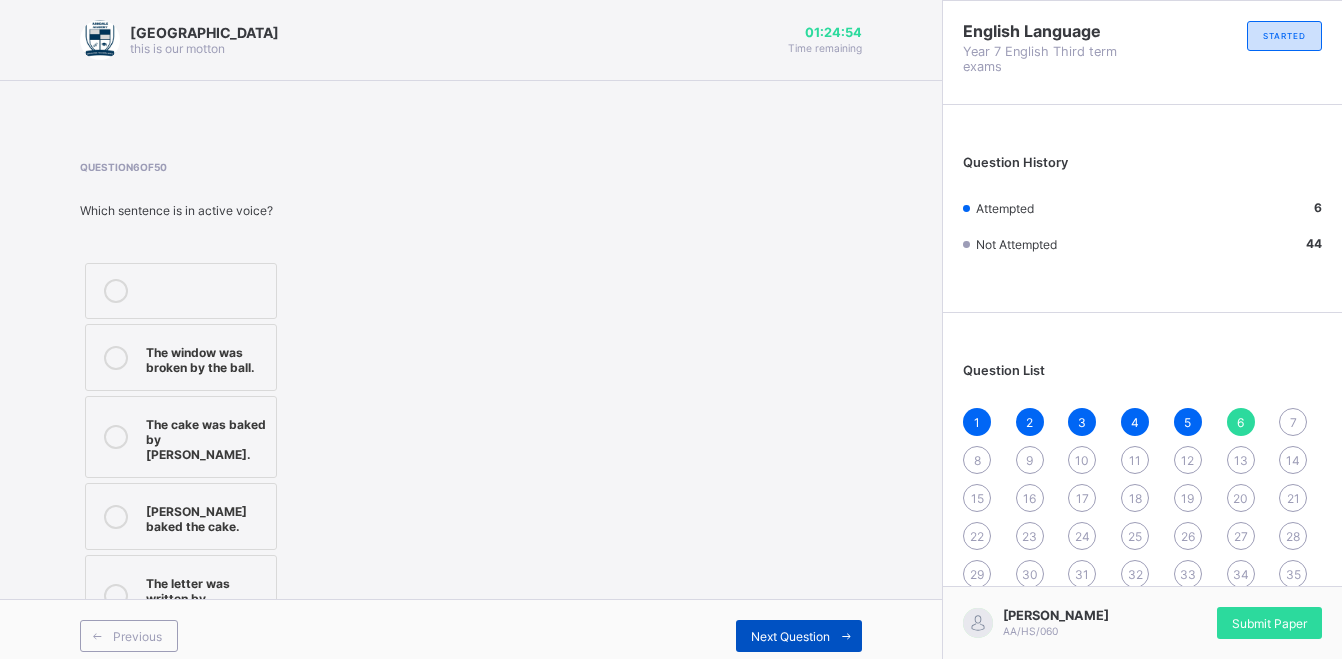 click on "Next Question" at bounding box center [790, 636] 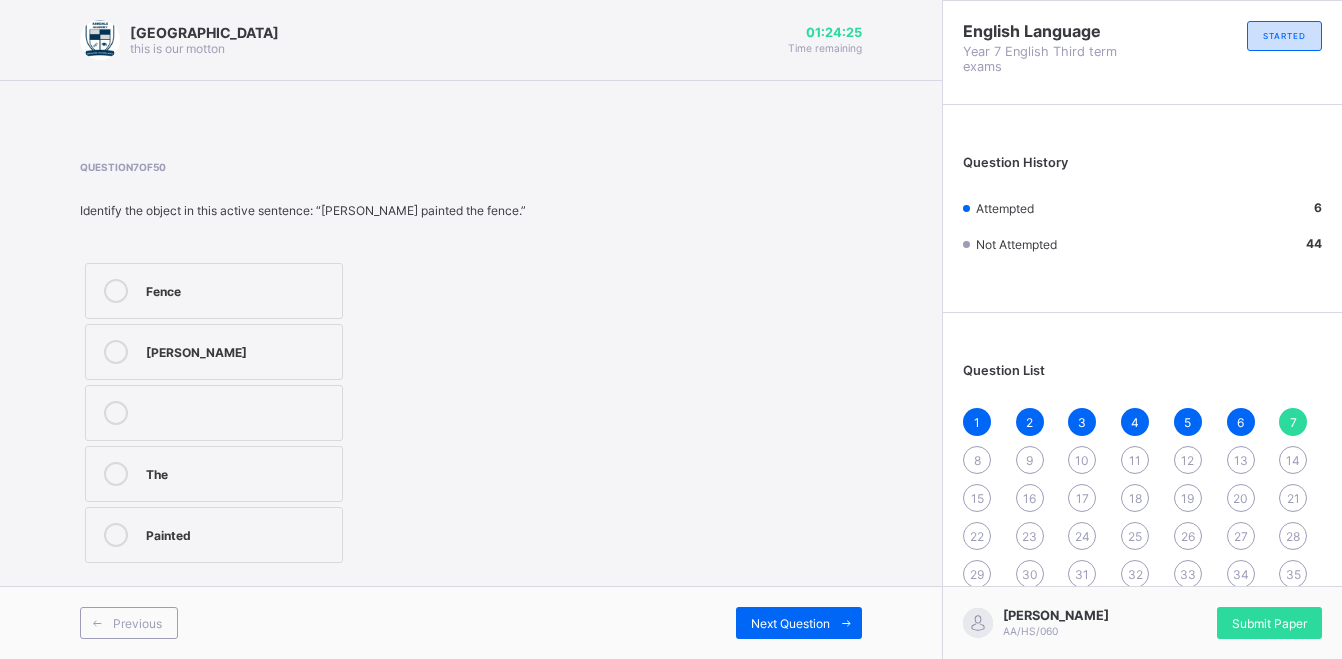 click on "Painted" at bounding box center [214, 535] 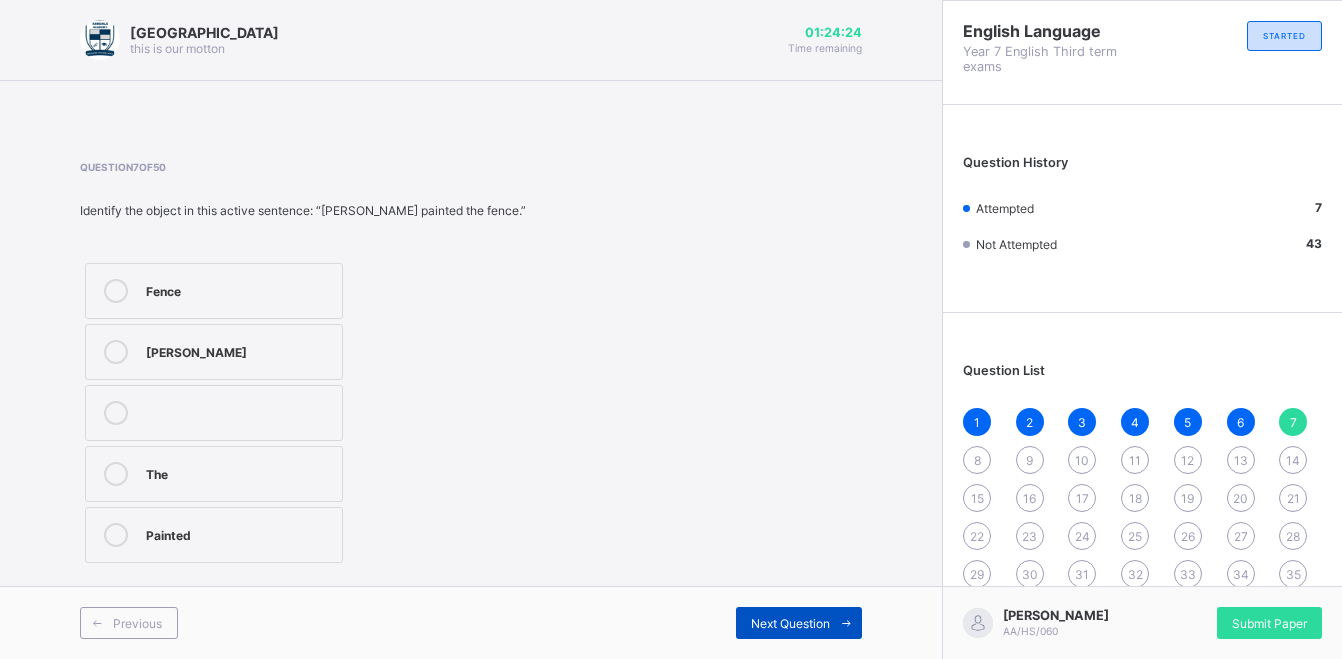 click on "Next Question" at bounding box center [799, 623] 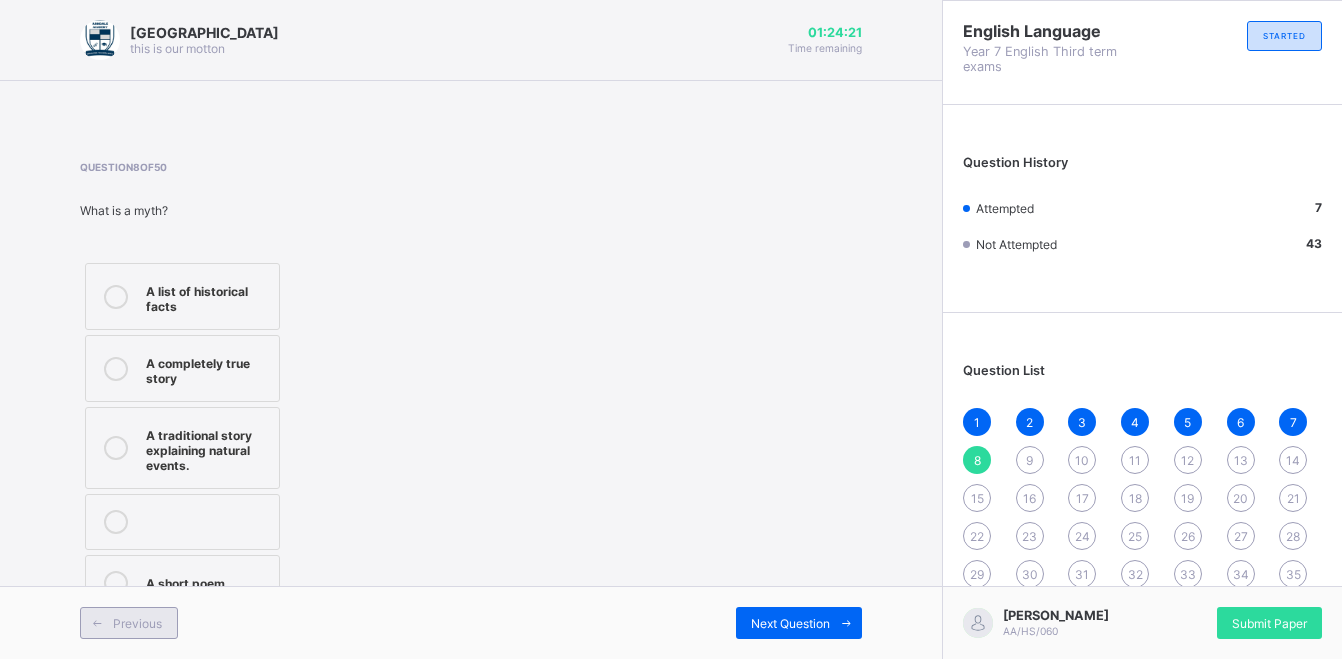 click on "Previous" at bounding box center [137, 623] 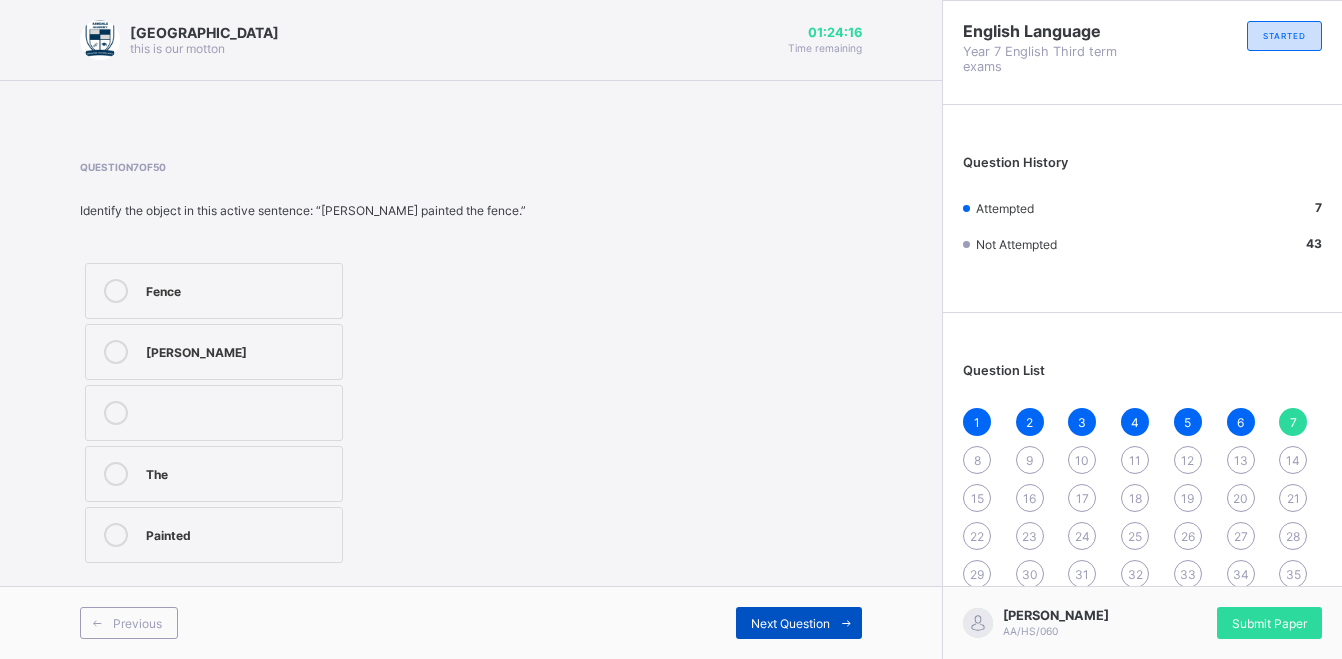 click on "Next Question" at bounding box center [790, 623] 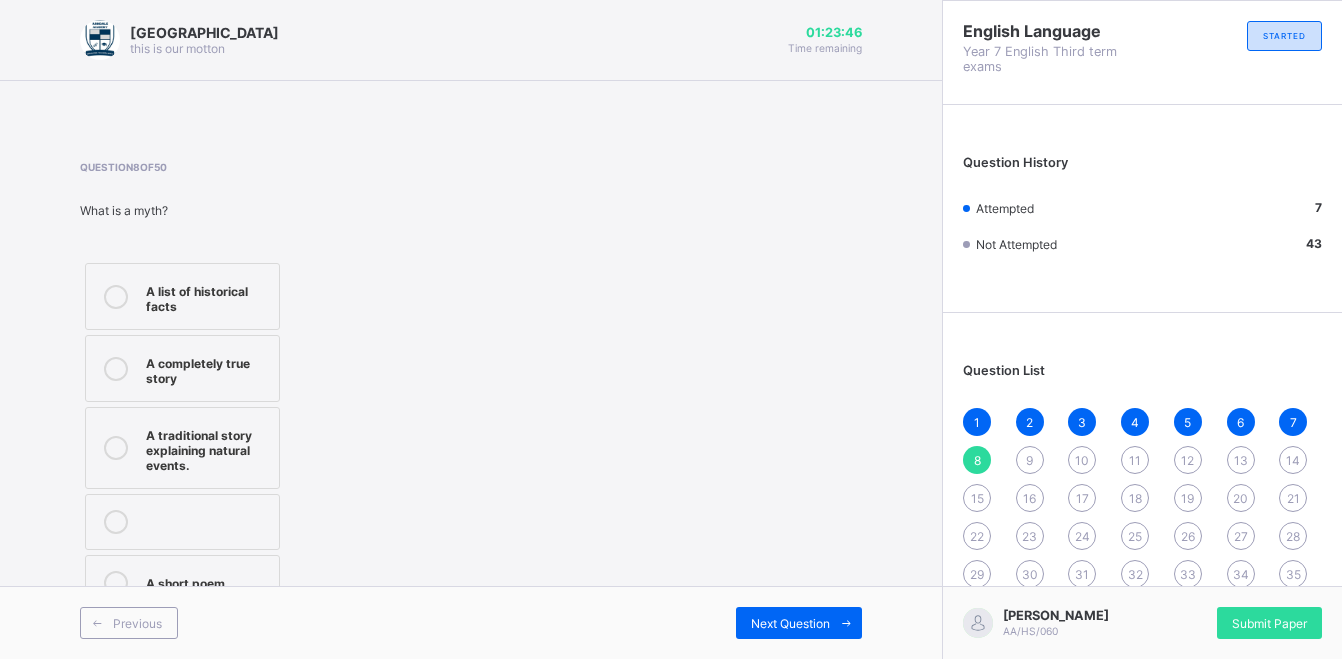 click on "A traditional story explaining natural events." at bounding box center [207, 448] 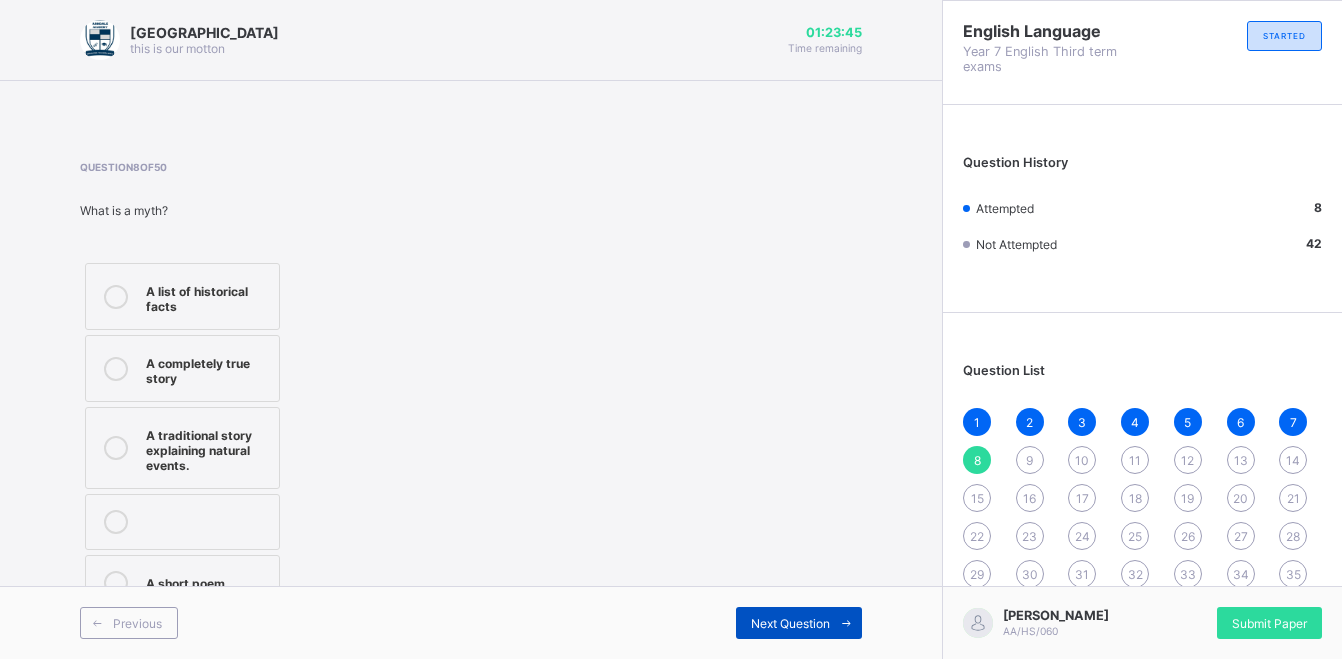 click on "Next Question" at bounding box center [790, 623] 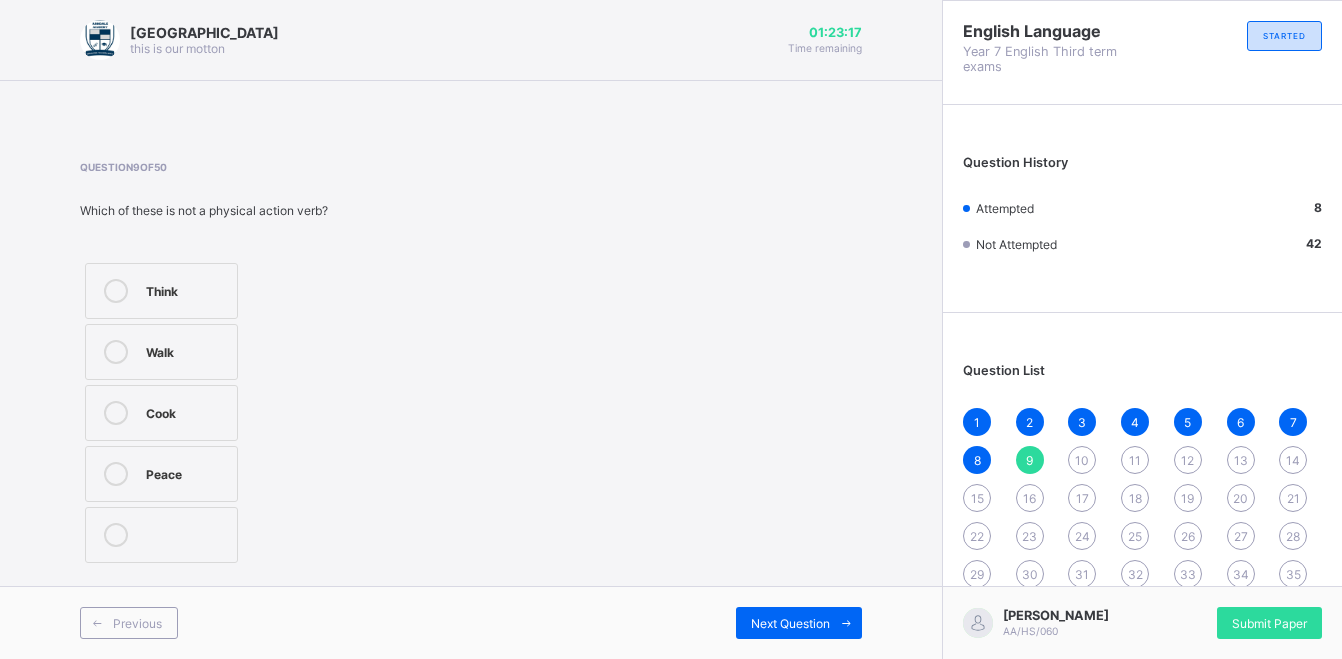 click at bounding box center (116, 474) 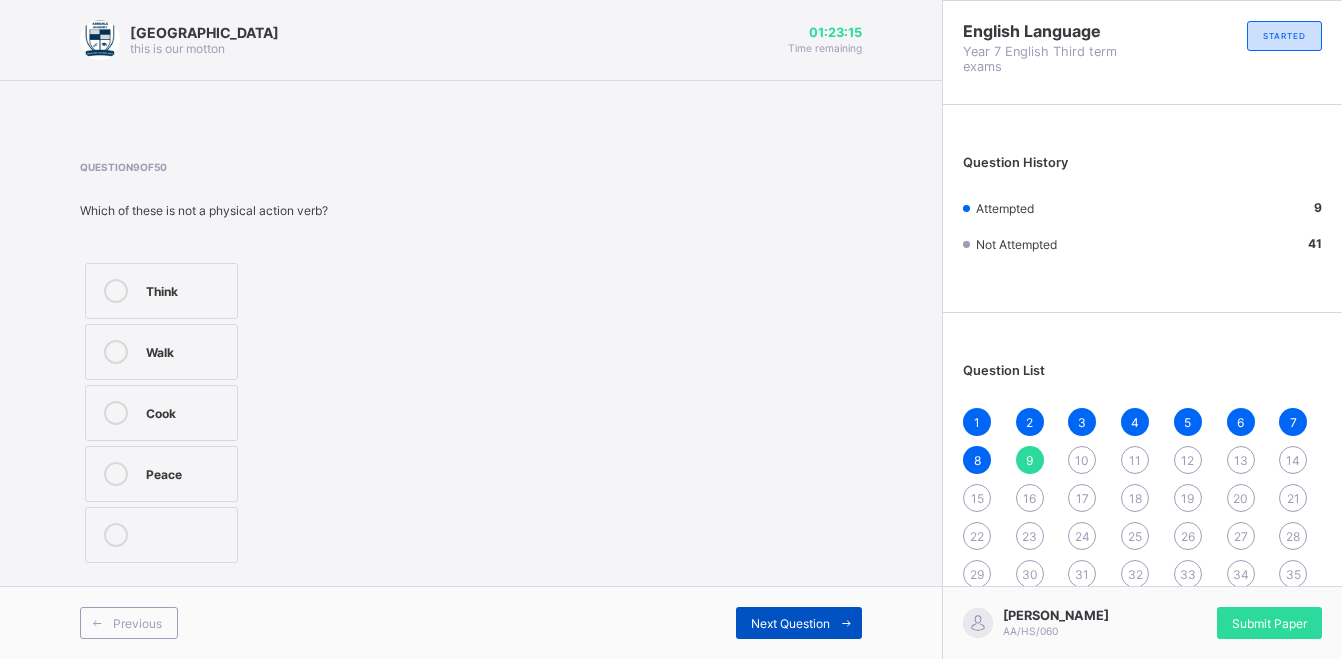 click on "Next Question" at bounding box center (790, 623) 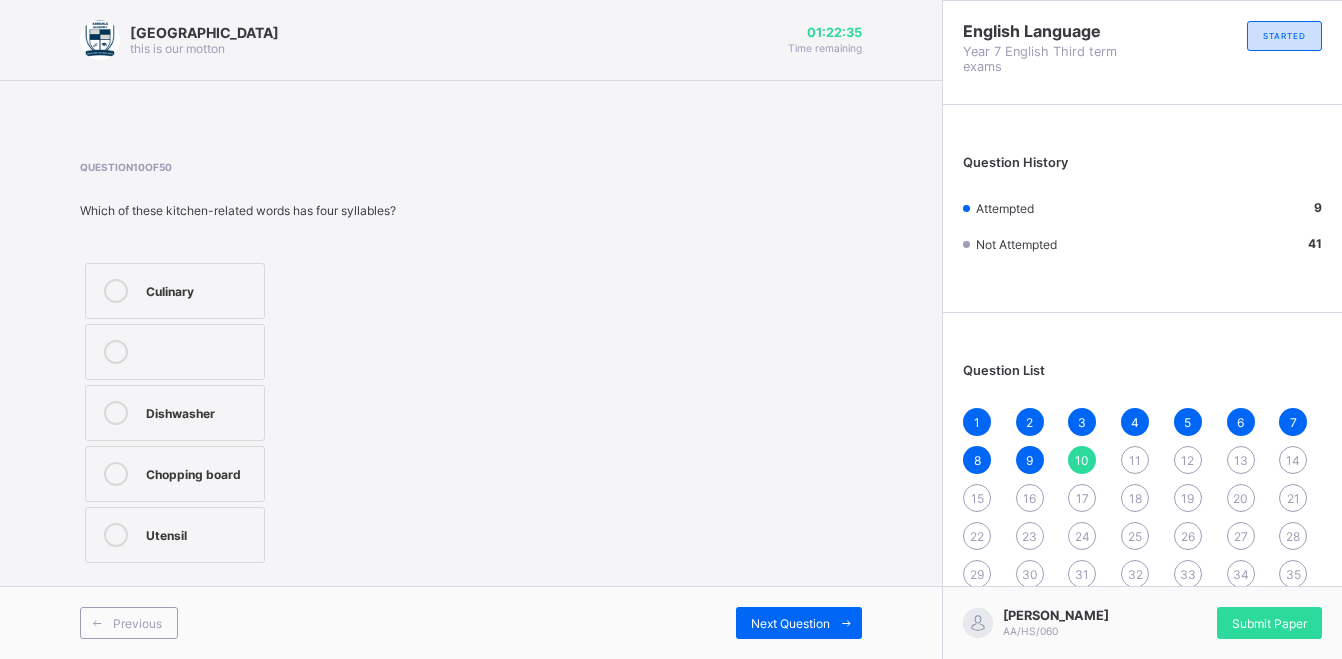 click on "Chopping board" at bounding box center (175, 474) 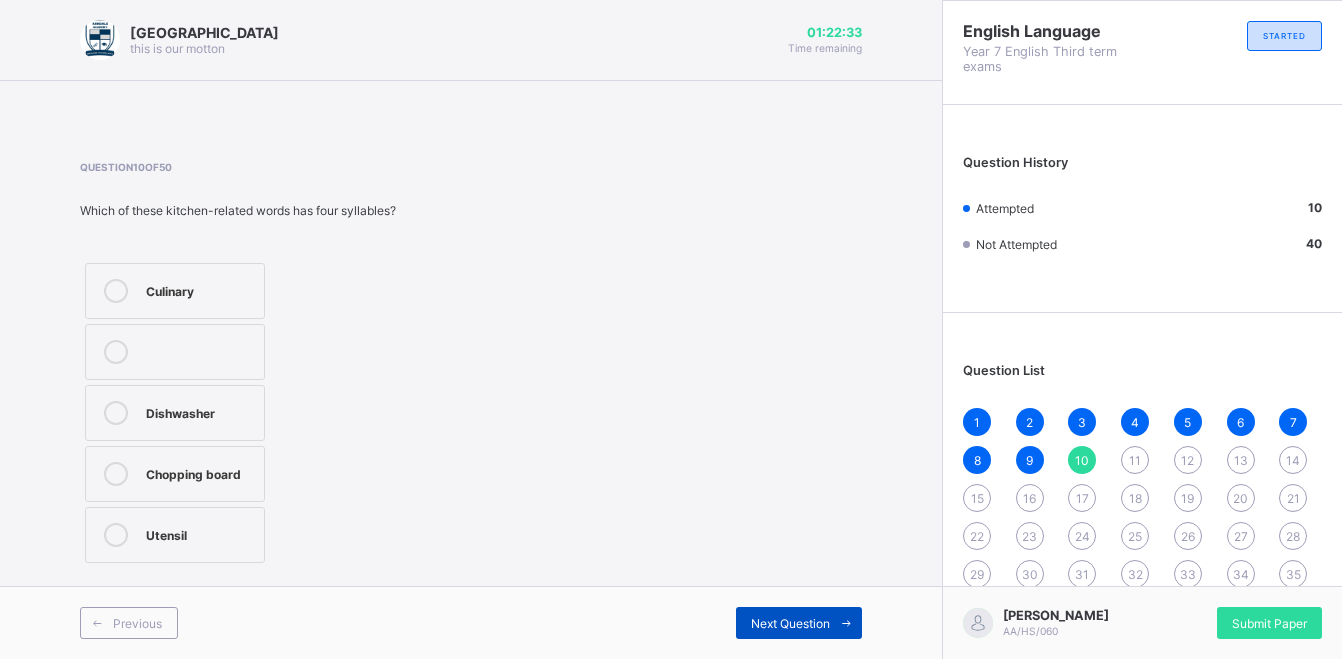 click on "Next Question" at bounding box center (790, 623) 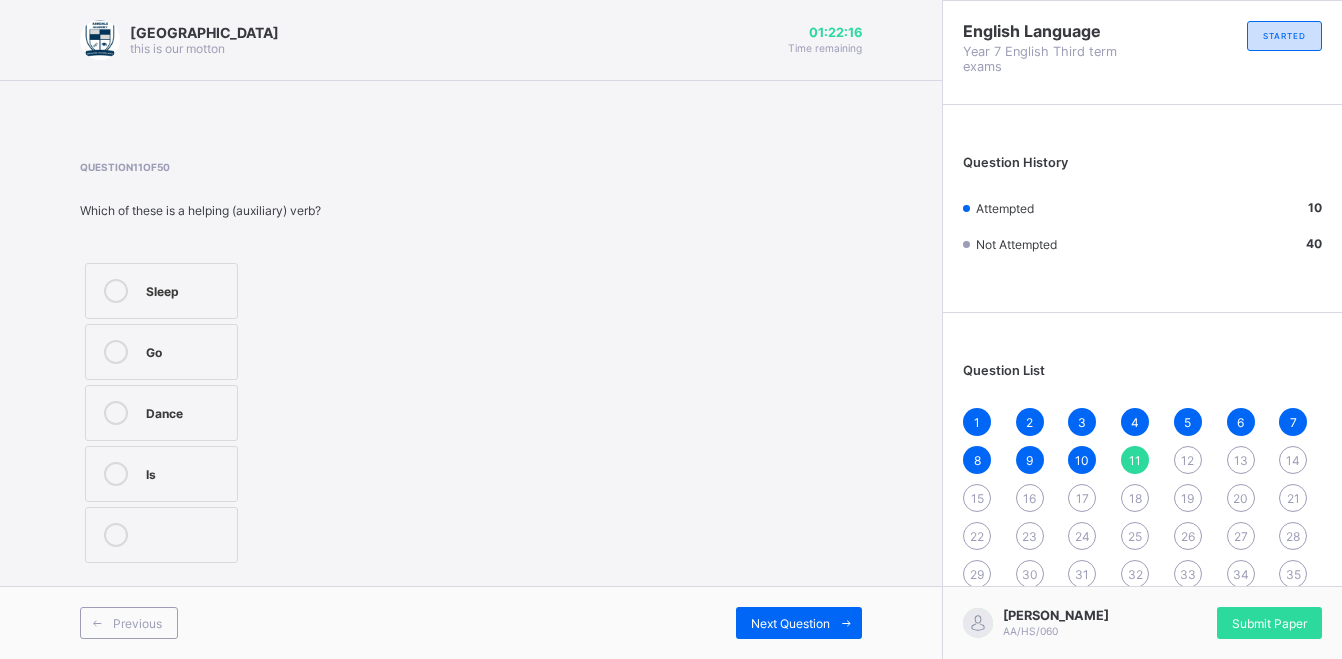 click at bounding box center (116, 352) 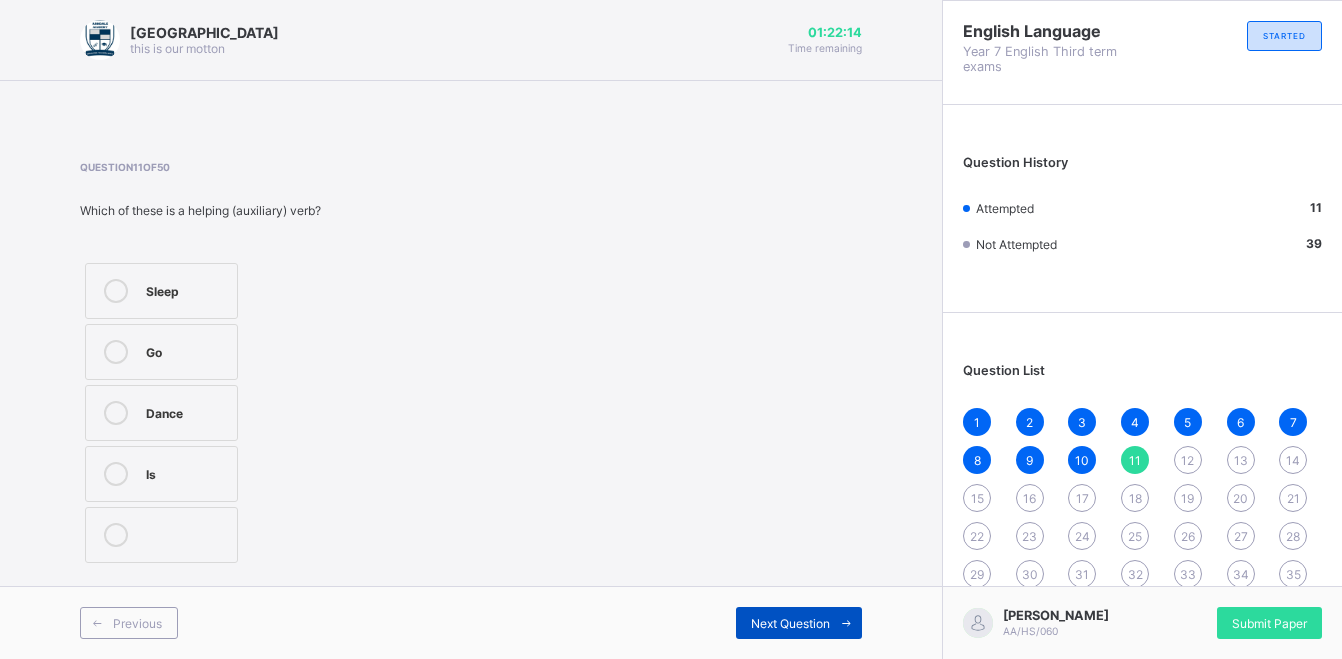 click on "Next Question" at bounding box center (790, 623) 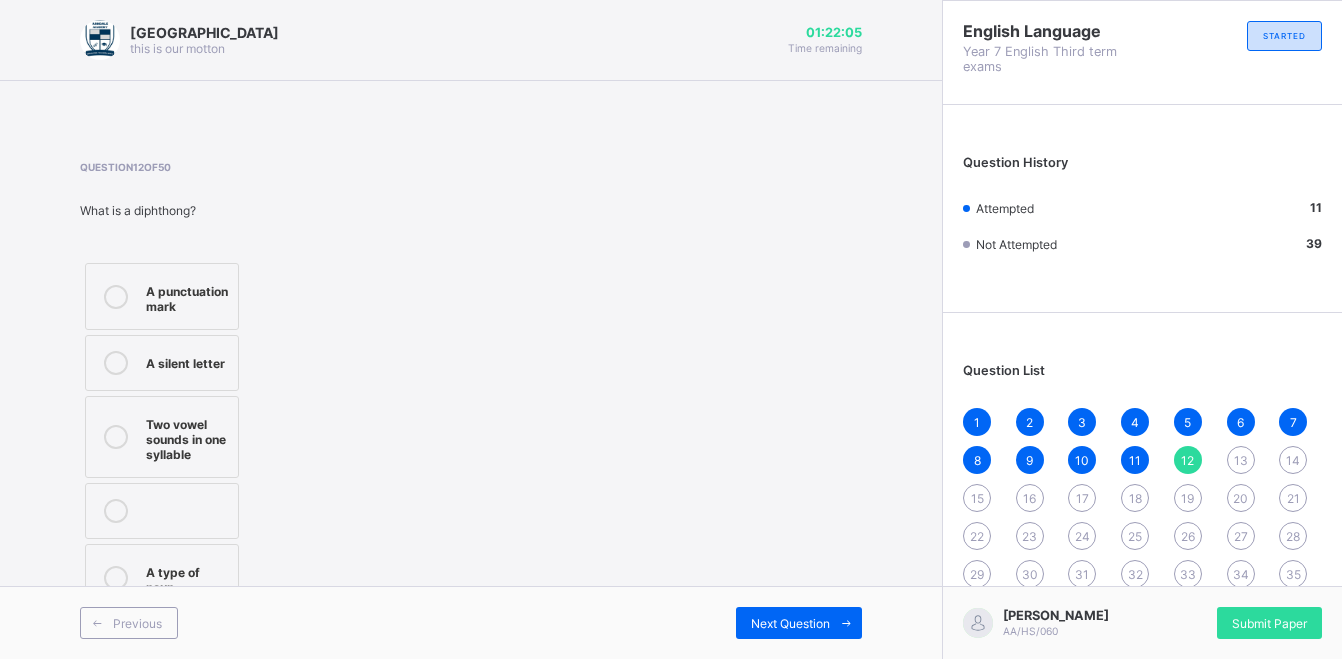 click on "Two vowel sounds in one syllable" at bounding box center (187, 437) 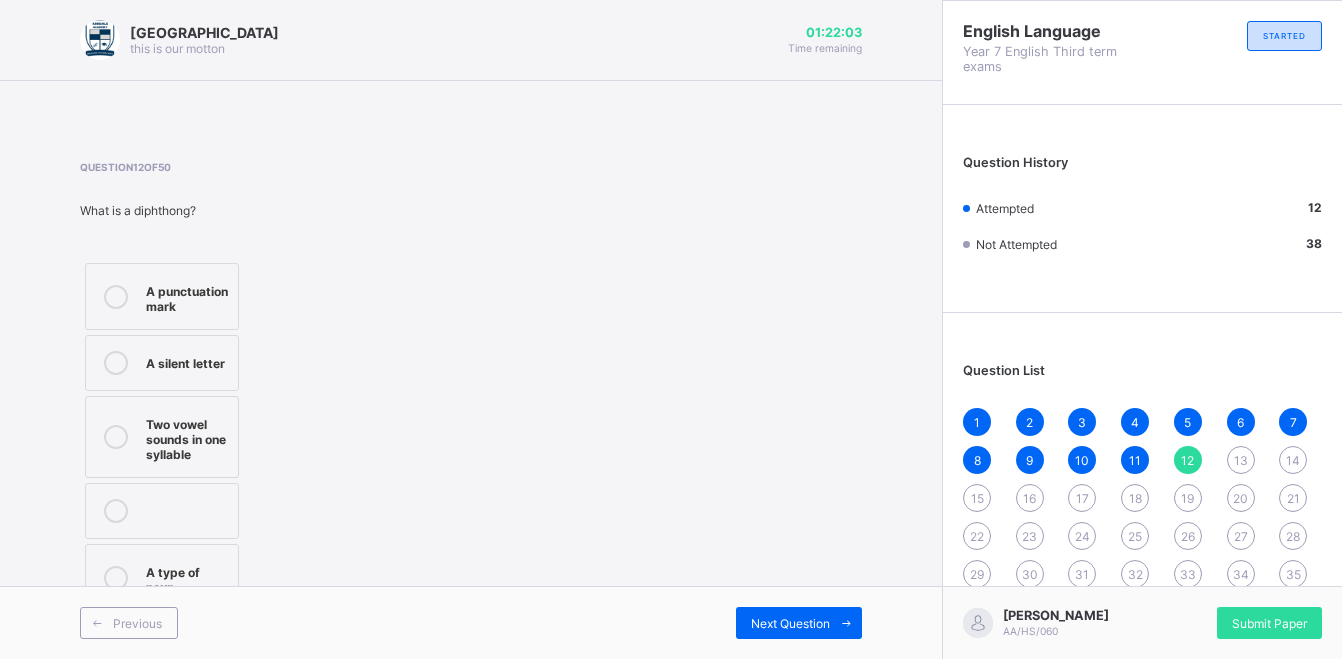 click on "Previous Next Question" at bounding box center (471, 622) 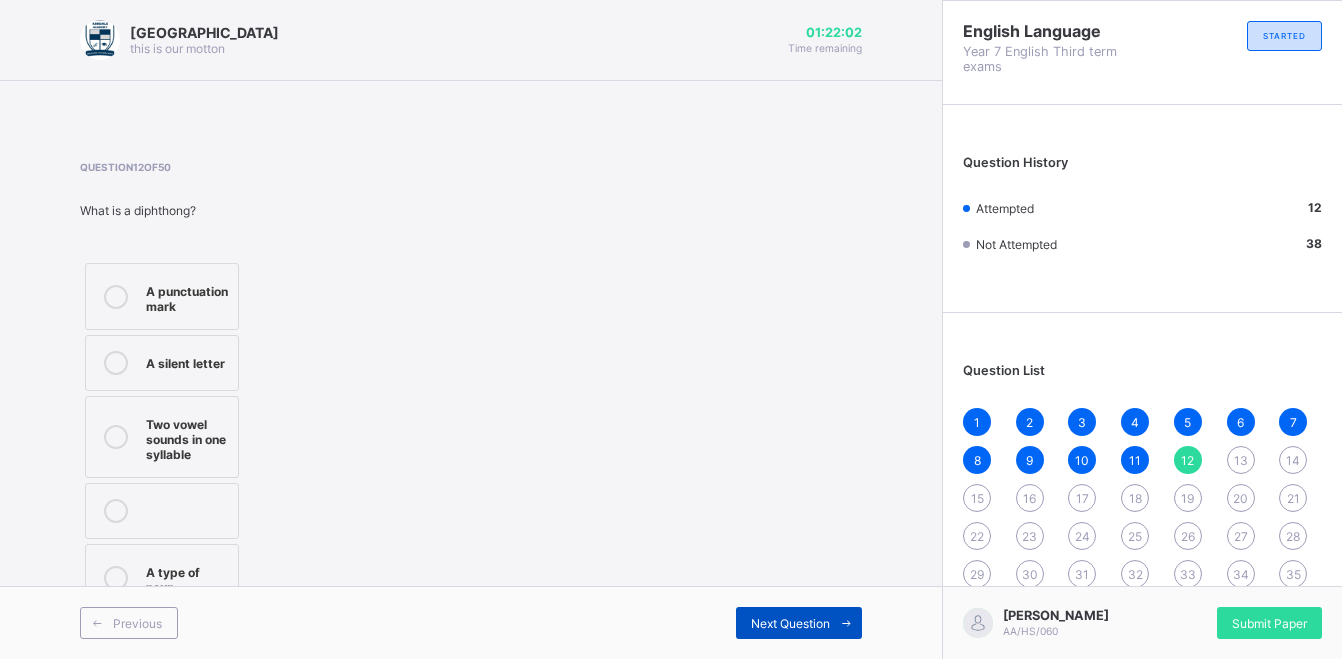 click on "Next Question" at bounding box center [790, 623] 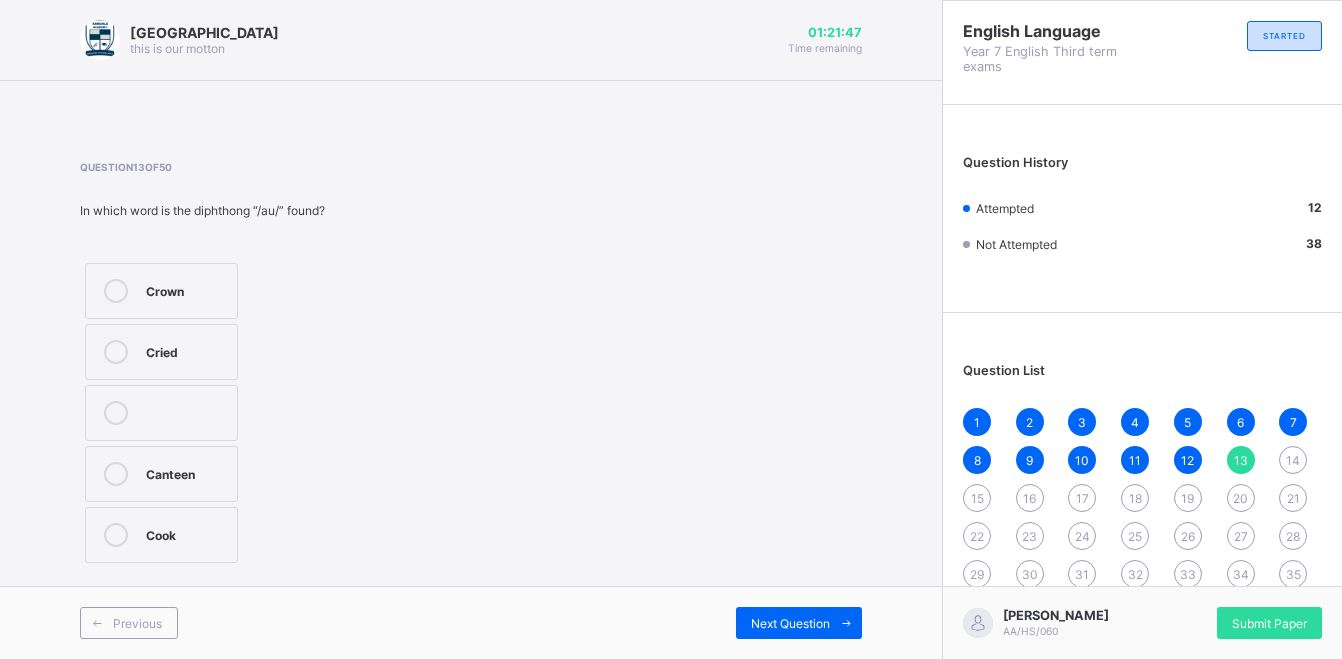 click on "Crown" at bounding box center (186, 289) 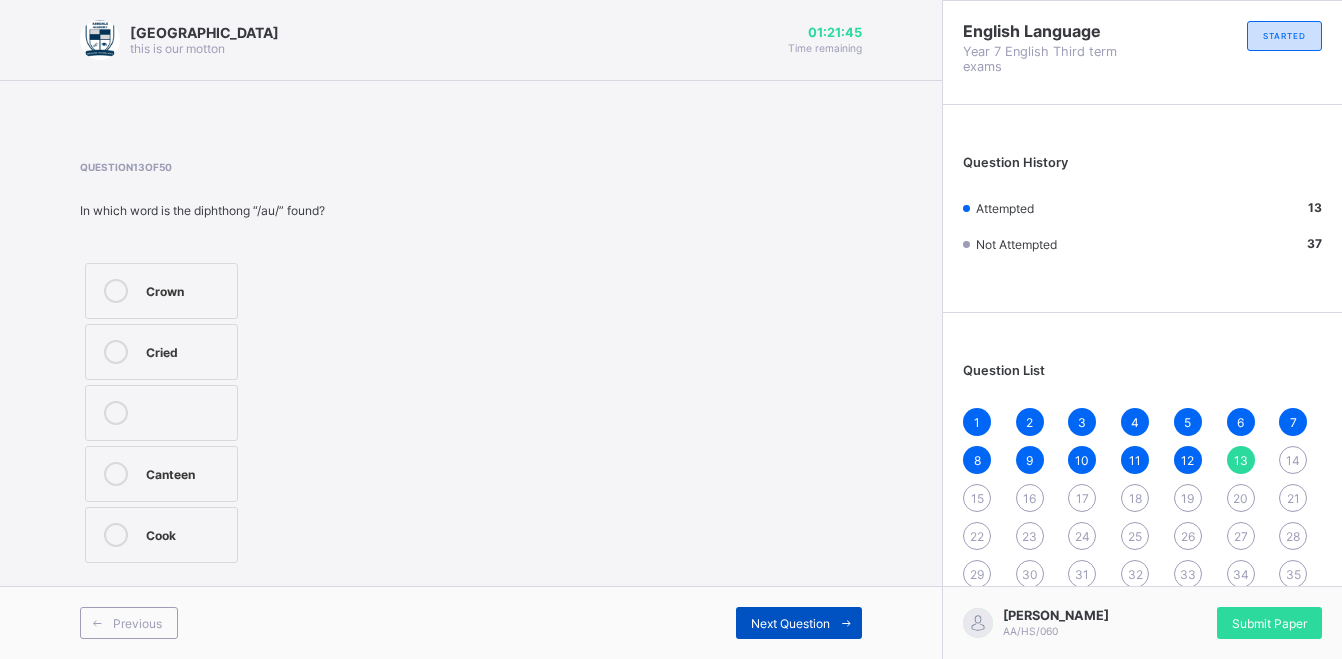 click on "Next Question" at bounding box center (790, 623) 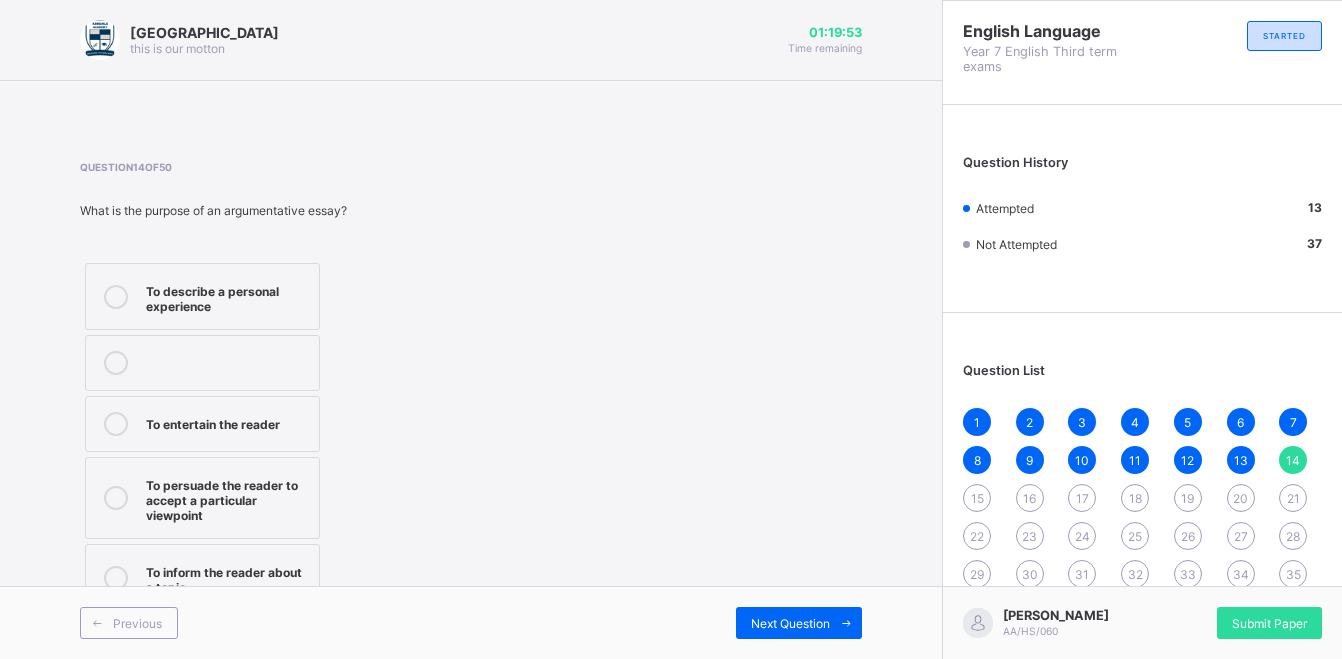 click on "To describe a personal experience" at bounding box center [227, 296] 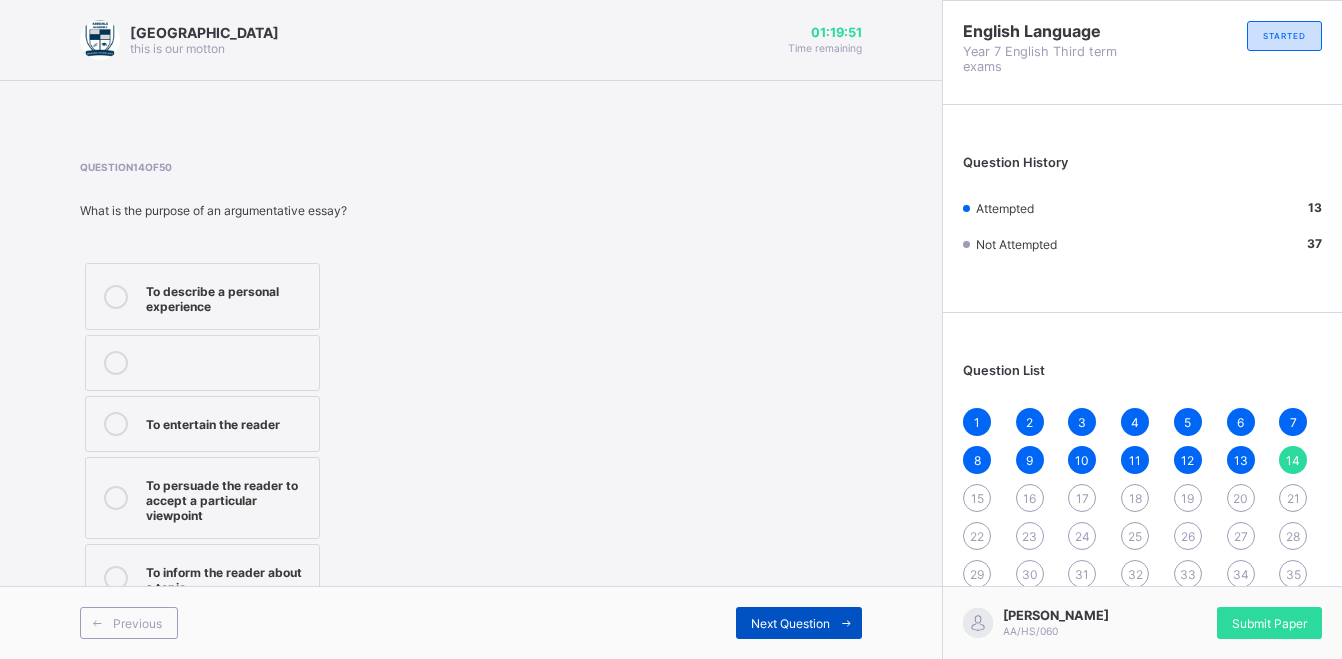 click on "Next Question" at bounding box center [790, 623] 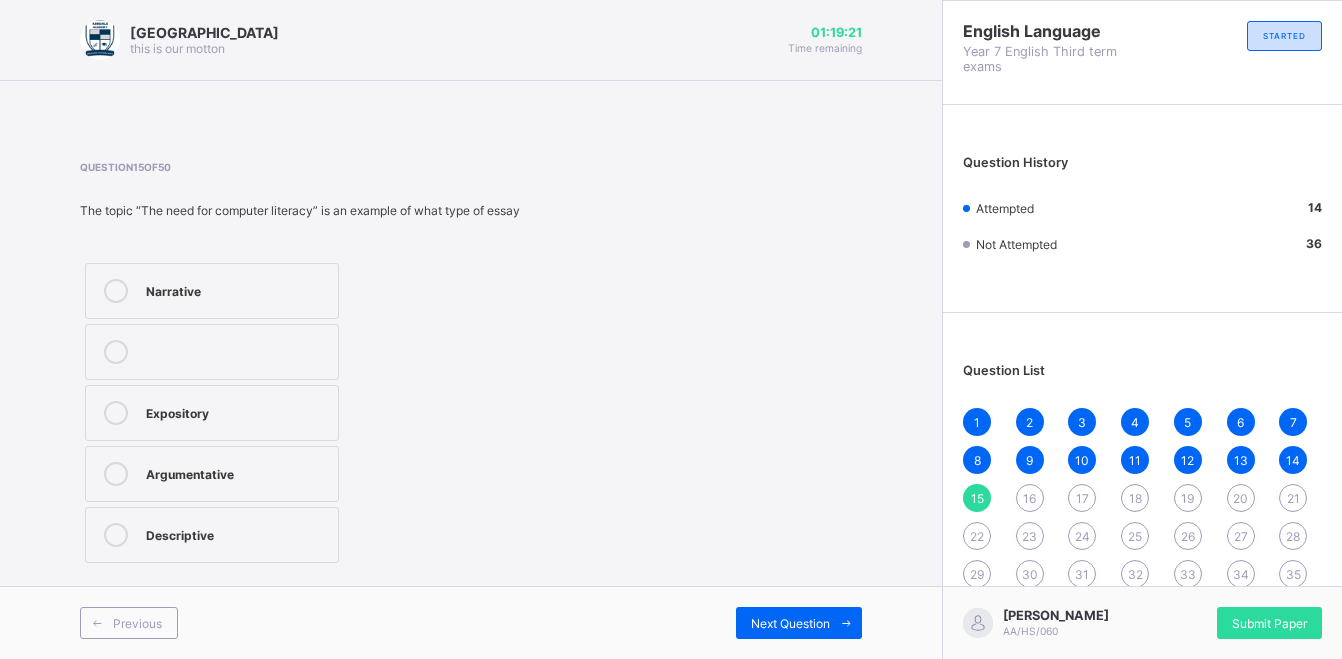 click on "Expository" at bounding box center [212, 413] 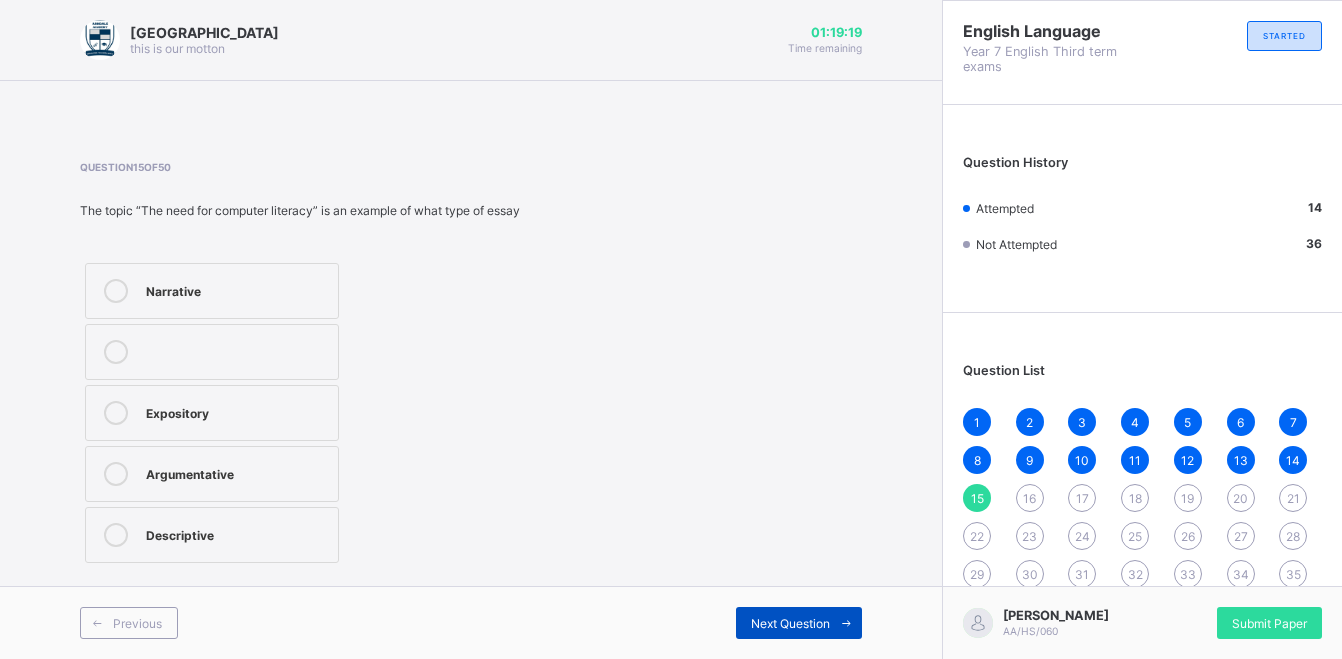 click on "Next Question" at bounding box center [790, 623] 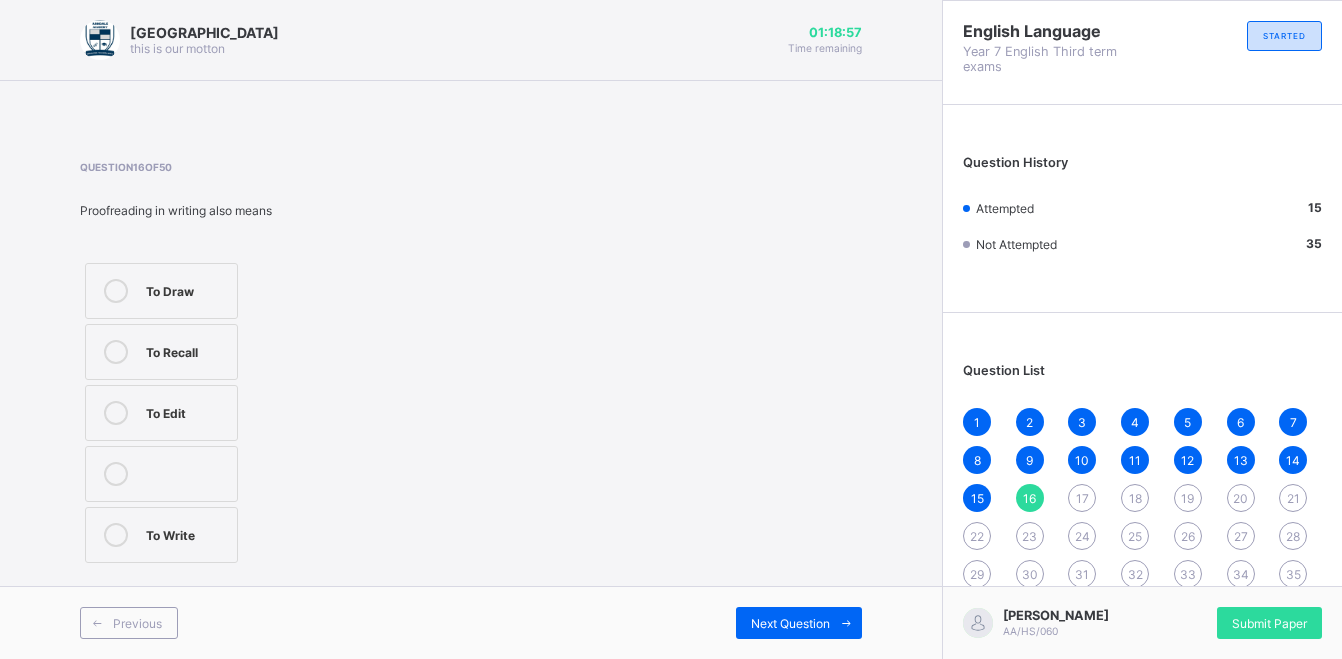 click on "To Edit" at bounding box center (186, 411) 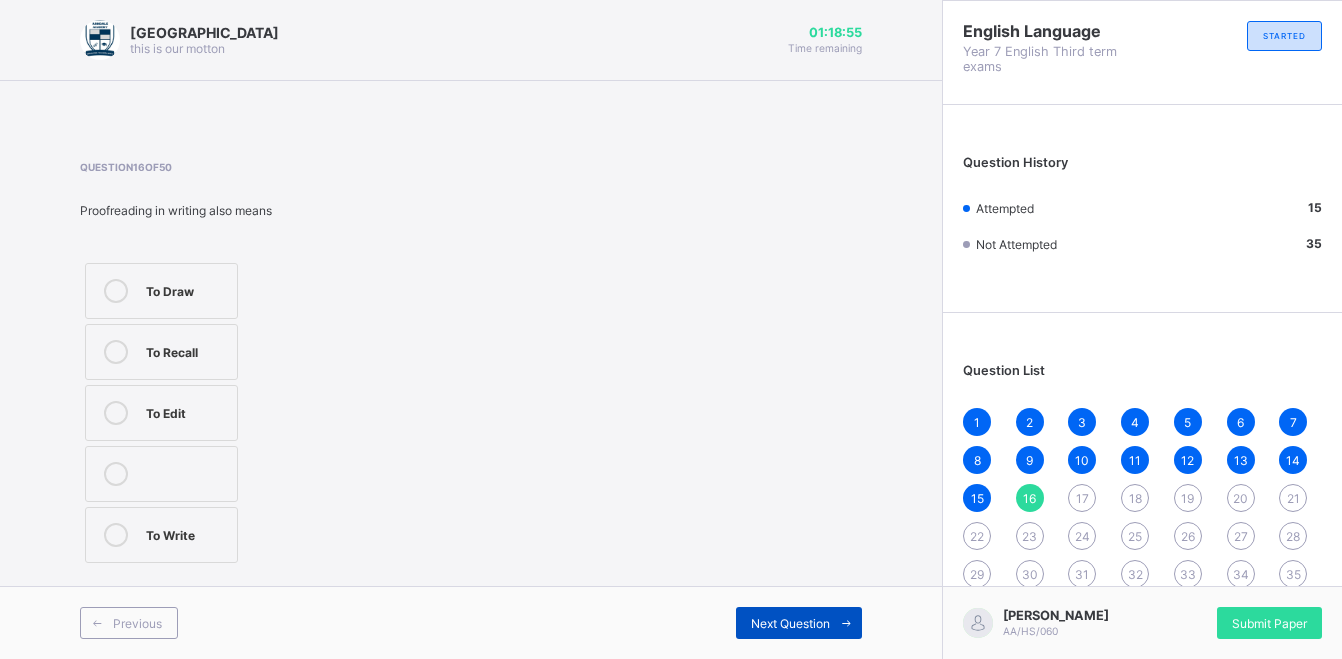 click on "Next Question" at bounding box center [790, 623] 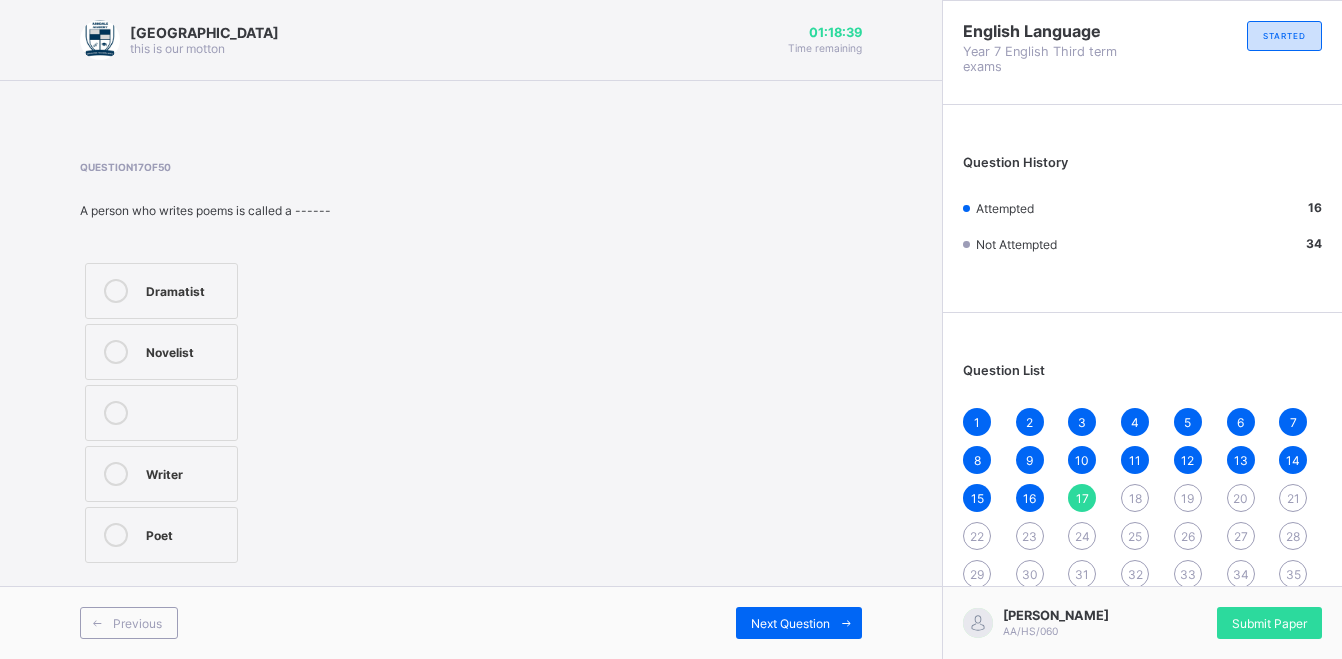click on "Poet" at bounding box center [186, 533] 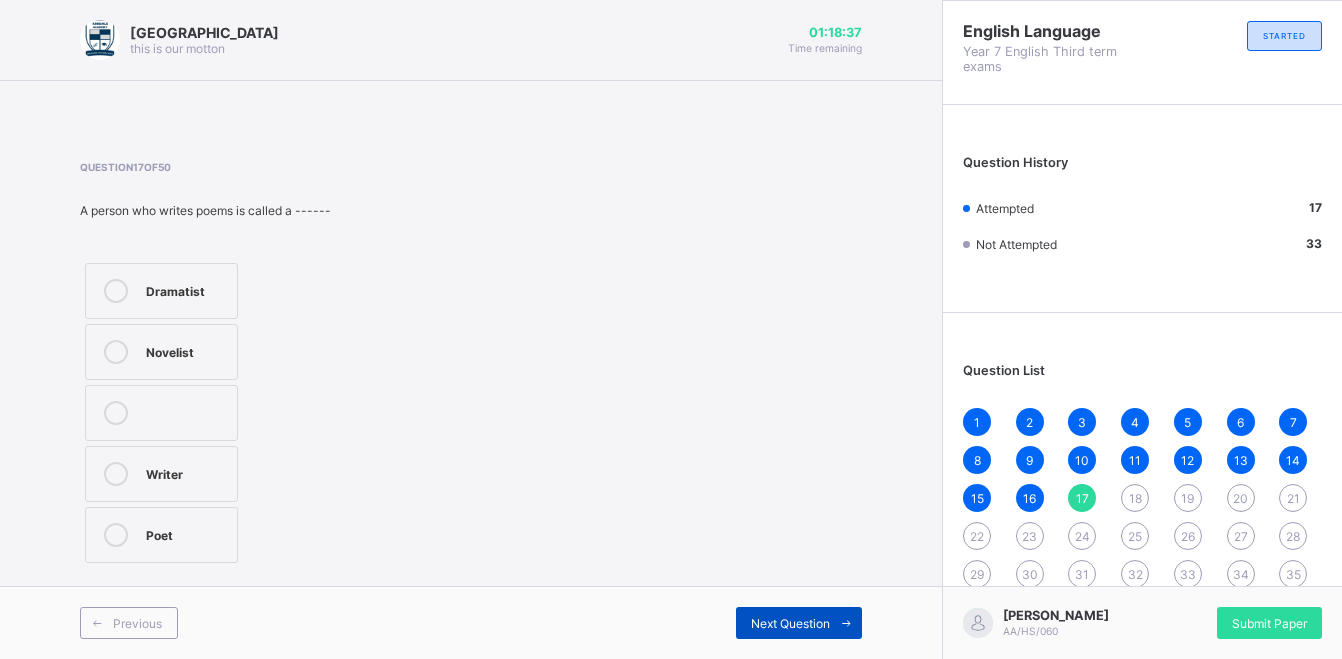 click on "Next Question" at bounding box center (790, 623) 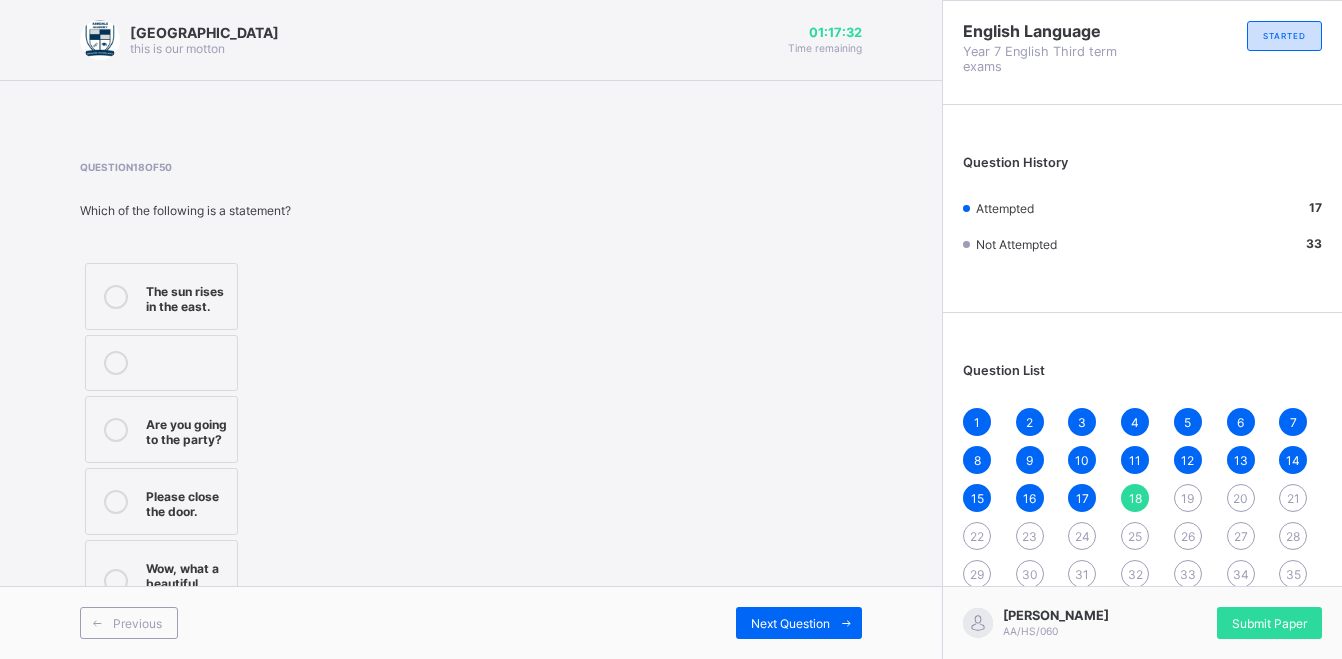click at bounding box center (116, 430) 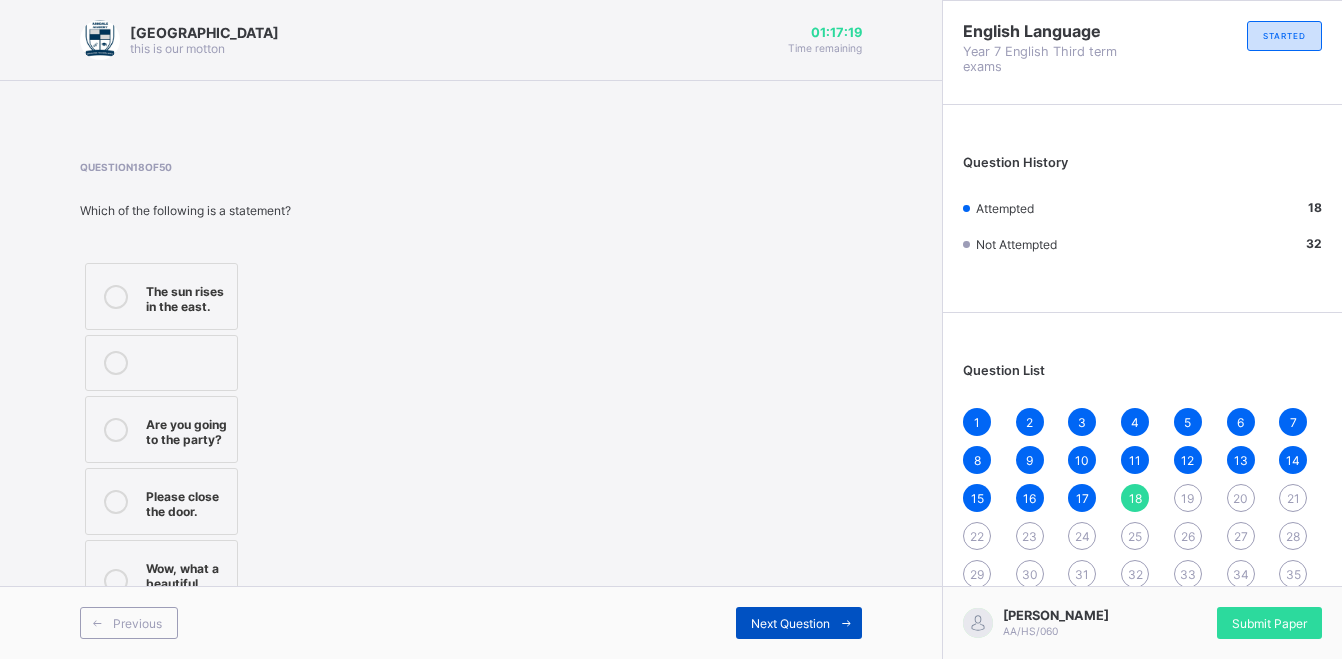 click on "Next Question" at bounding box center (790, 623) 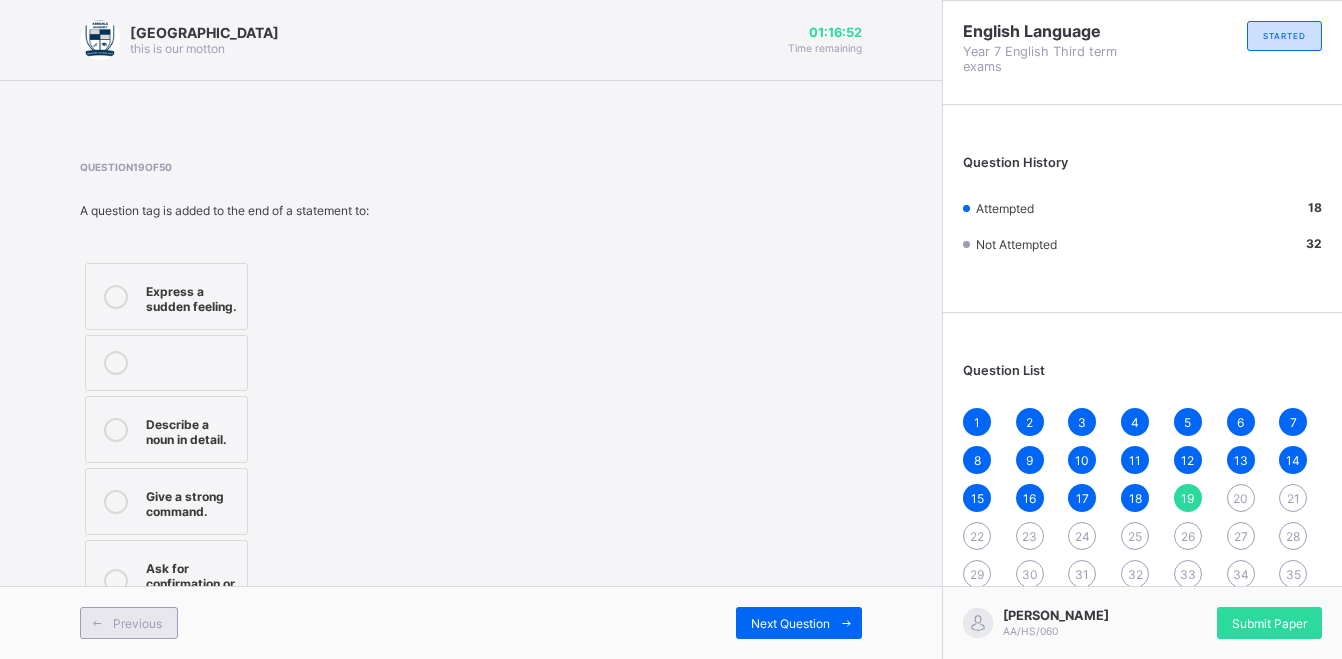 click on "Previous" at bounding box center (137, 623) 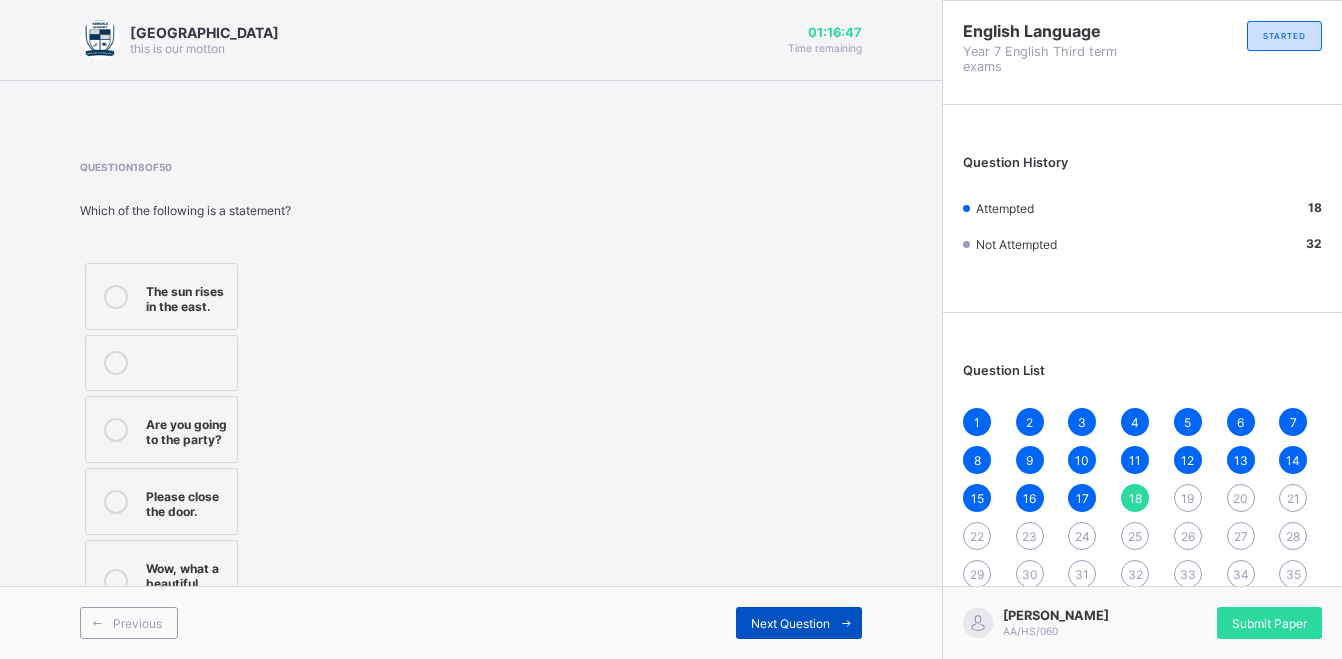 click on "Next Question" at bounding box center (790, 623) 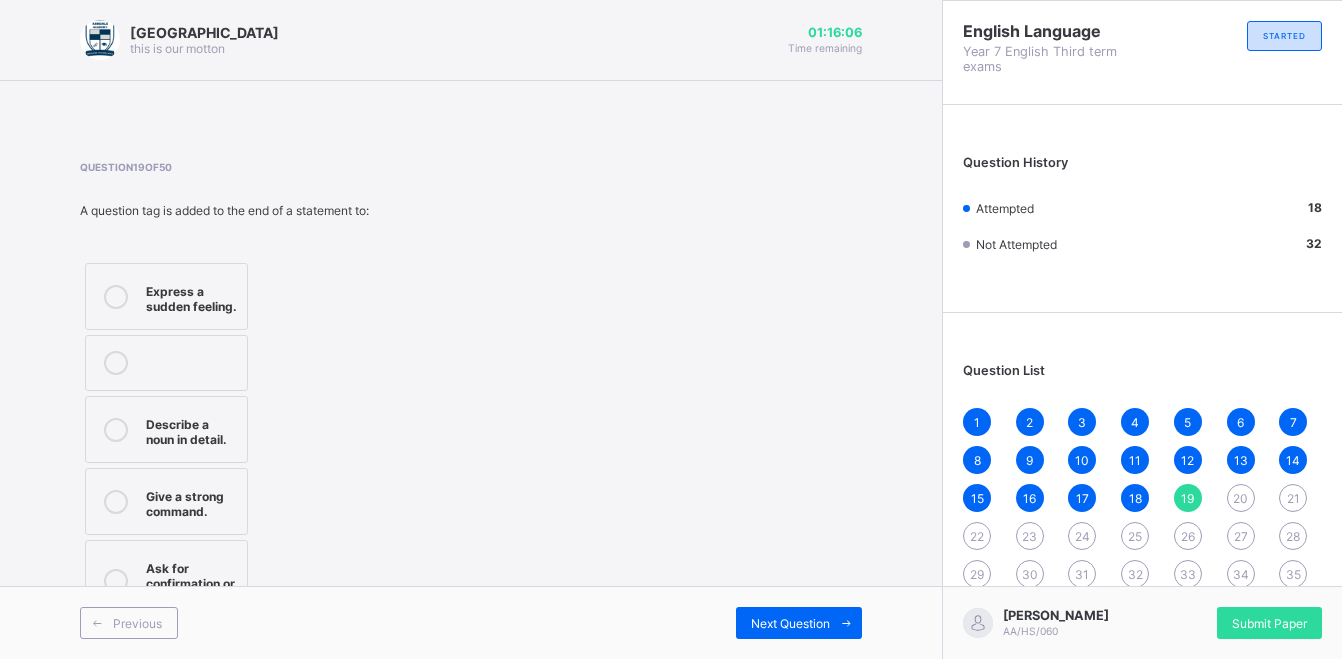 click on "Express a sudden feeling." at bounding box center [166, 296] 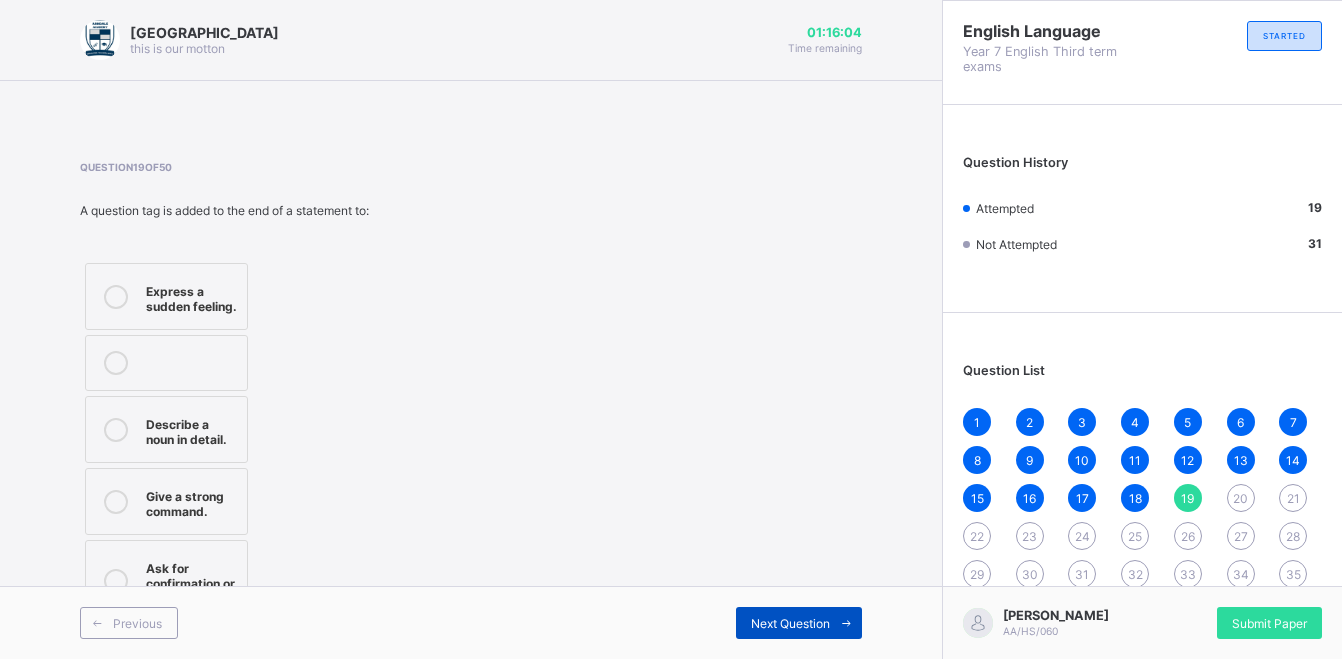 click on "Next Question" at bounding box center [790, 623] 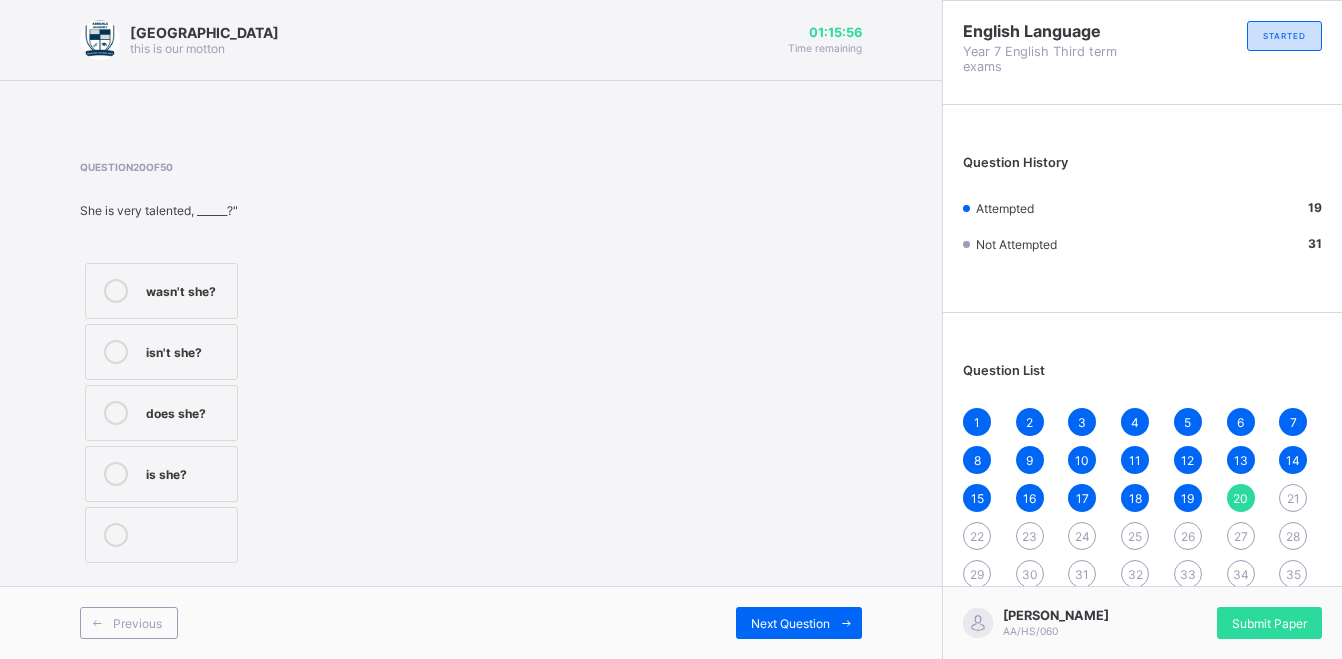 click on "is she?" at bounding box center (186, 472) 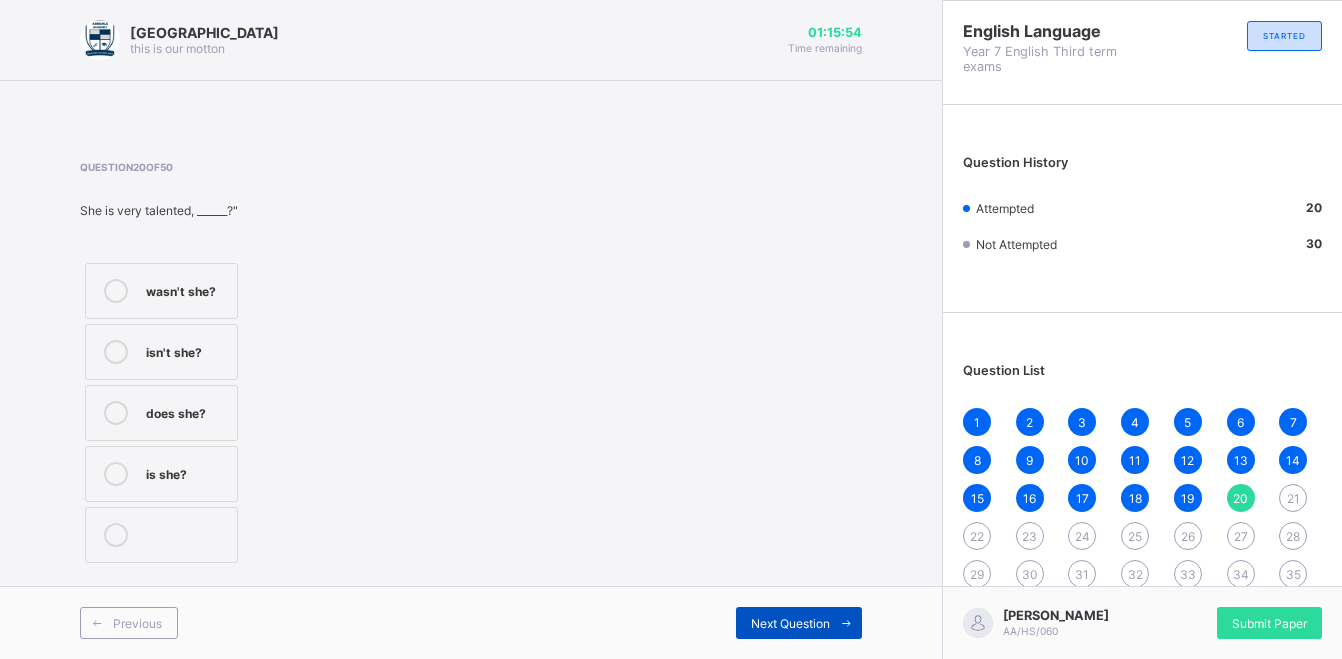 click on "Next Question" at bounding box center [799, 623] 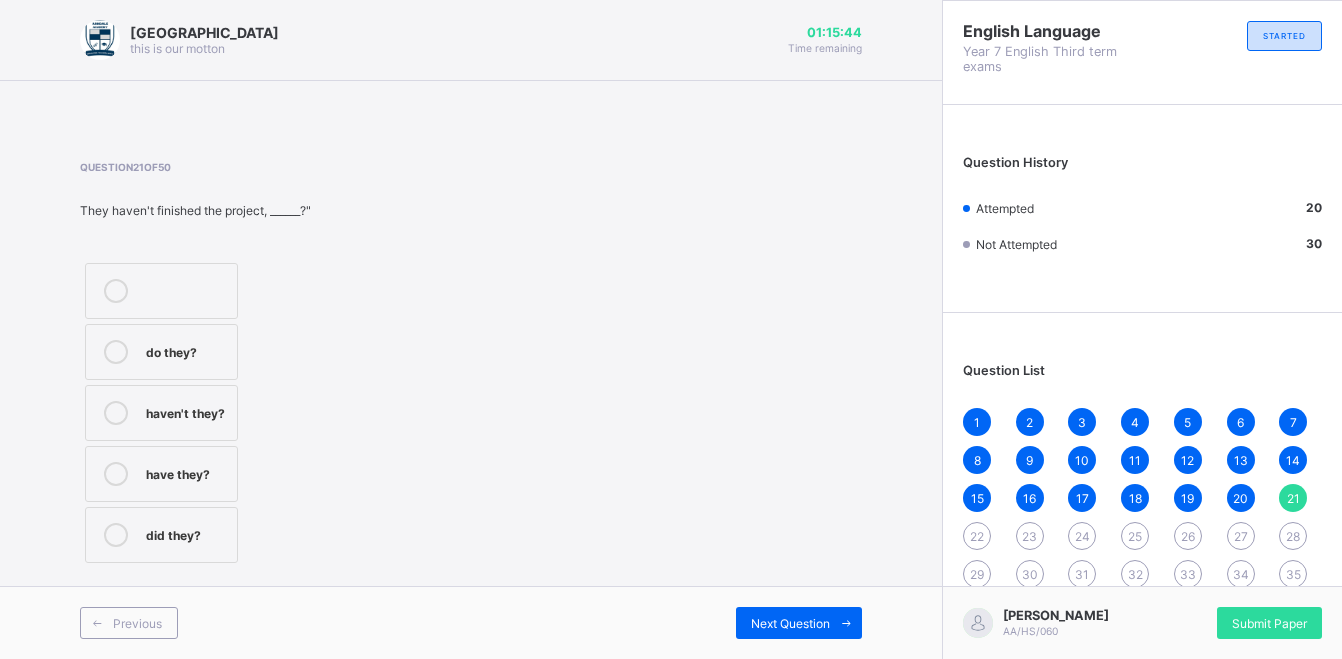 click on "have they?" at bounding box center [186, 472] 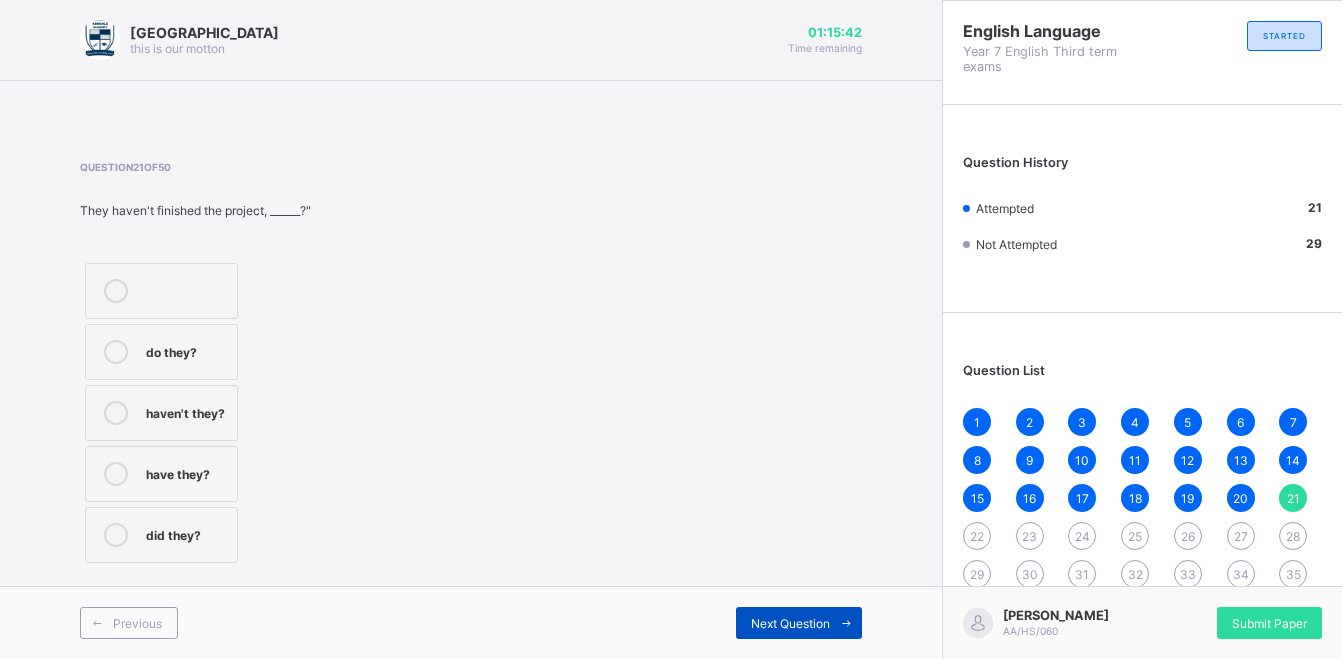click on "Next Question" at bounding box center (790, 623) 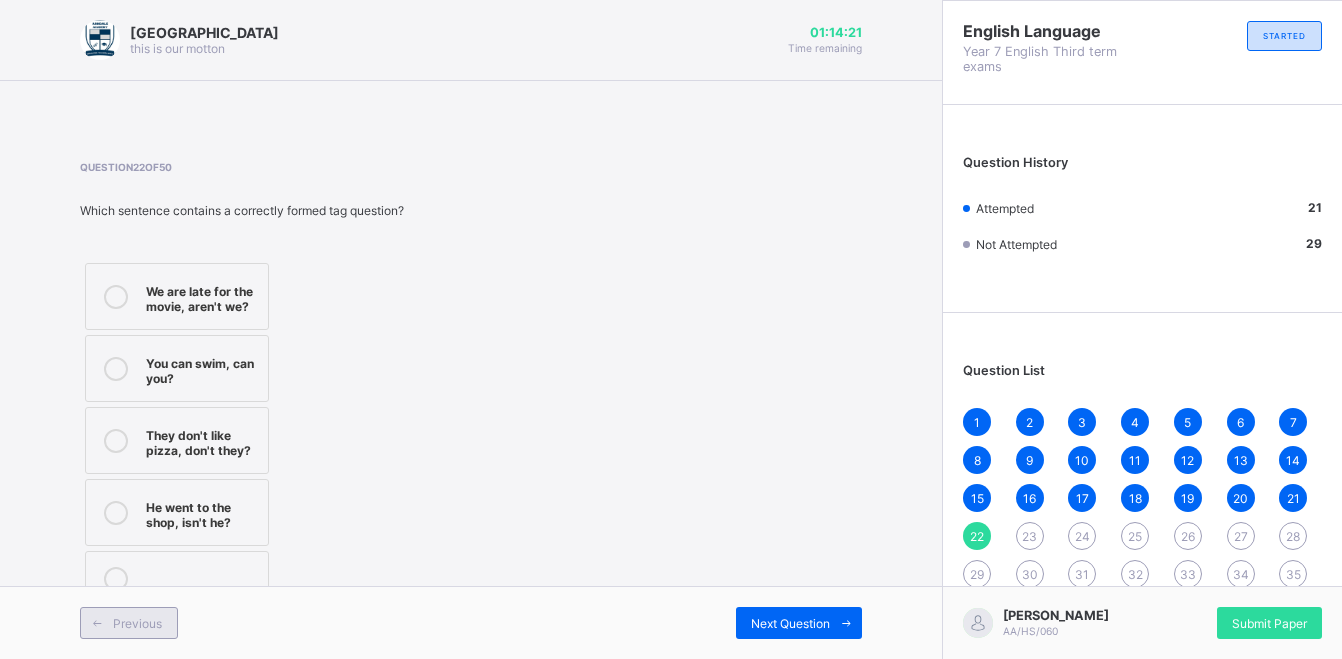 click on "Previous" at bounding box center (137, 623) 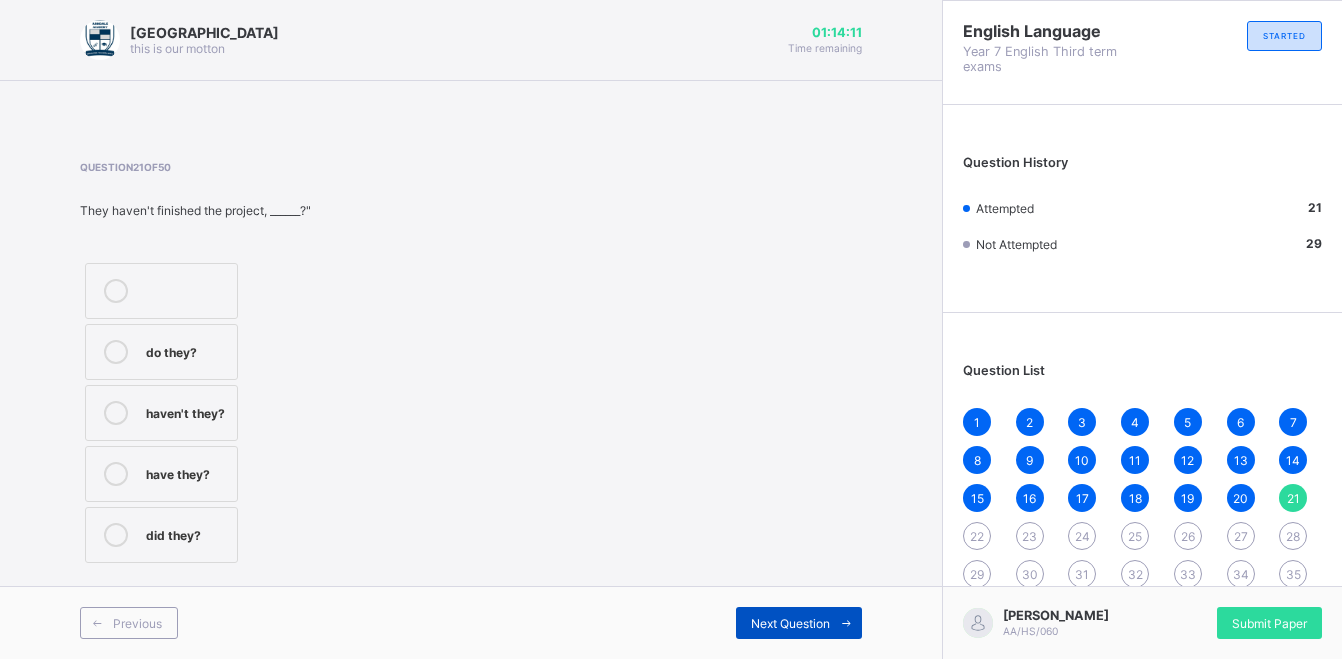 click on "Next Question" at bounding box center [790, 623] 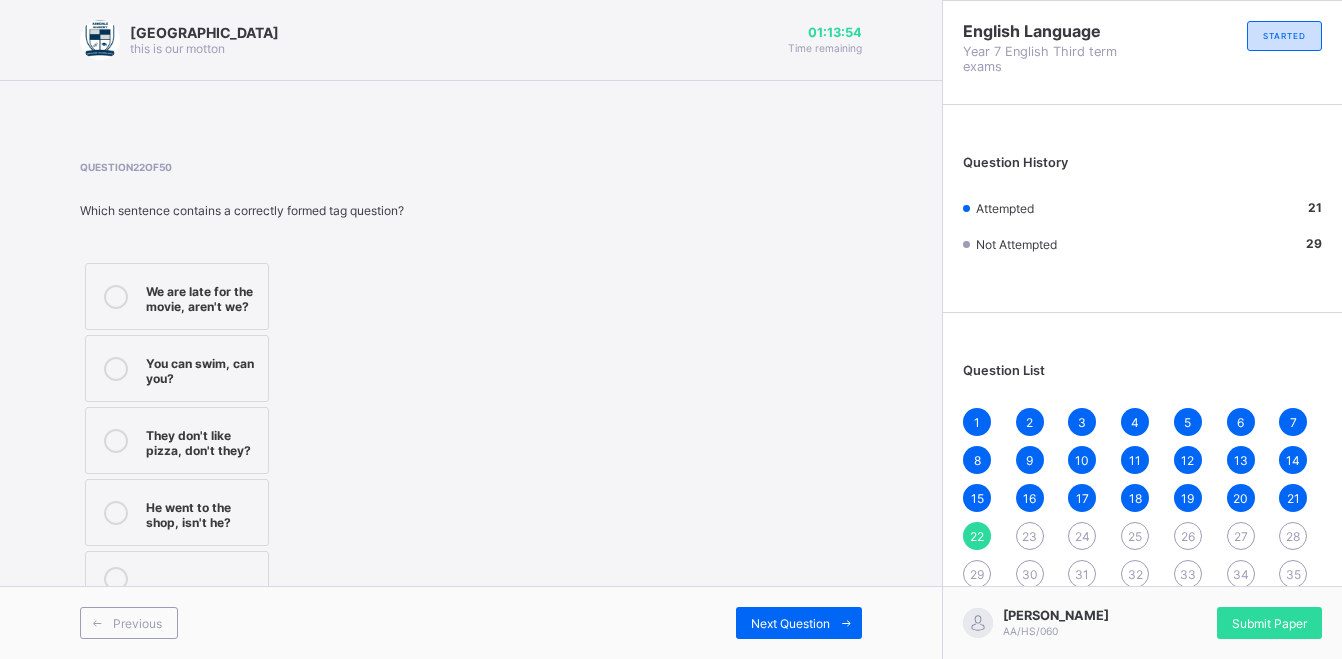 click on "You can swim, can you?" at bounding box center (202, 368) 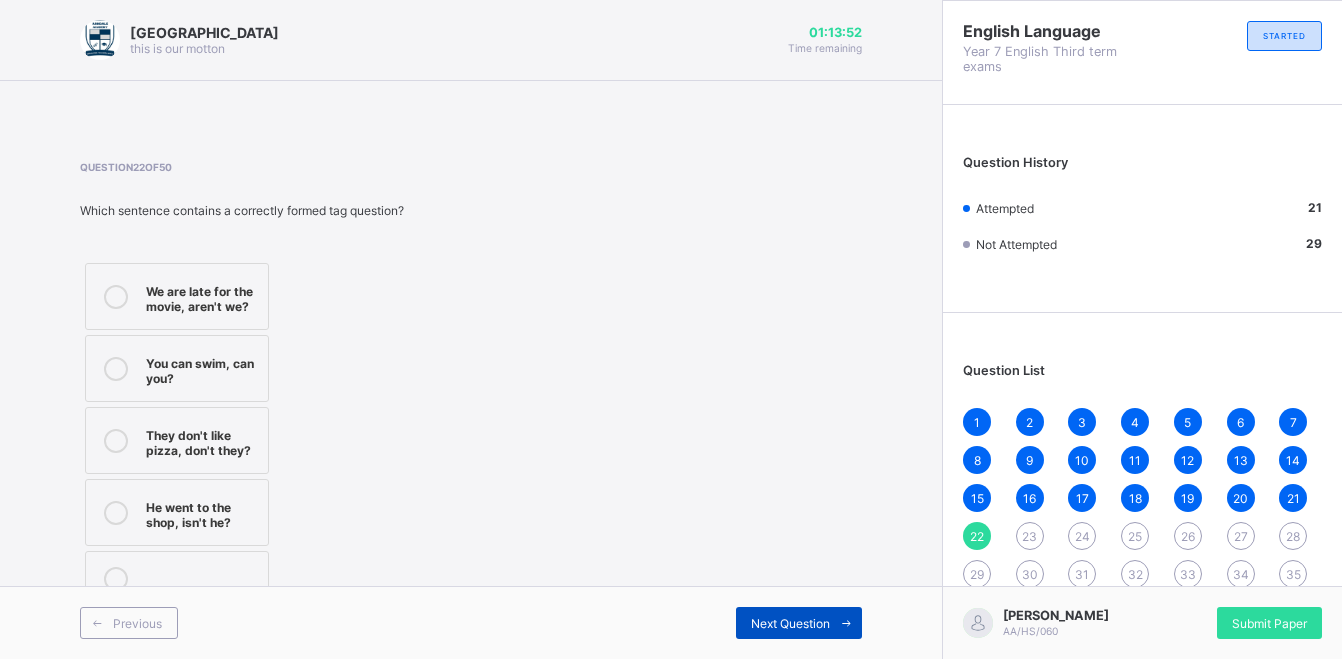 click on "Next Question" at bounding box center [799, 623] 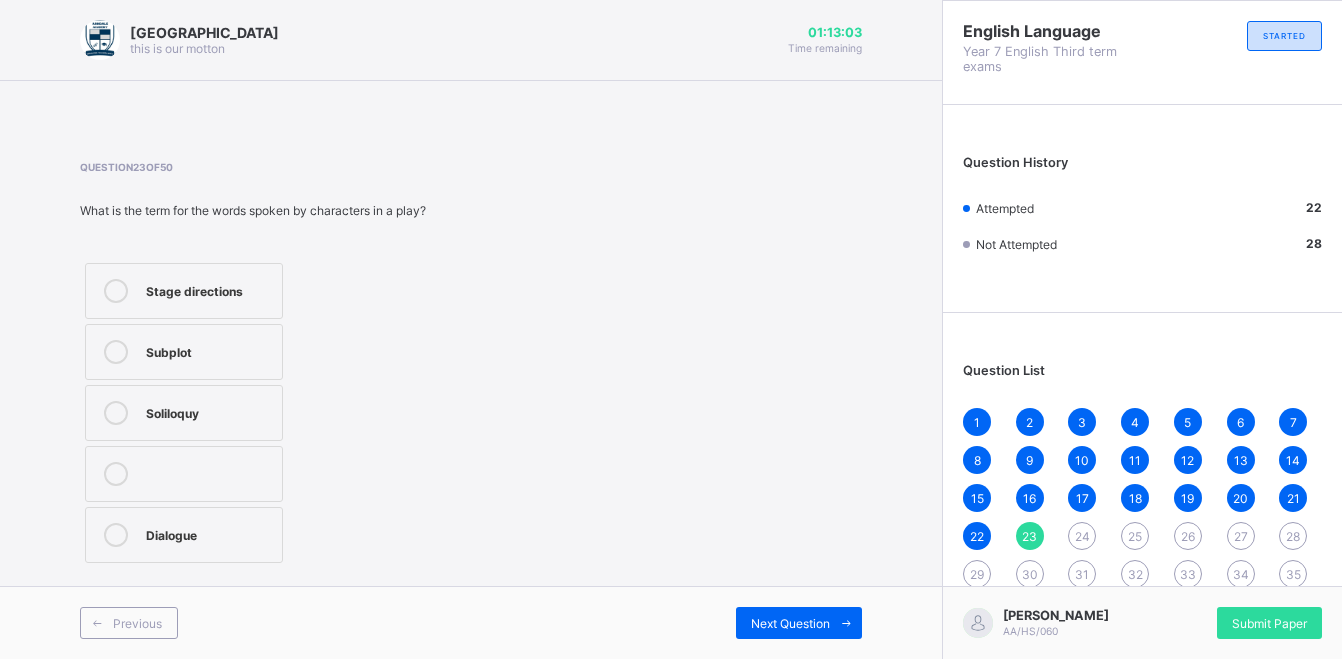 click on "Stage directions" at bounding box center (184, 291) 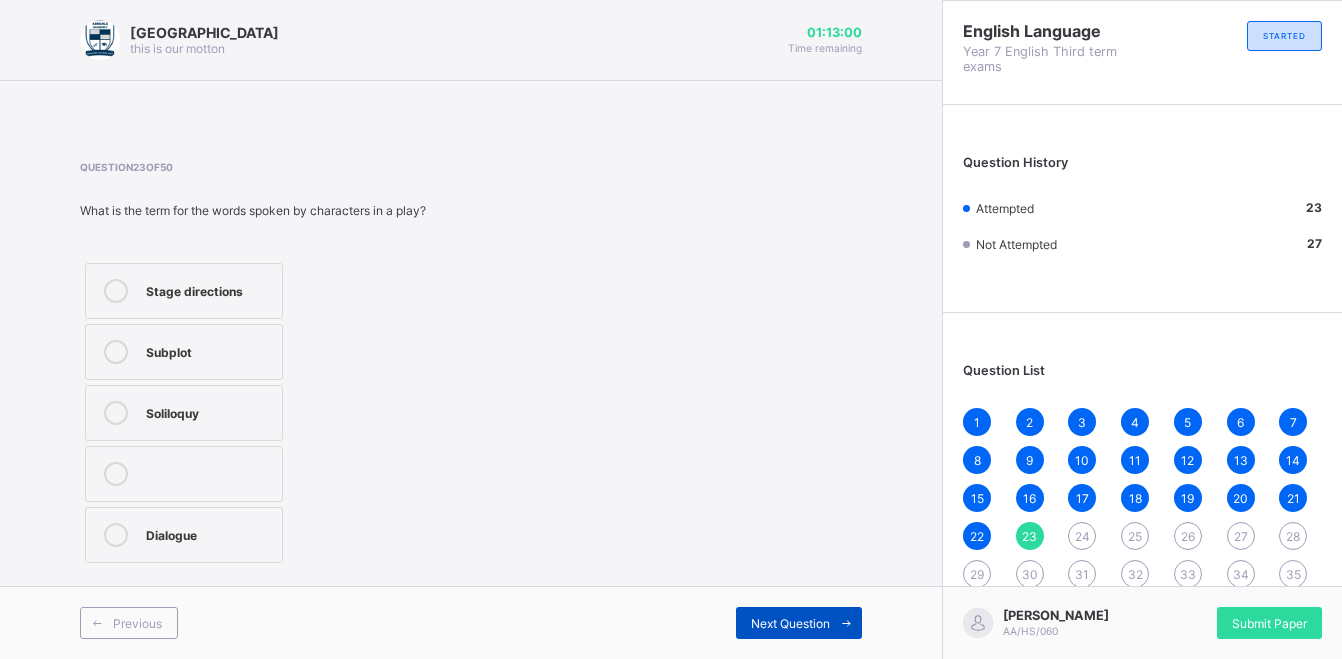 click on "Next Question" at bounding box center (799, 623) 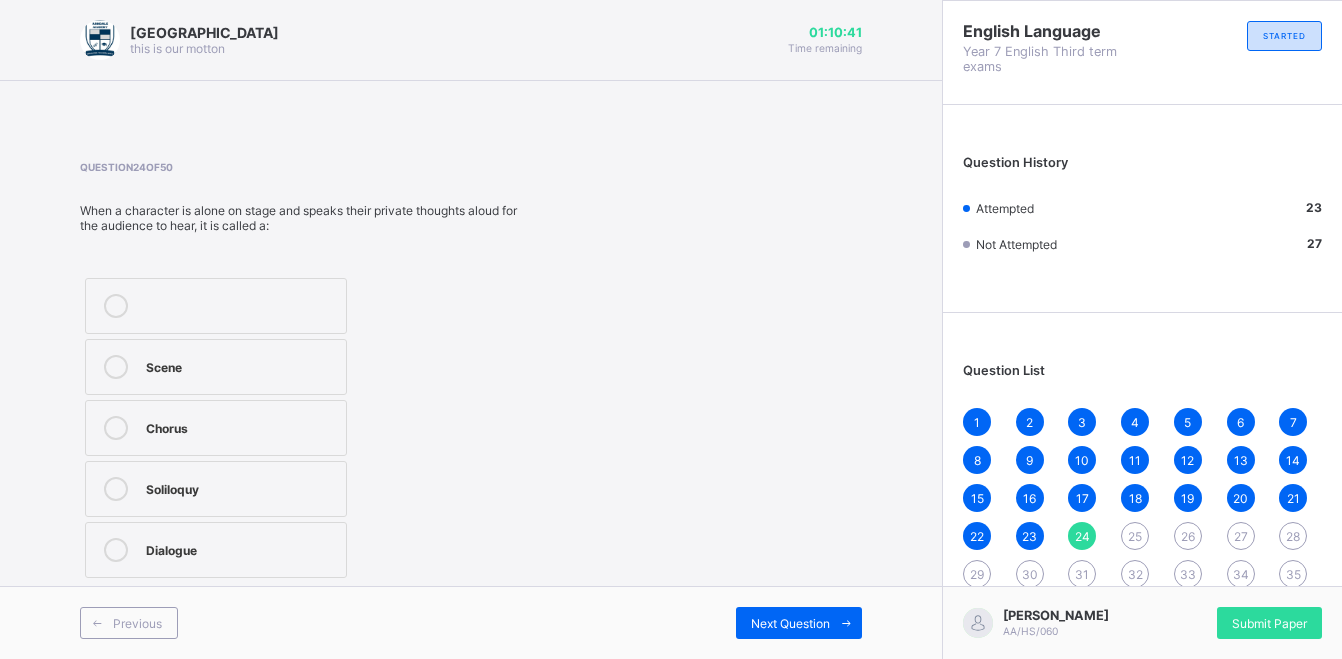 click on "Soliloquy" at bounding box center [216, 489] 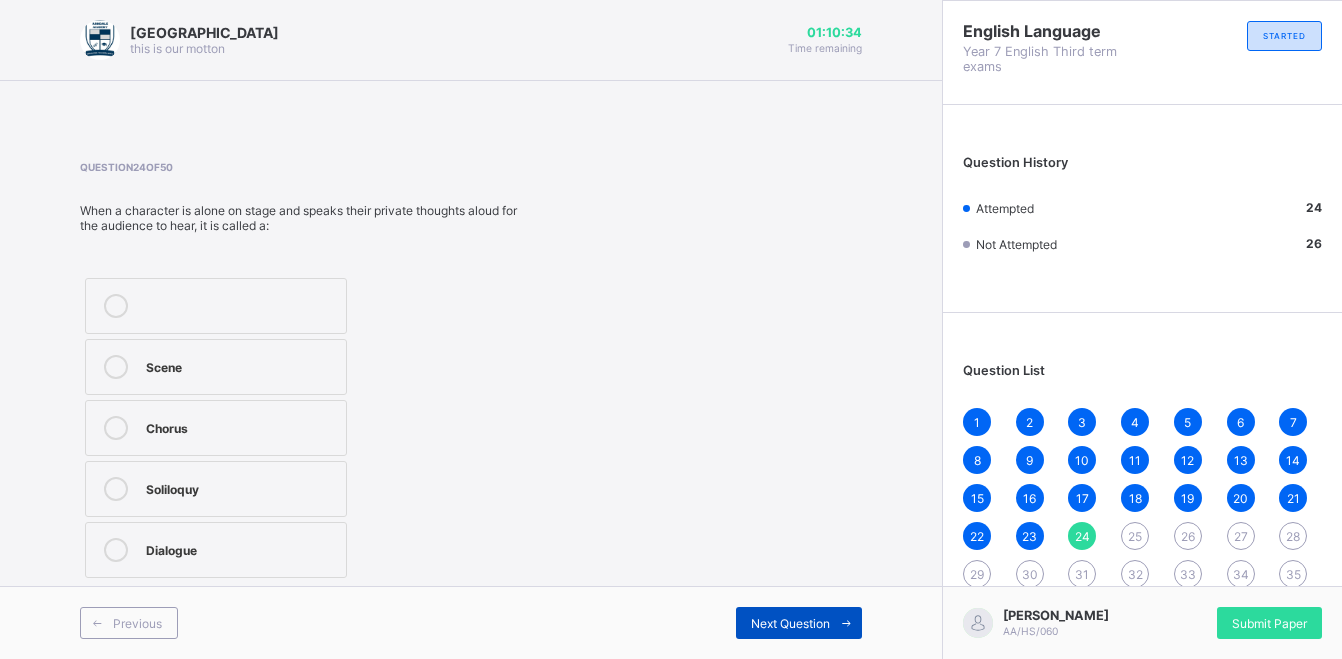 click on "Next Question" at bounding box center [790, 623] 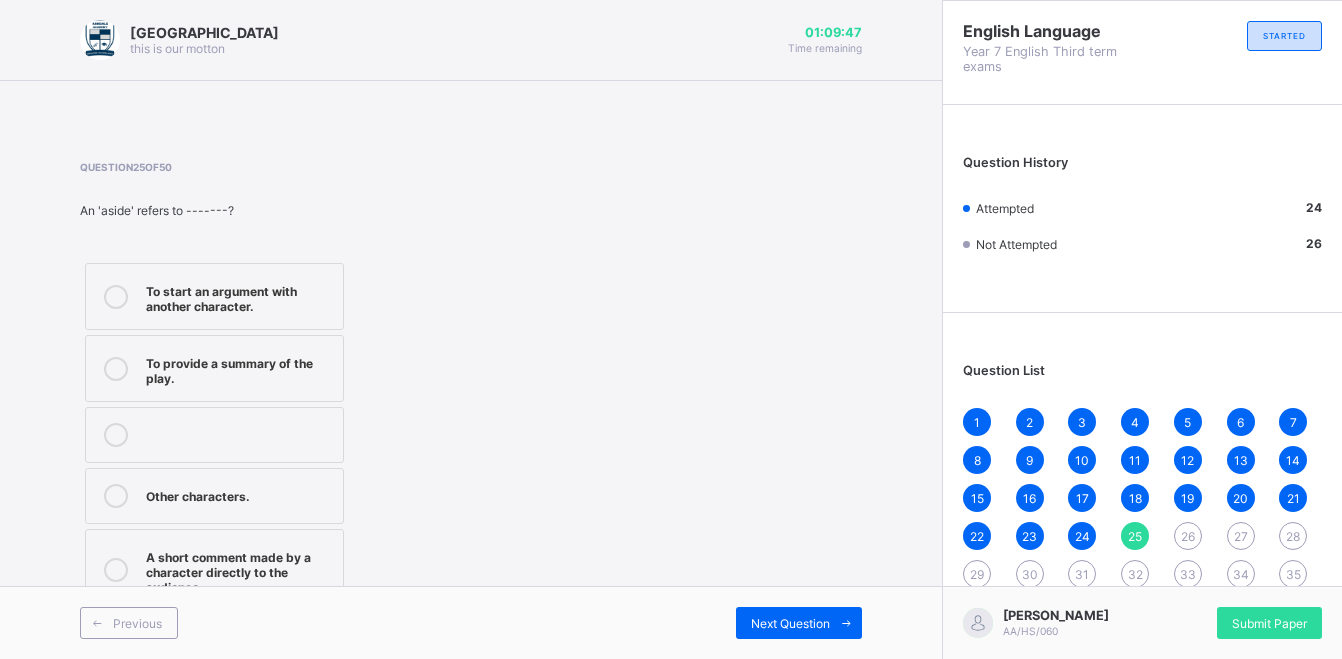 click on "To start an argument with another character." at bounding box center (239, 296) 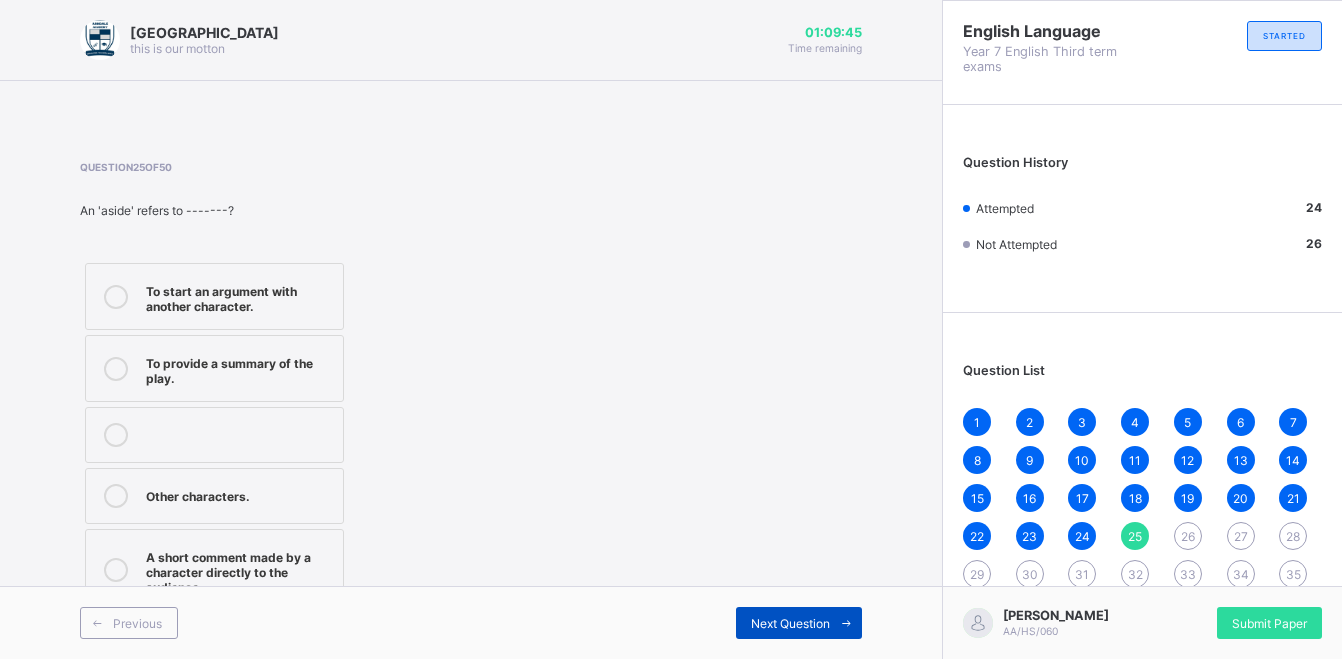click on "Next Question" at bounding box center (799, 623) 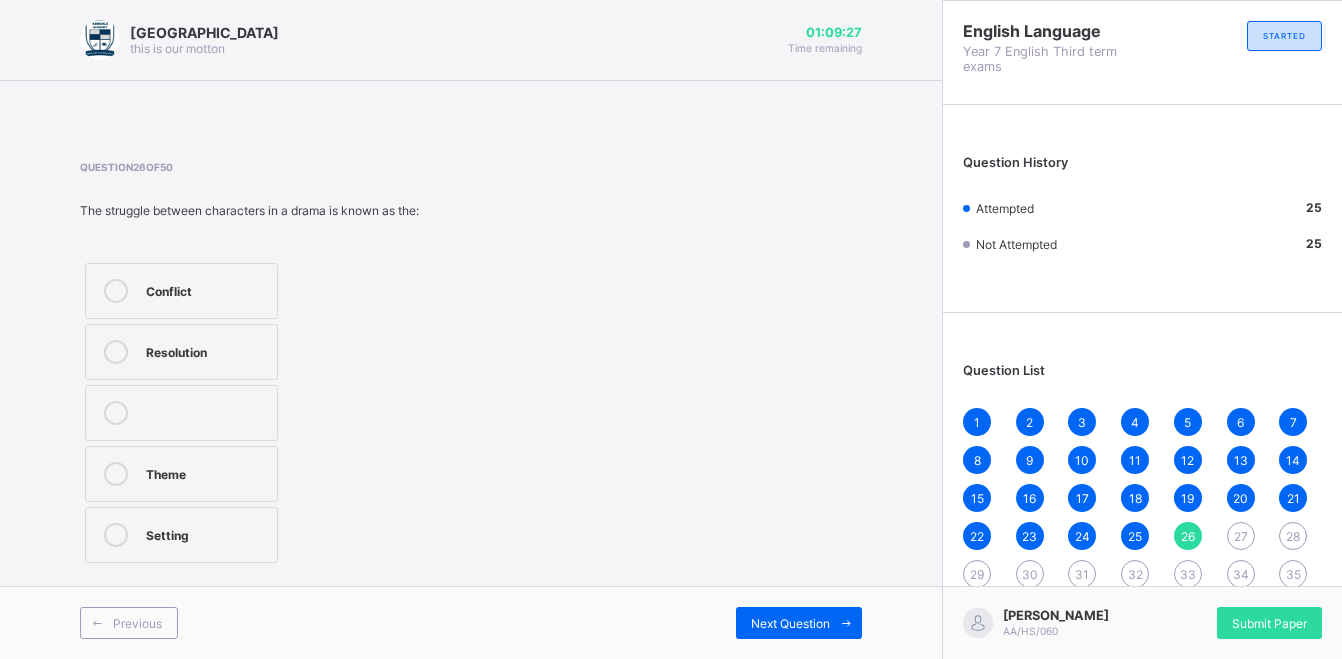 click on "Conflict" at bounding box center [181, 291] 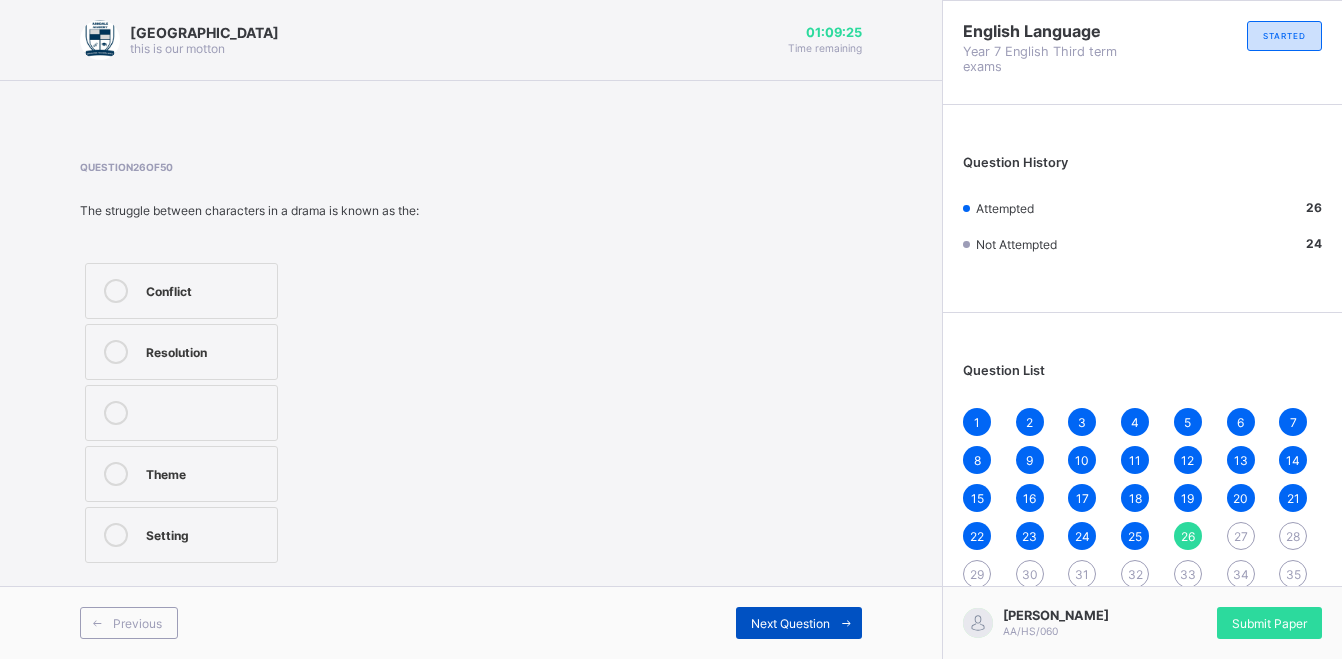 click on "Next Question" at bounding box center (790, 623) 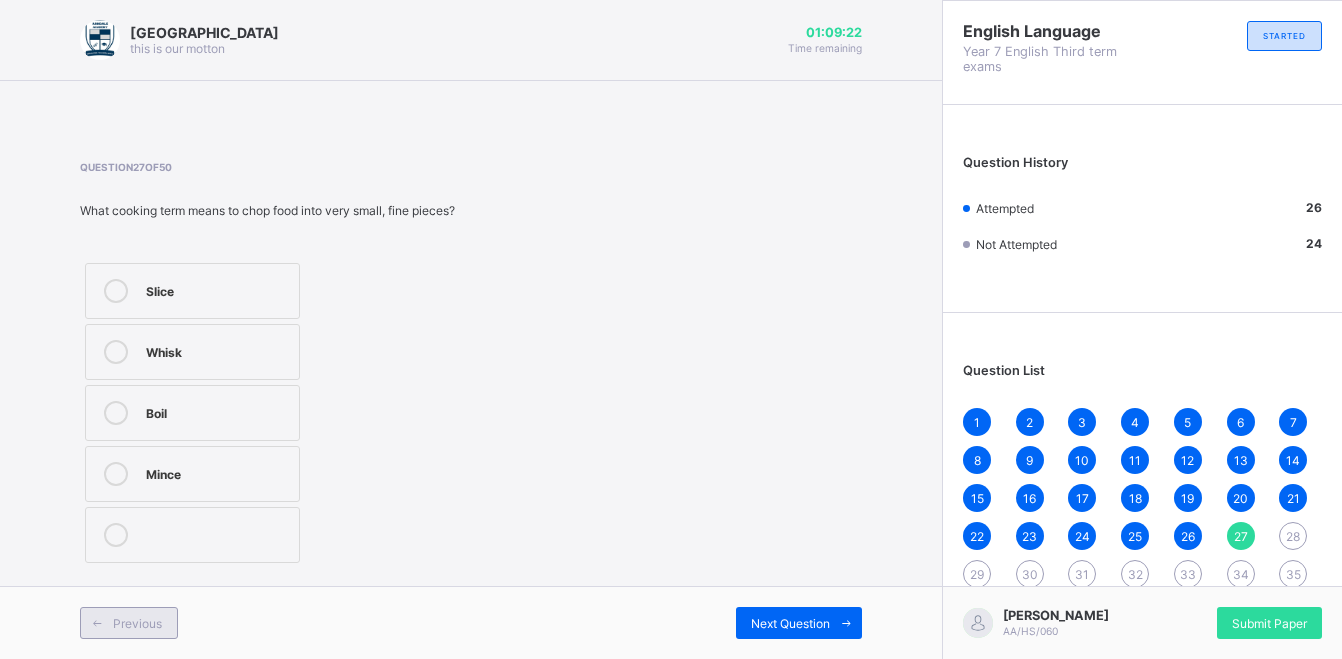 click on "Previous" at bounding box center [137, 623] 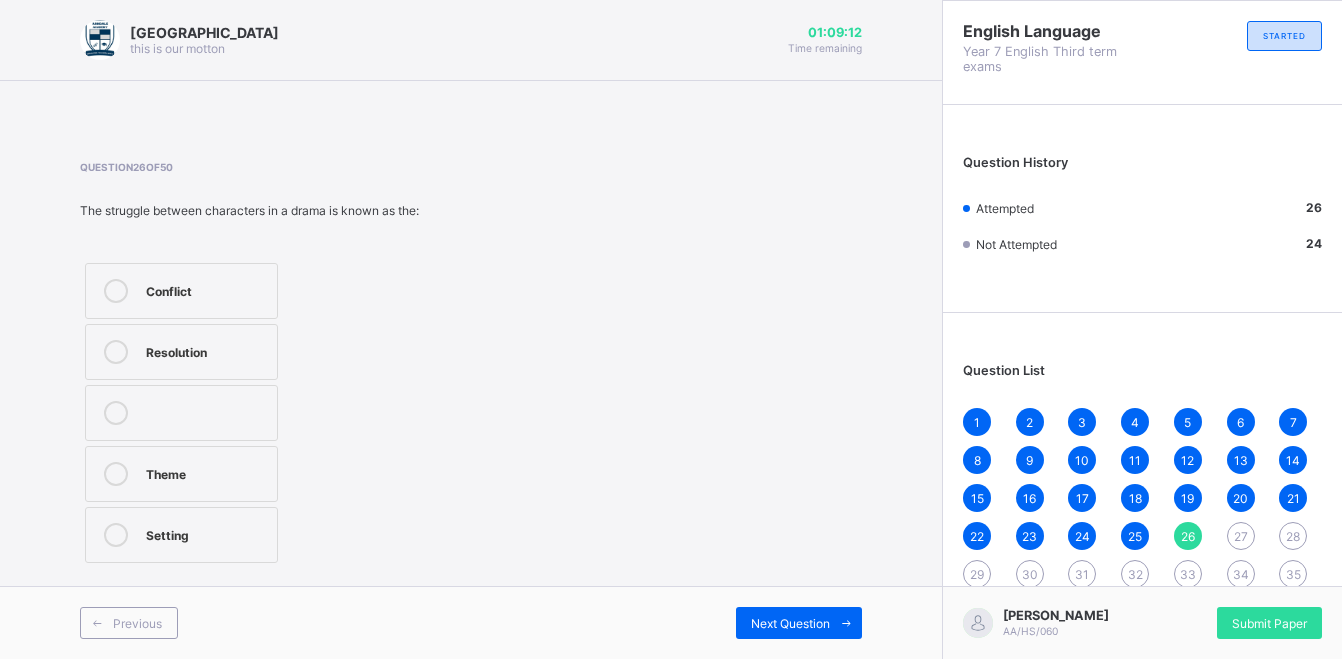 click on "Previous Next Question" at bounding box center (471, 622) 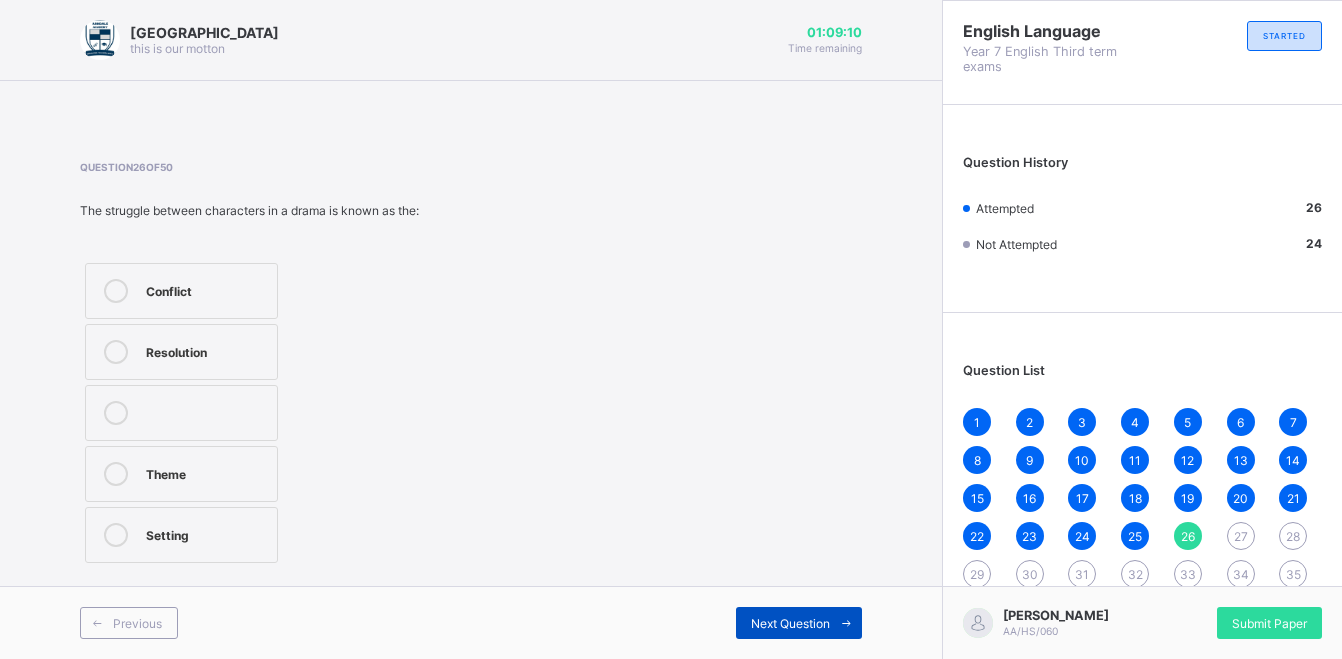 click on "Next Question" at bounding box center (790, 623) 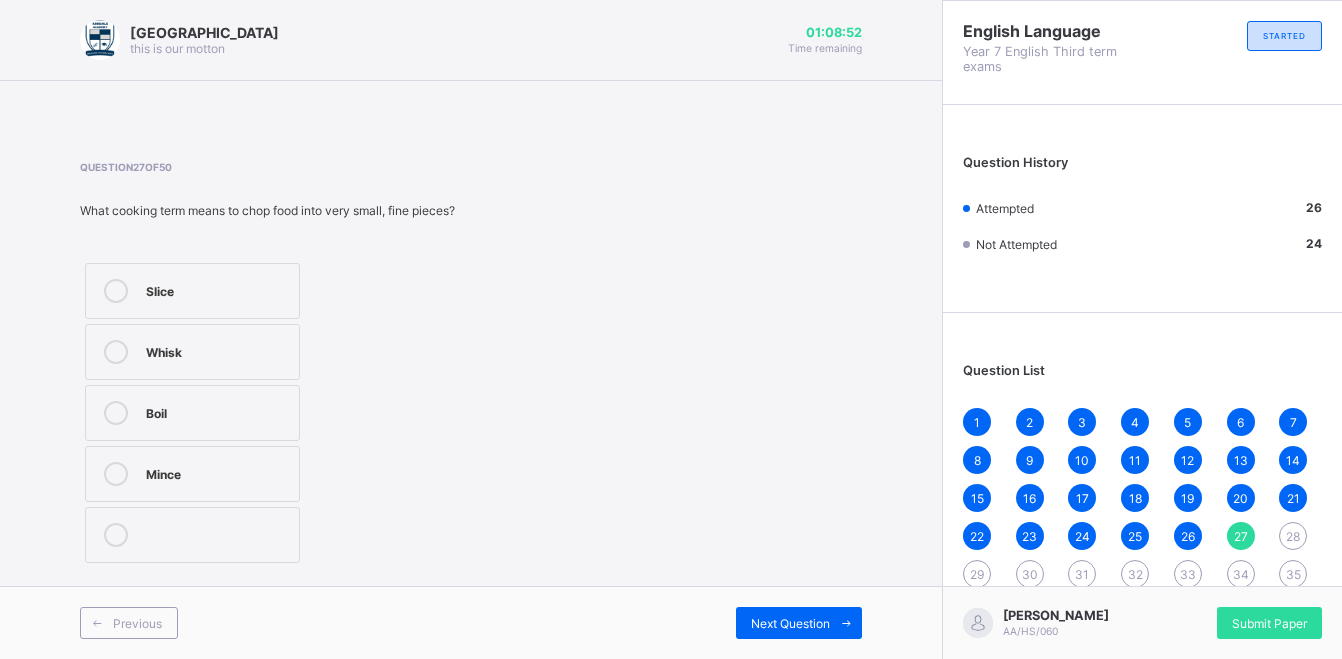 click on "Whisk" at bounding box center [217, 350] 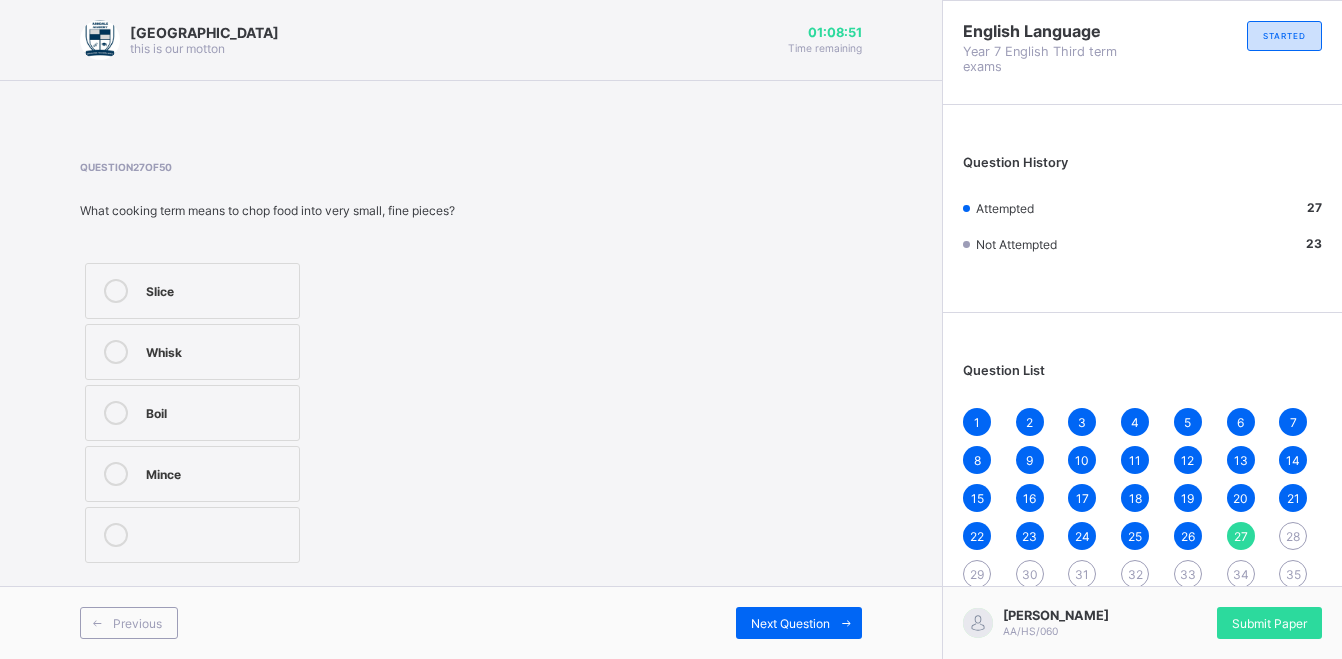 click on "Slice" at bounding box center (192, 291) 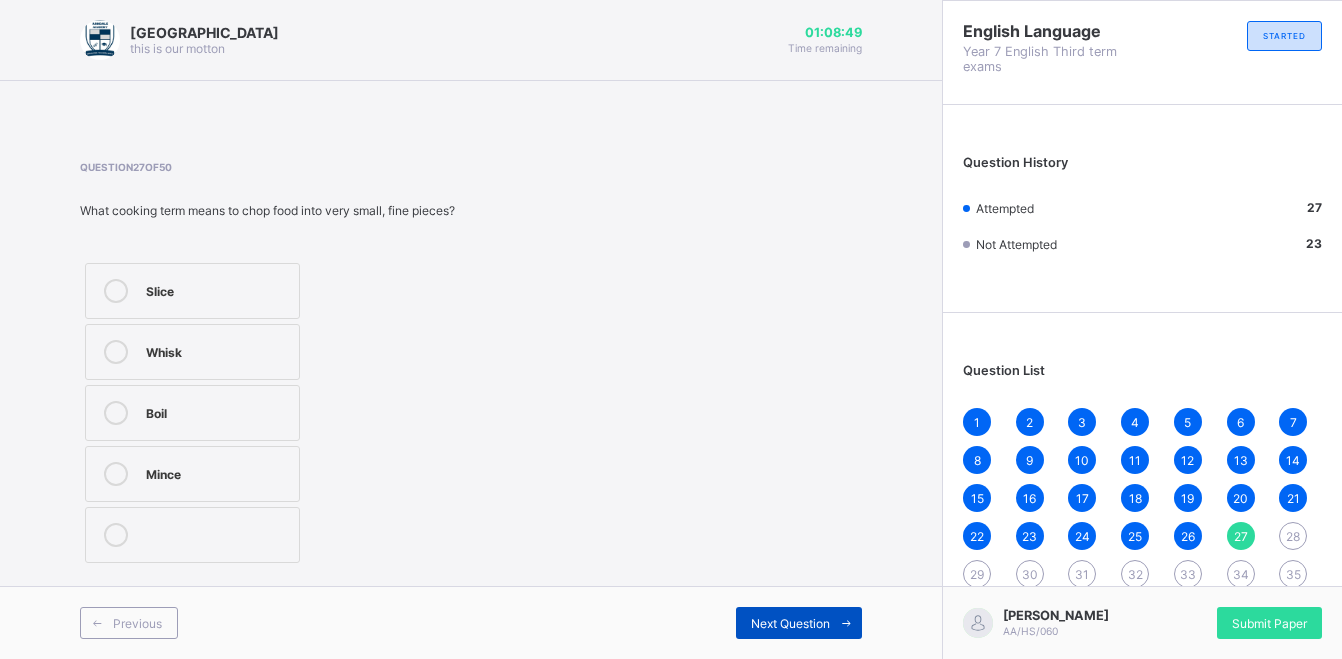 click on "Next Question" at bounding box center [790, 623] 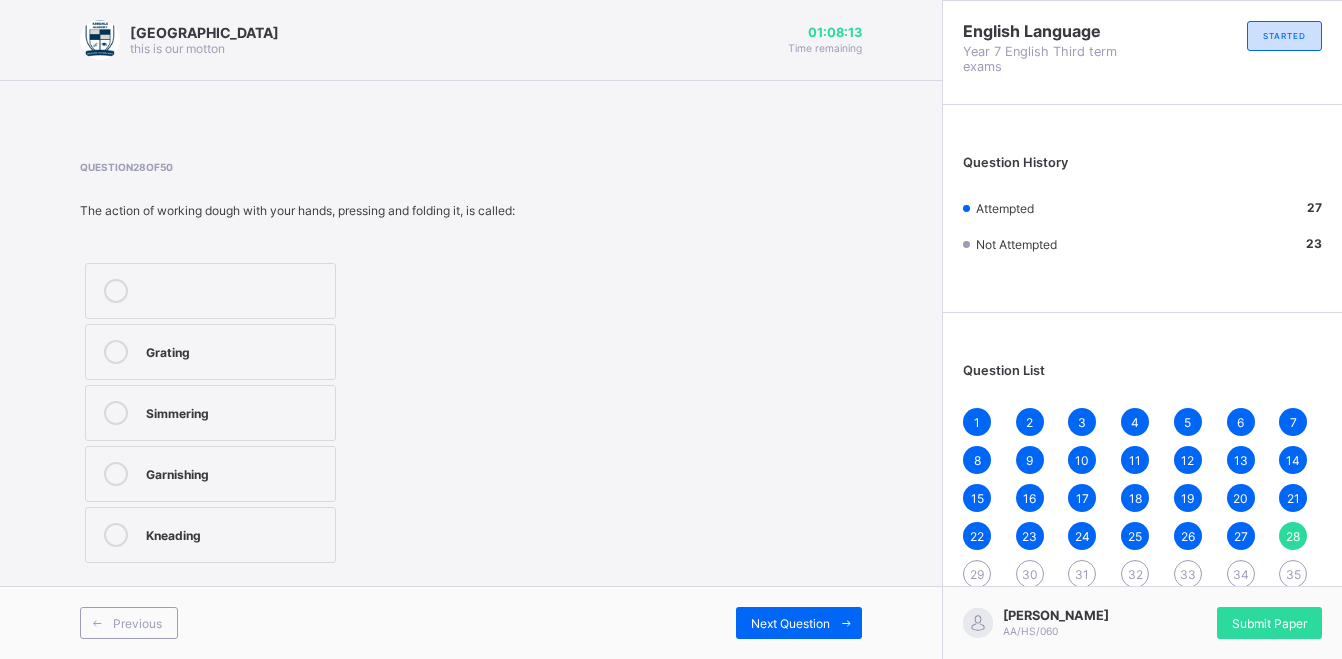 click on "Garnishing" at bounding box center (235, 474) 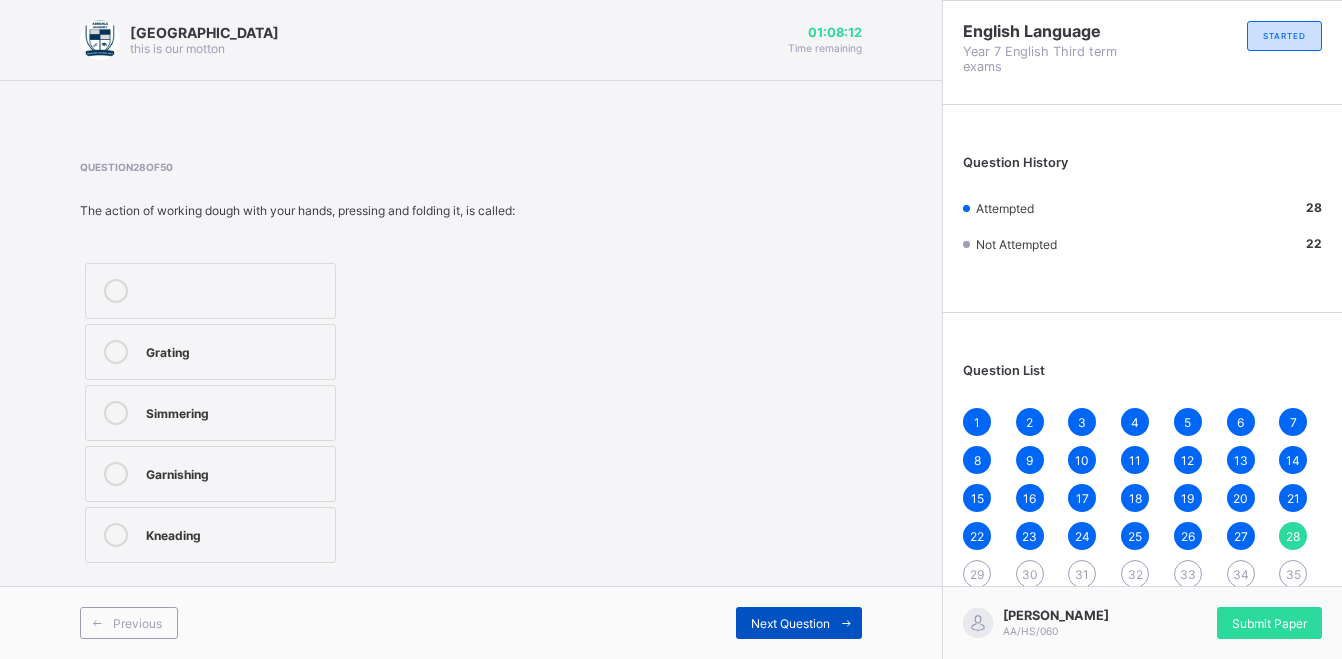 click on "Next Question" at bounding box center [790, 623] 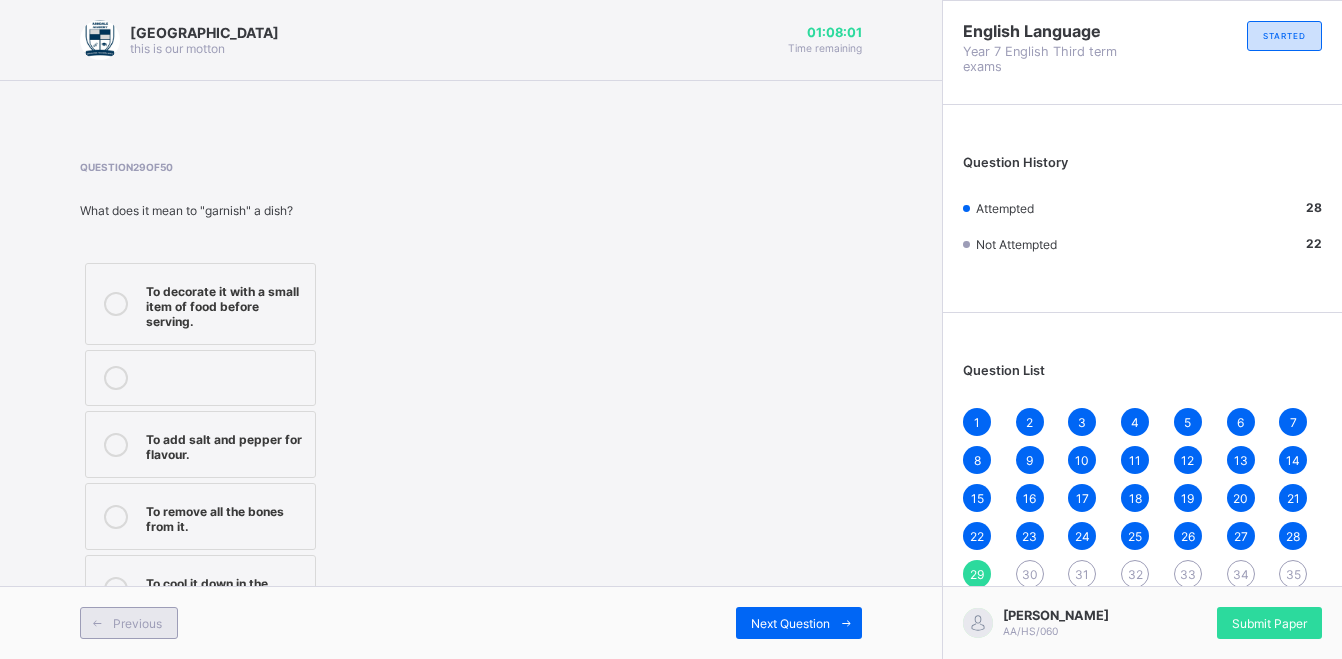 click on "Previous" at bounding box center (137, 623) 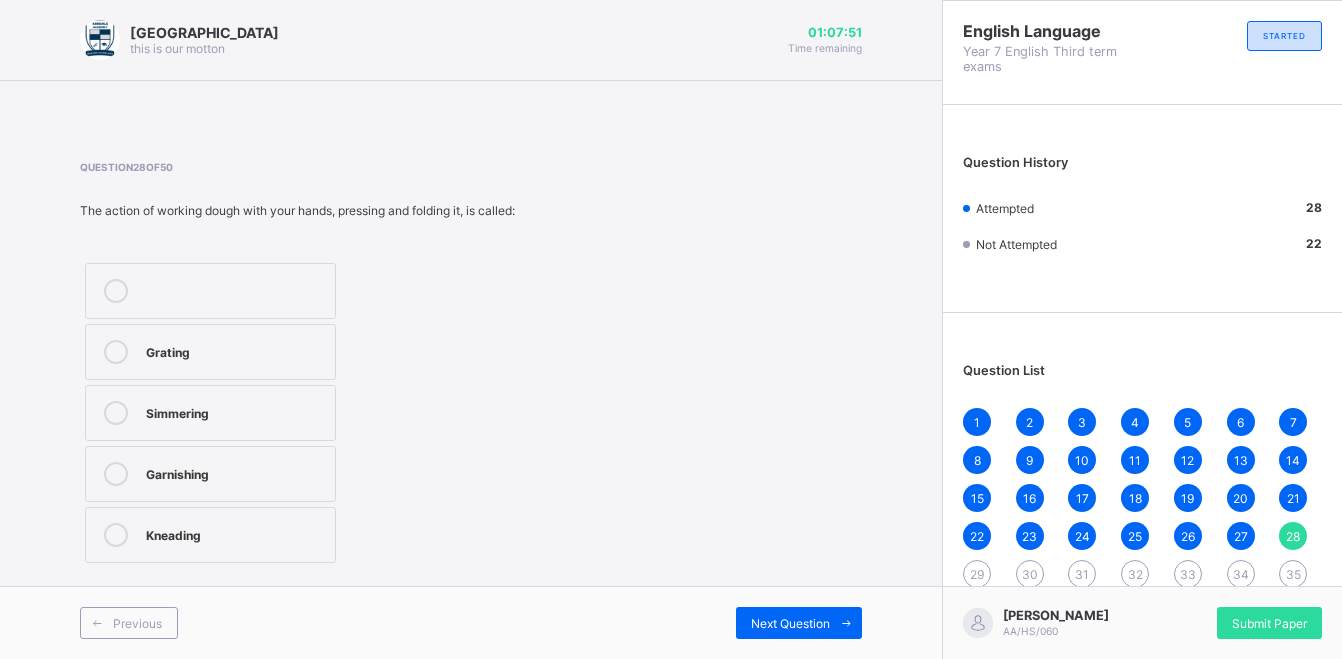 click on "Kneading" at bounding box center (235, 533) 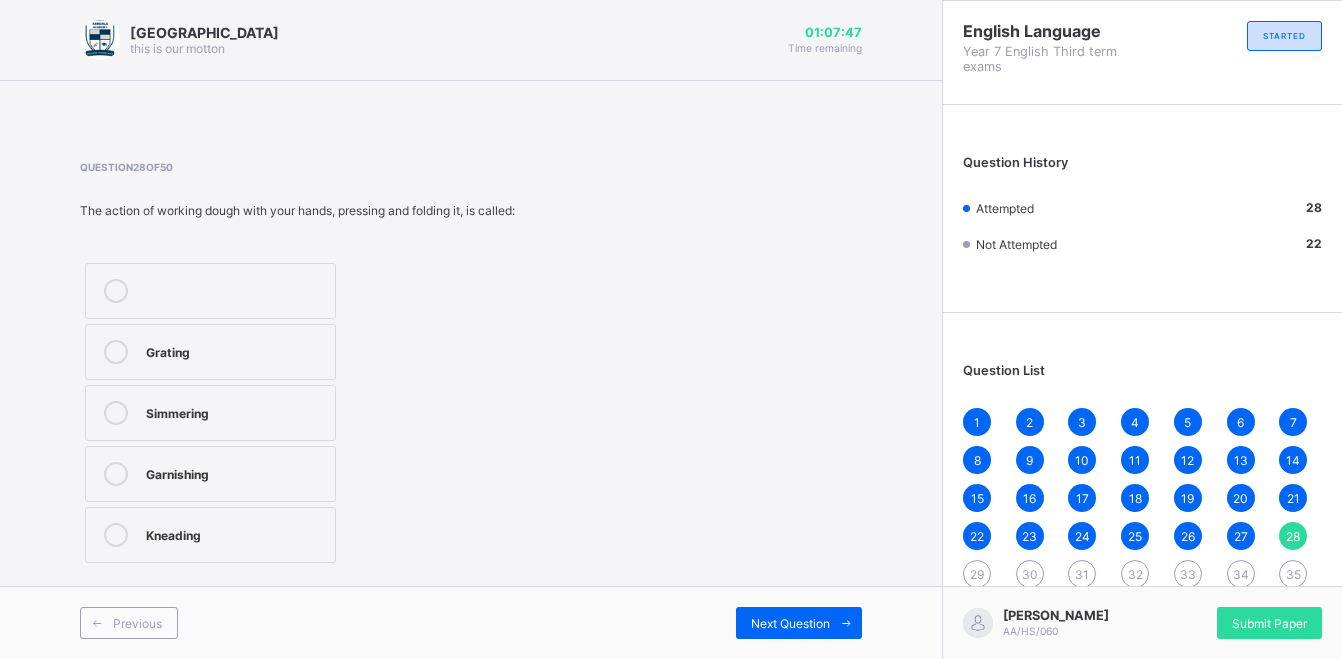 click on "Simmering" at bounding box center (210, 413) 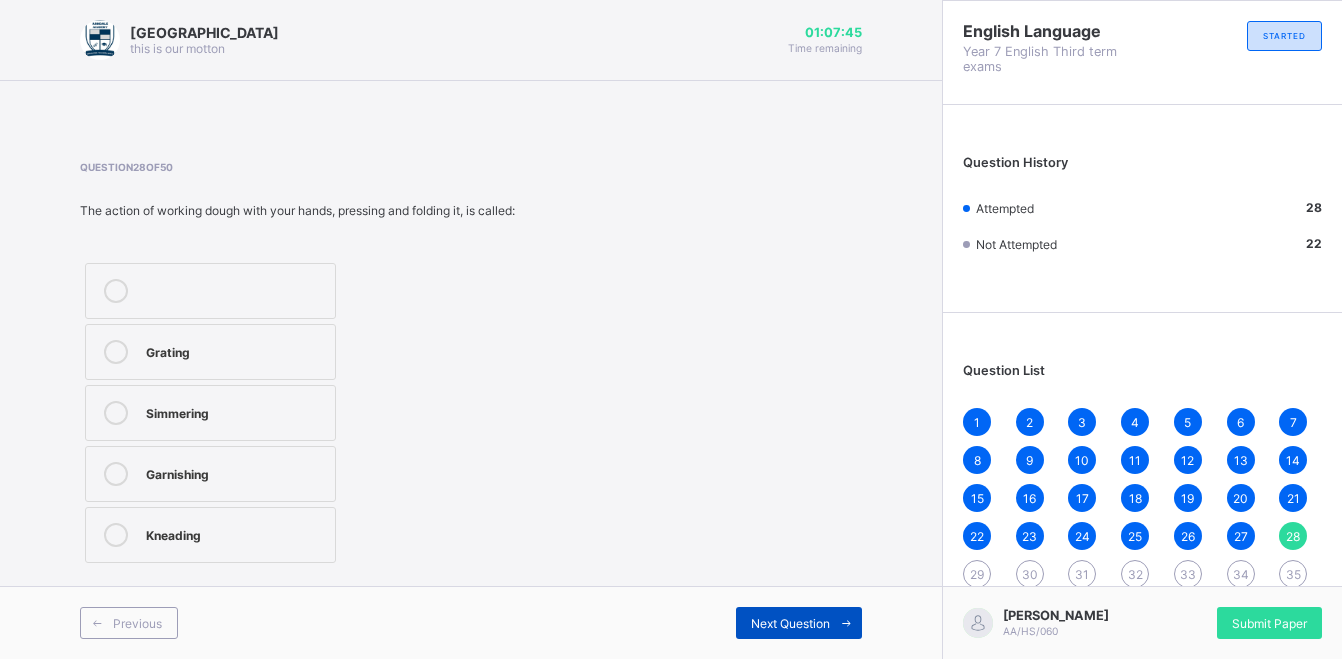 click on "Next Question" at bounding box center (799, 623) 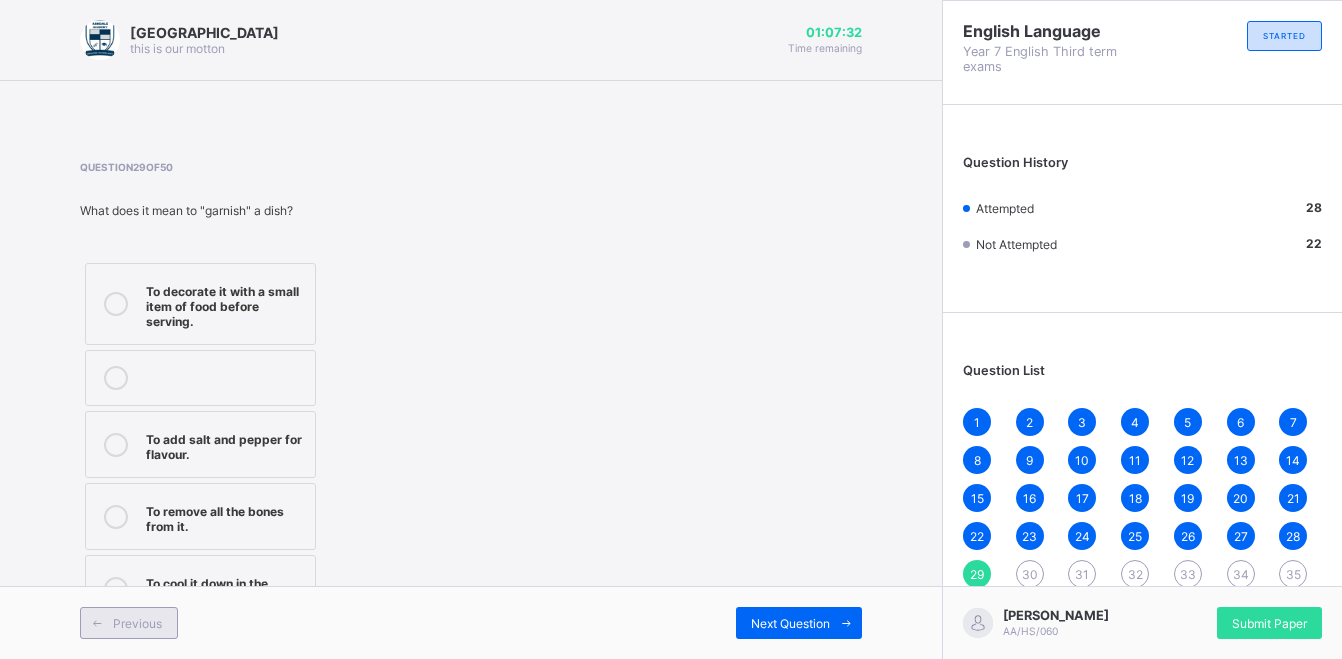 click on "Previous" at bounding box center (137, 623) 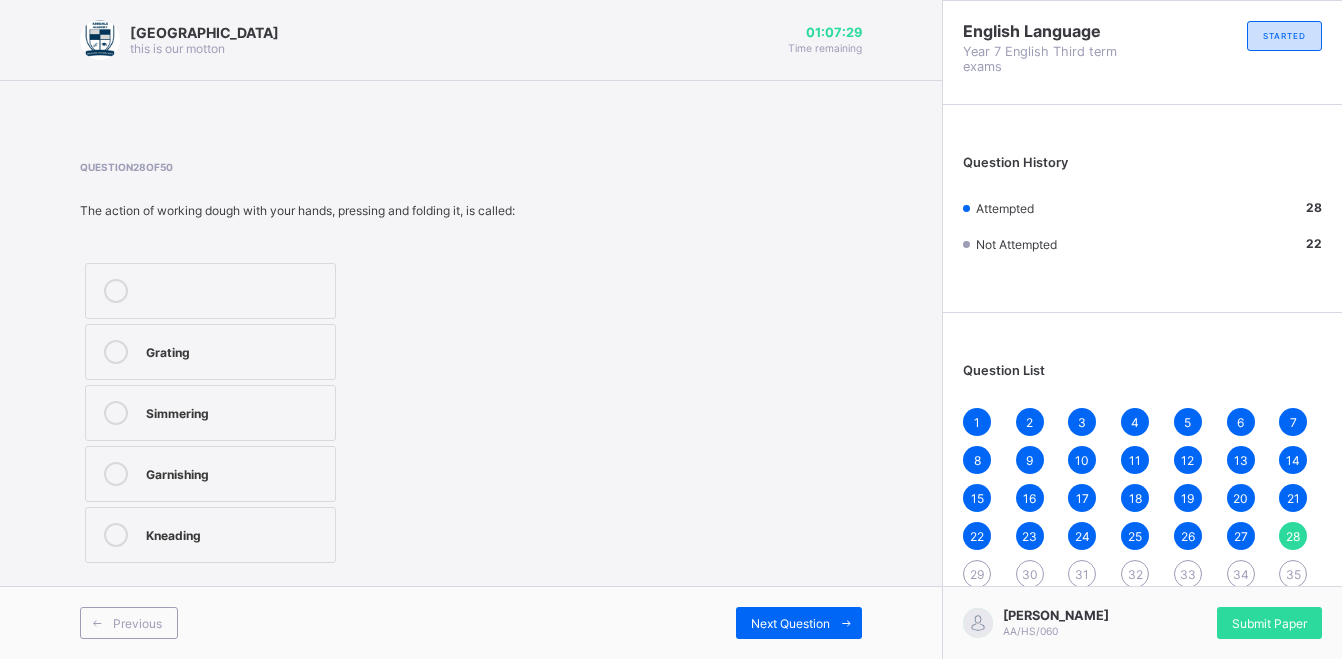 click on "Previous Next Question" at bounding box center [471, 622] 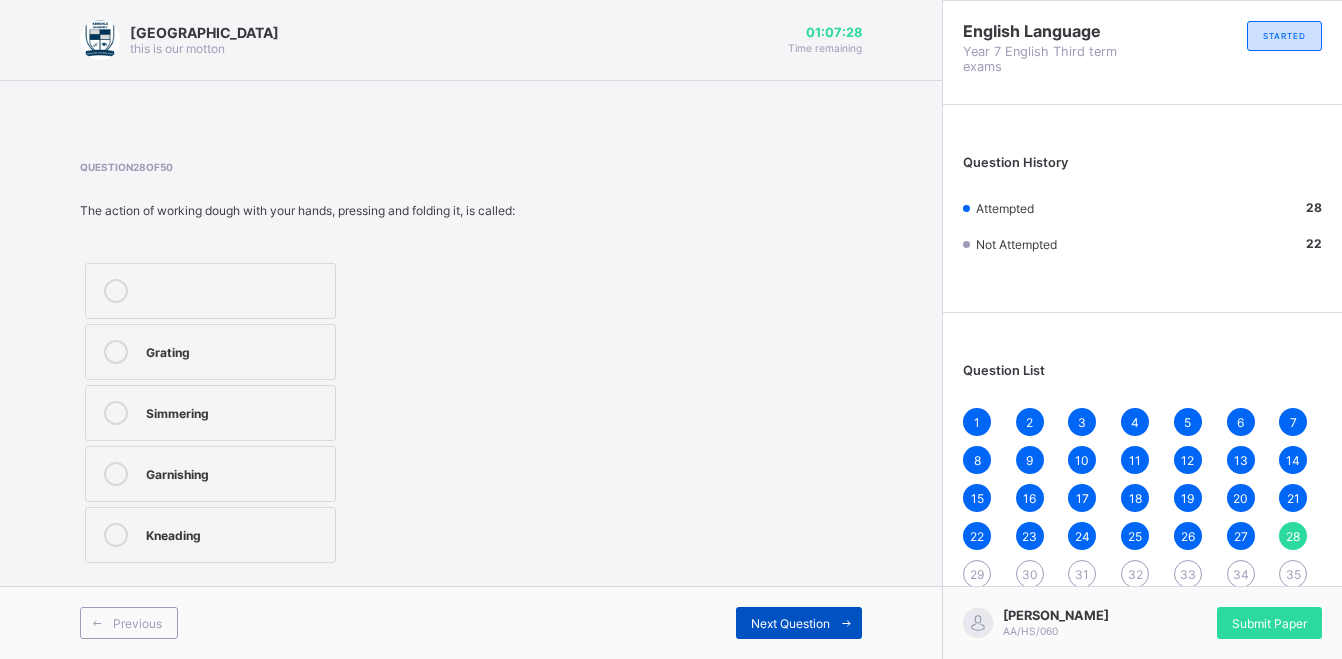 click on "Next Question" at bounding box center (790, 623) 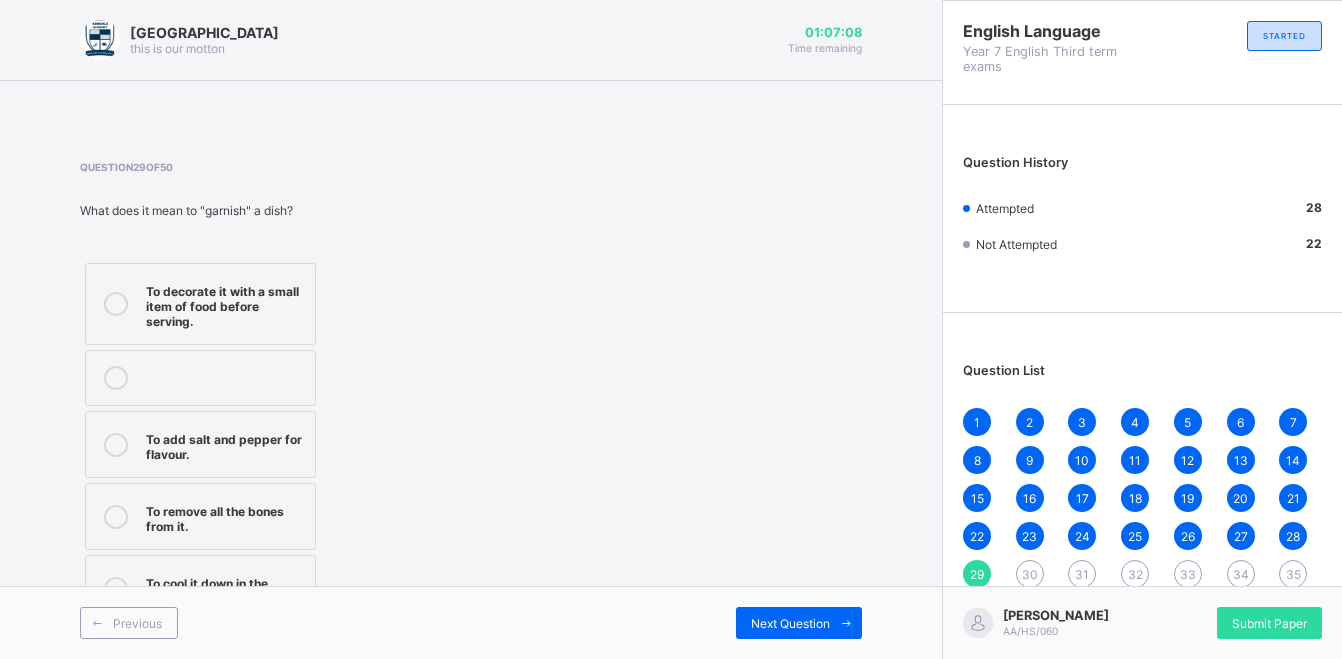 click at bounding box center (116, 304) 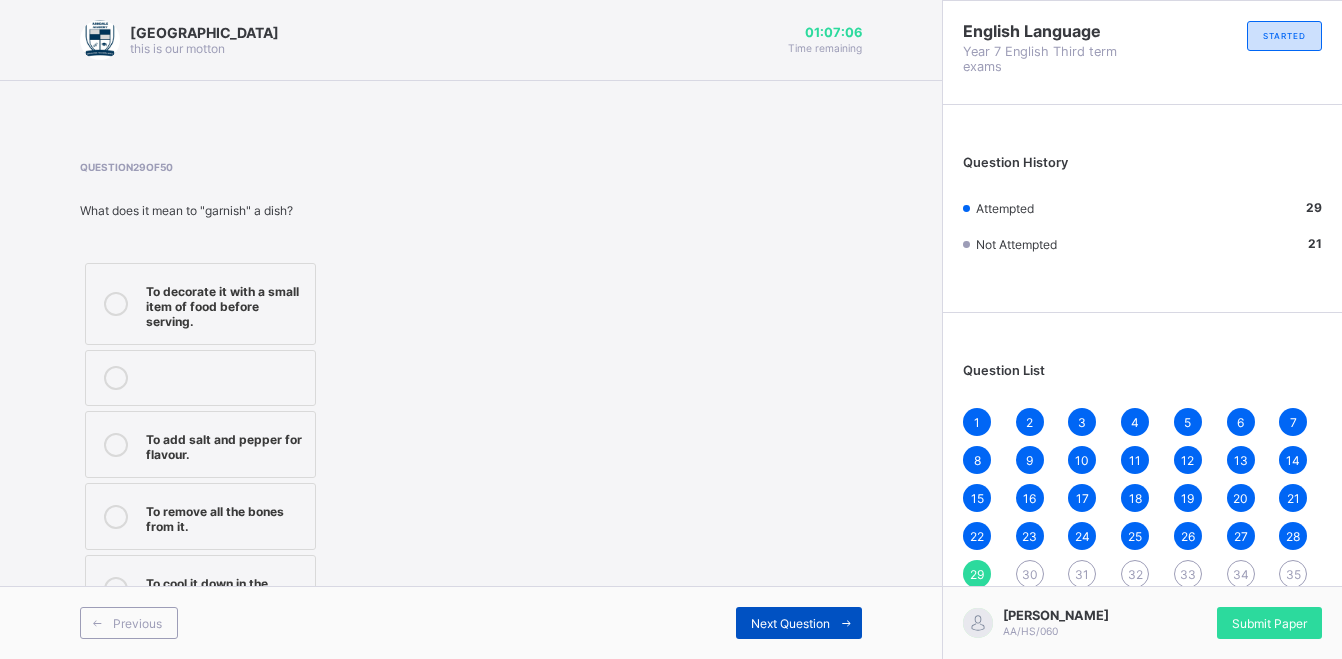 click on "Next Question" at bounding box center [790, 623] 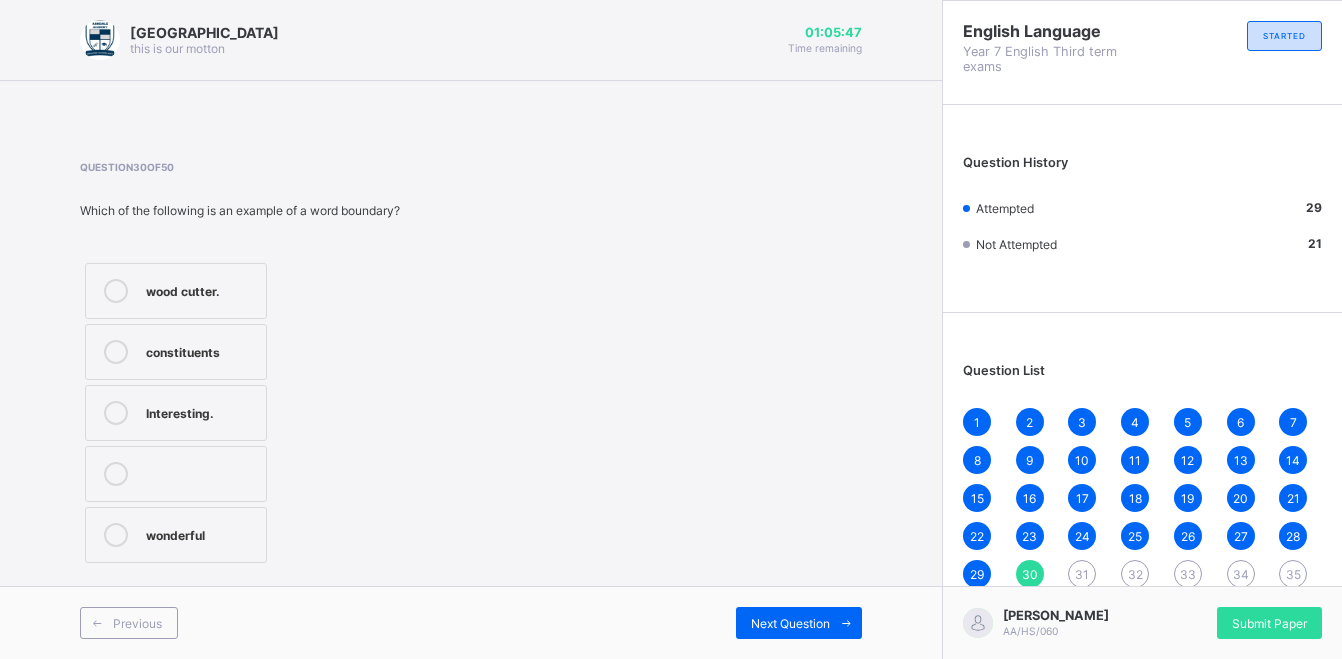click on "constituents" at bounding box center [201, 350] 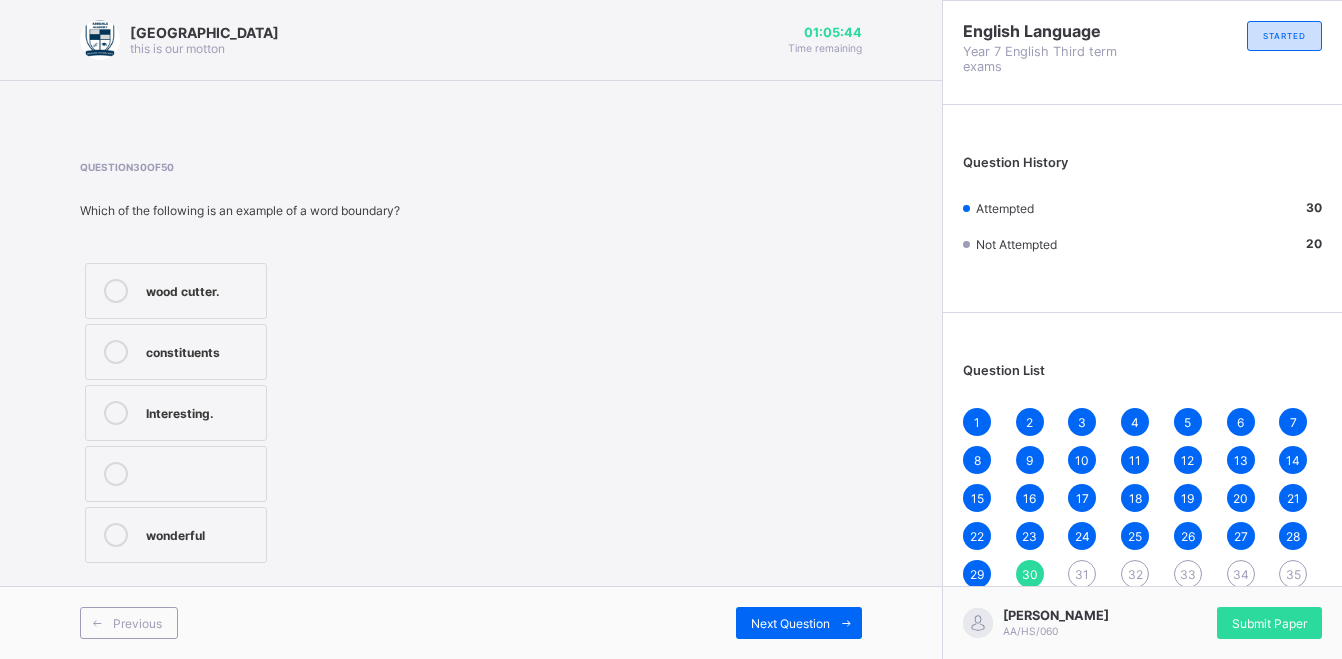 click on "Interesting." at bounding box center [176, 413] 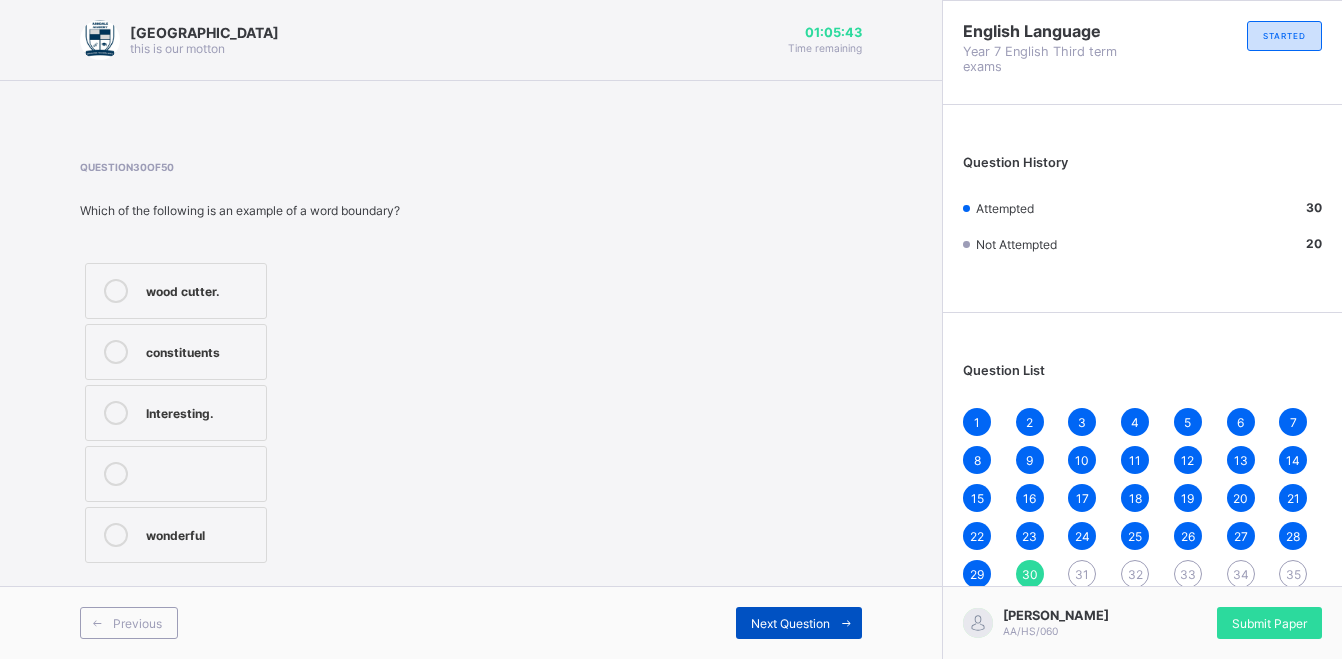 click on "Next Question" at bounding box center [799, 623] 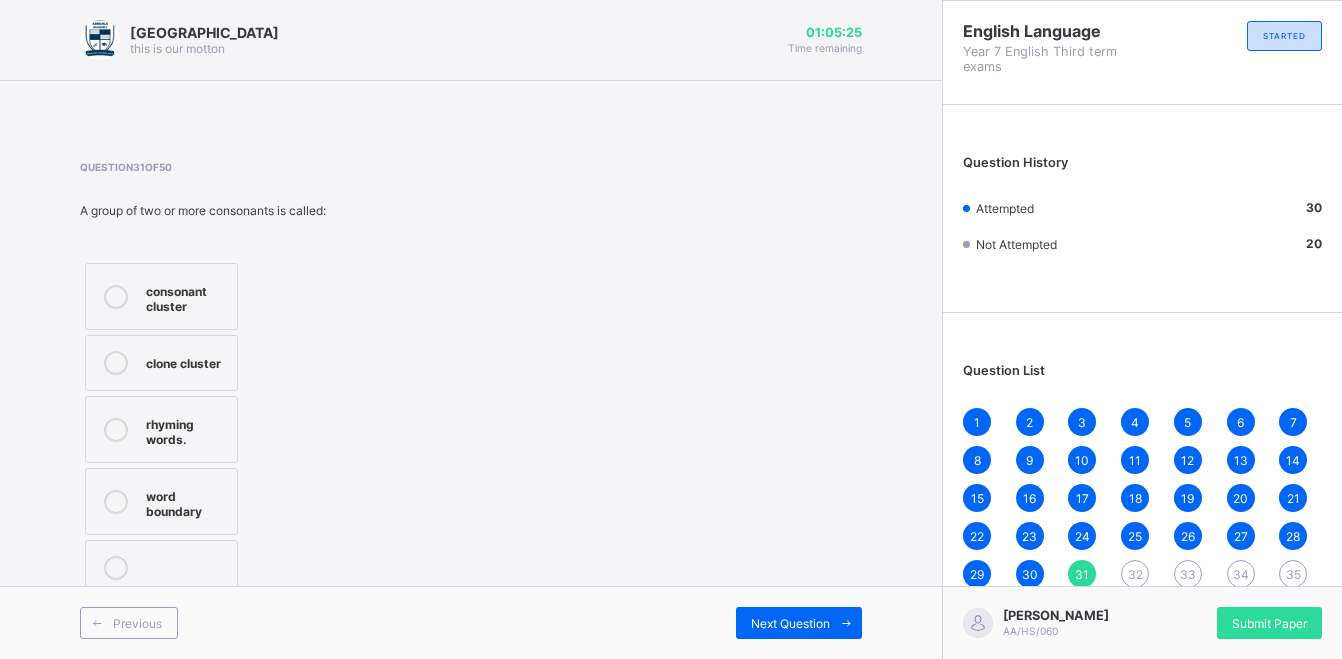 click on "consonant cluster" at bounding box center (186, 296) 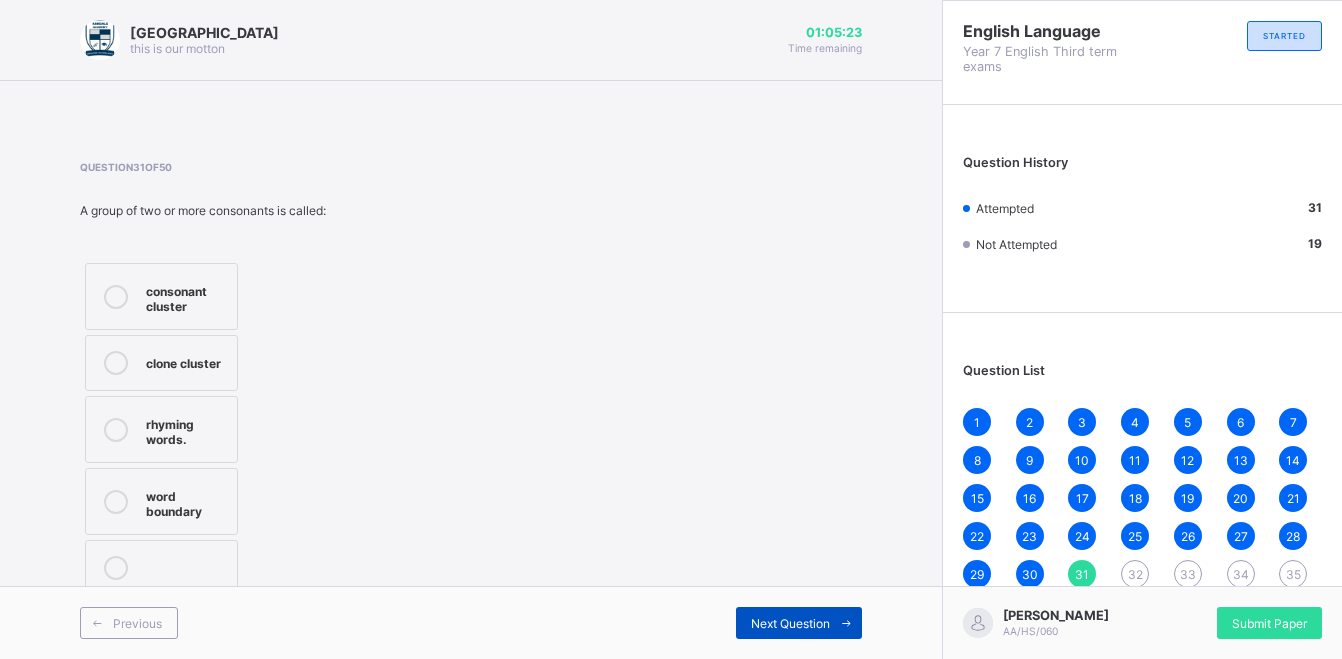 click on "Next Question" at bounding box center [790, 623] 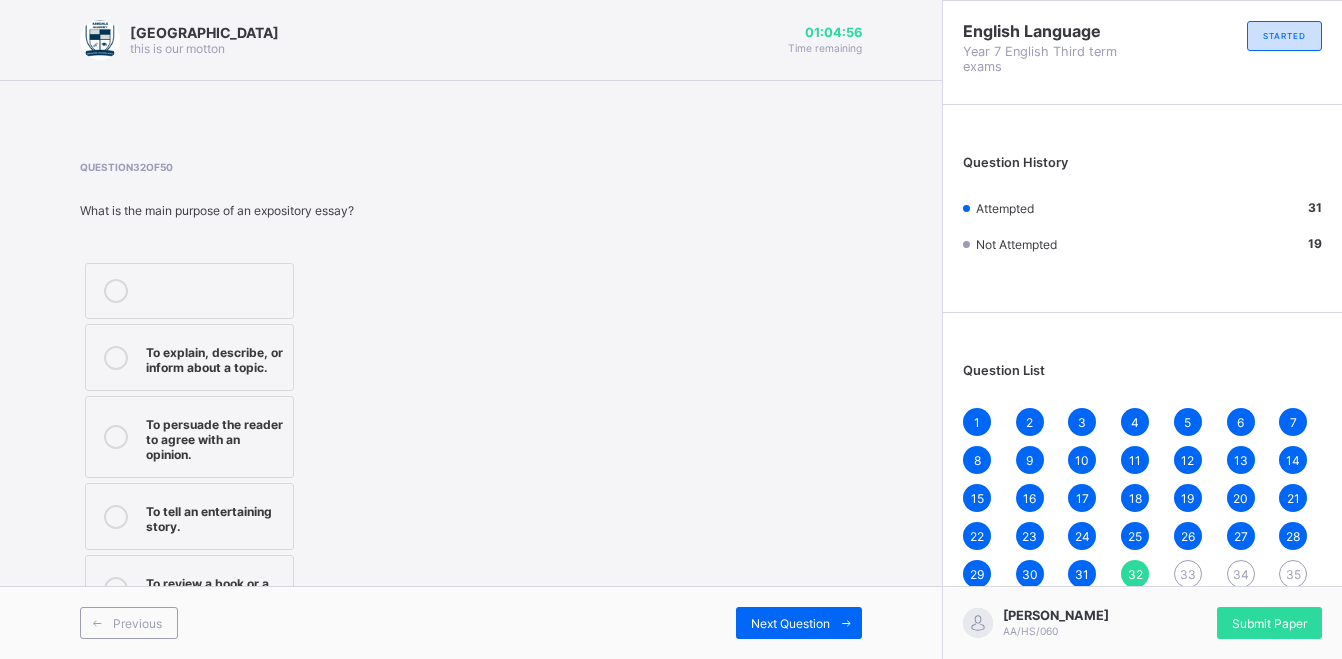 click on "To explain, describe, or inform about a topic." at bounding box center (214, 357) 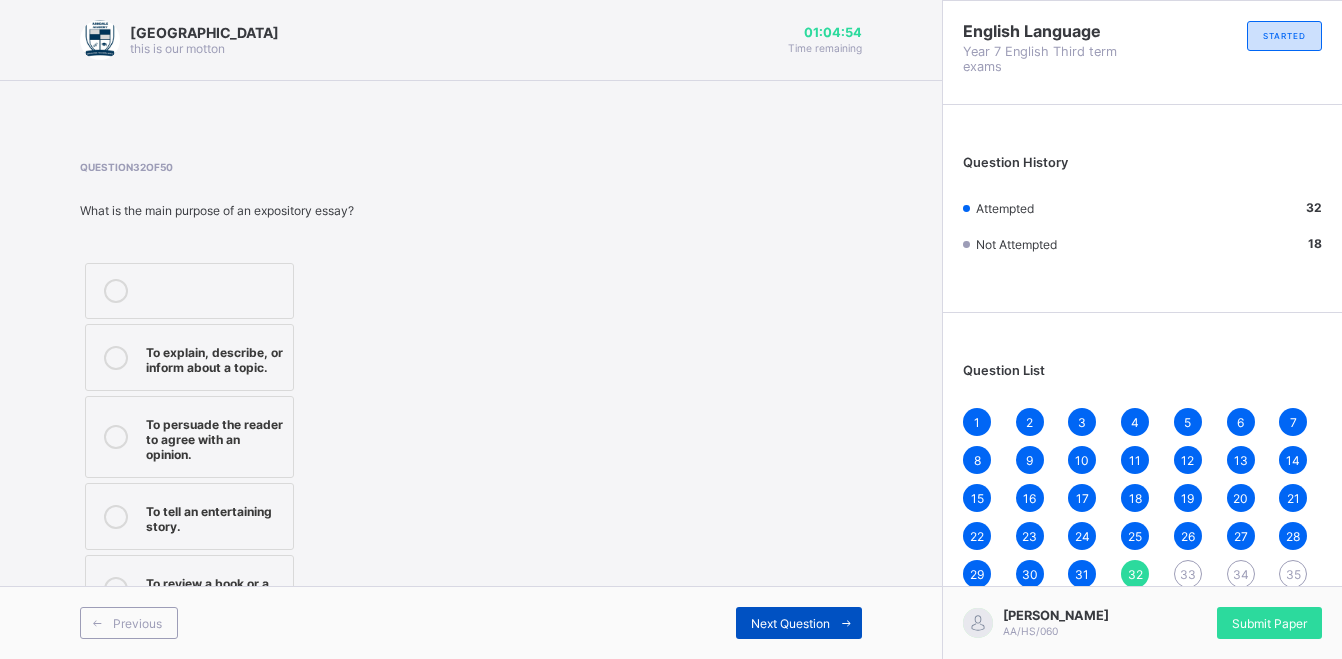click on "Next Question" at bounding box center (799, 623) 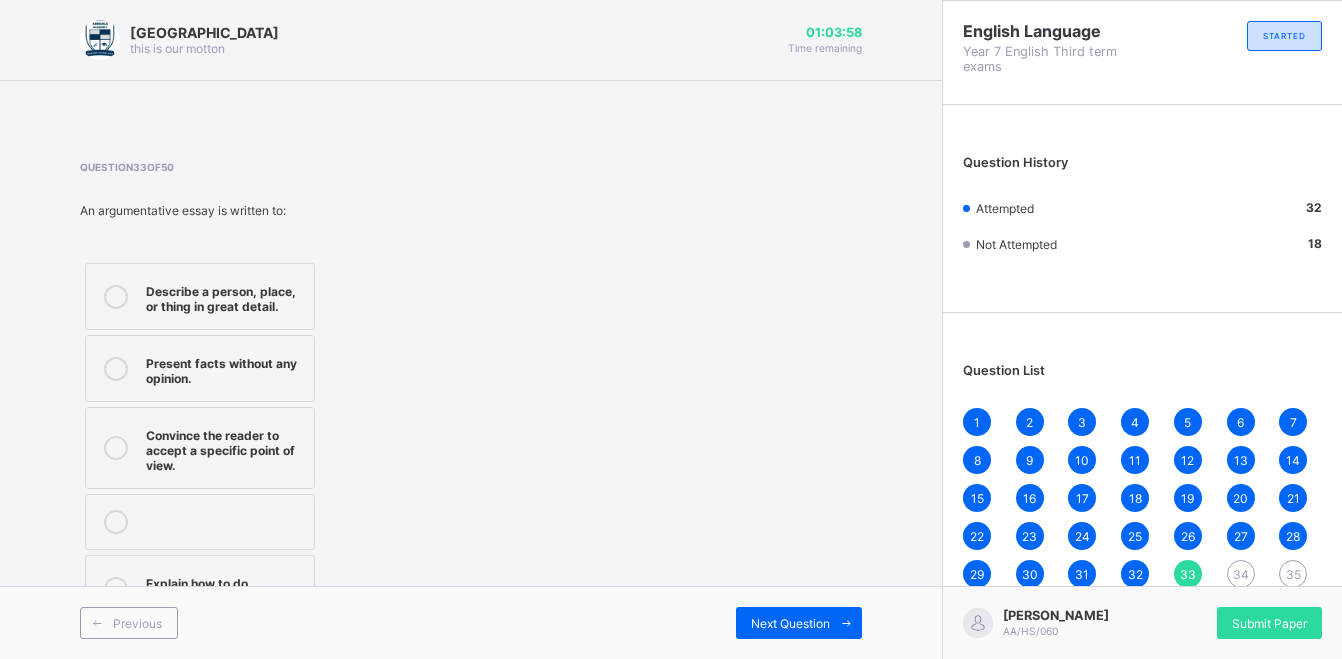 click on "Convince the reader to accept a specific point of view." at bounding box center (225, 448) 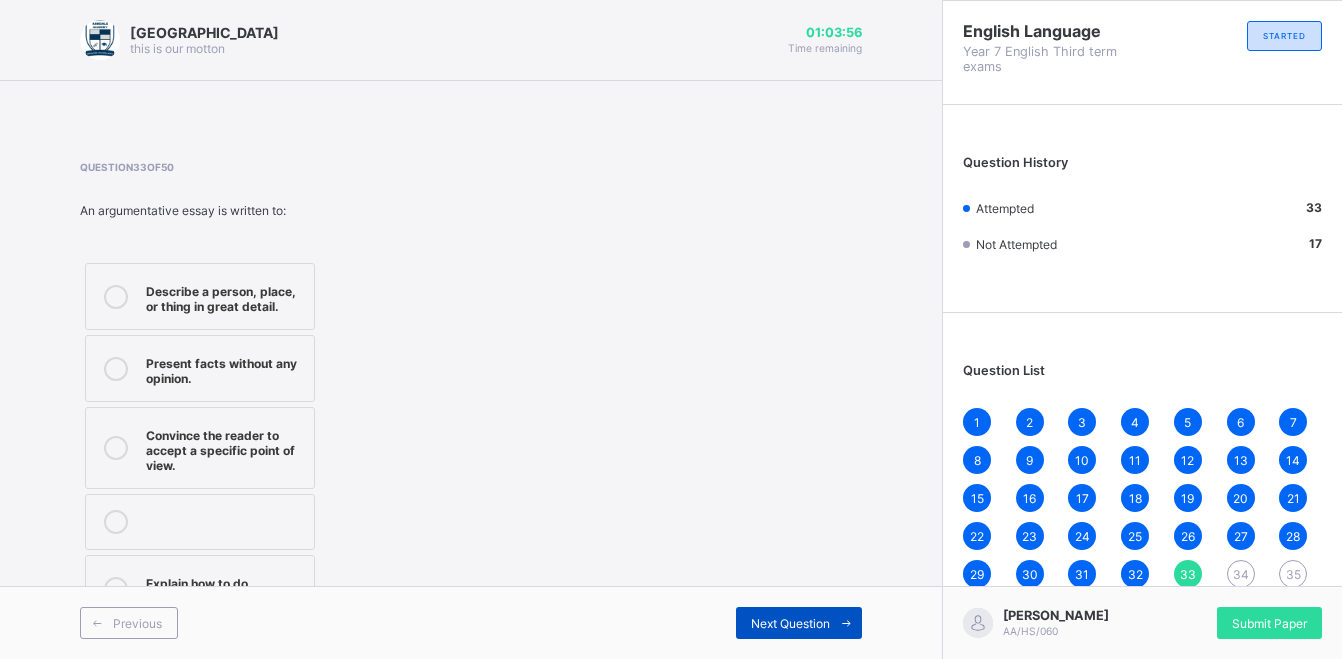 click on "Next Question" at bounding box center (790, 623) 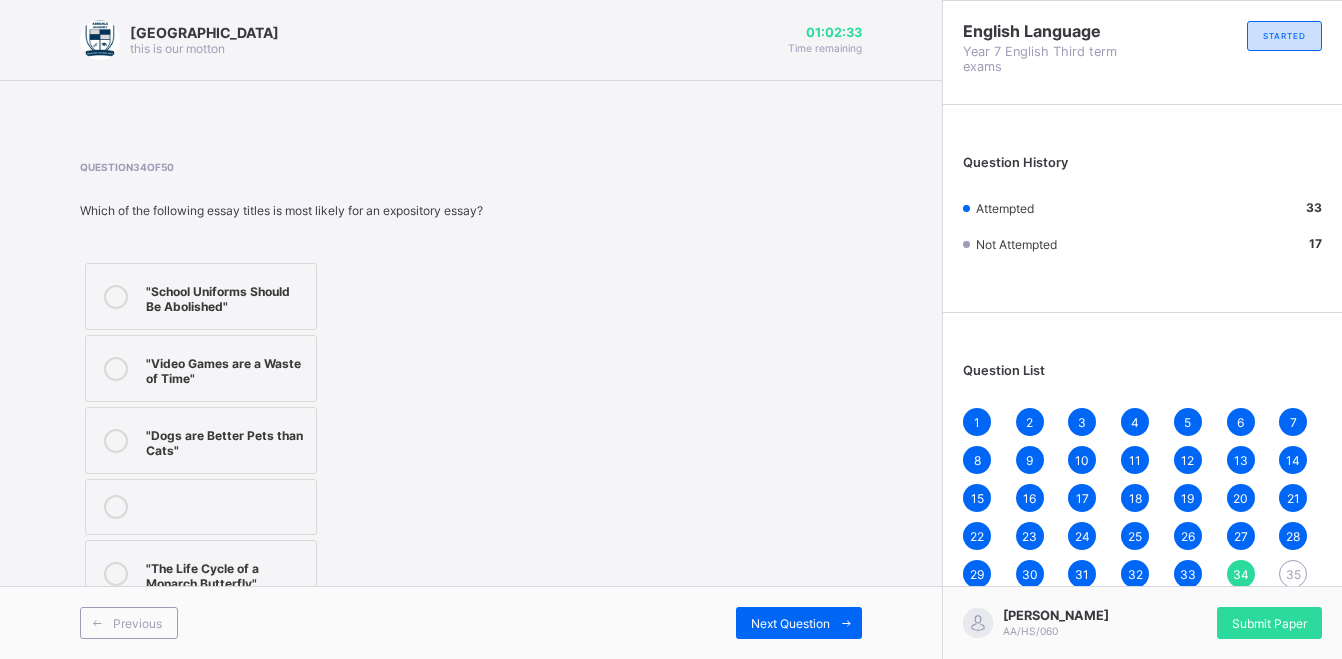 click on ""School Uniforms Should Be Abolished"" at bounding box center (226, 296) 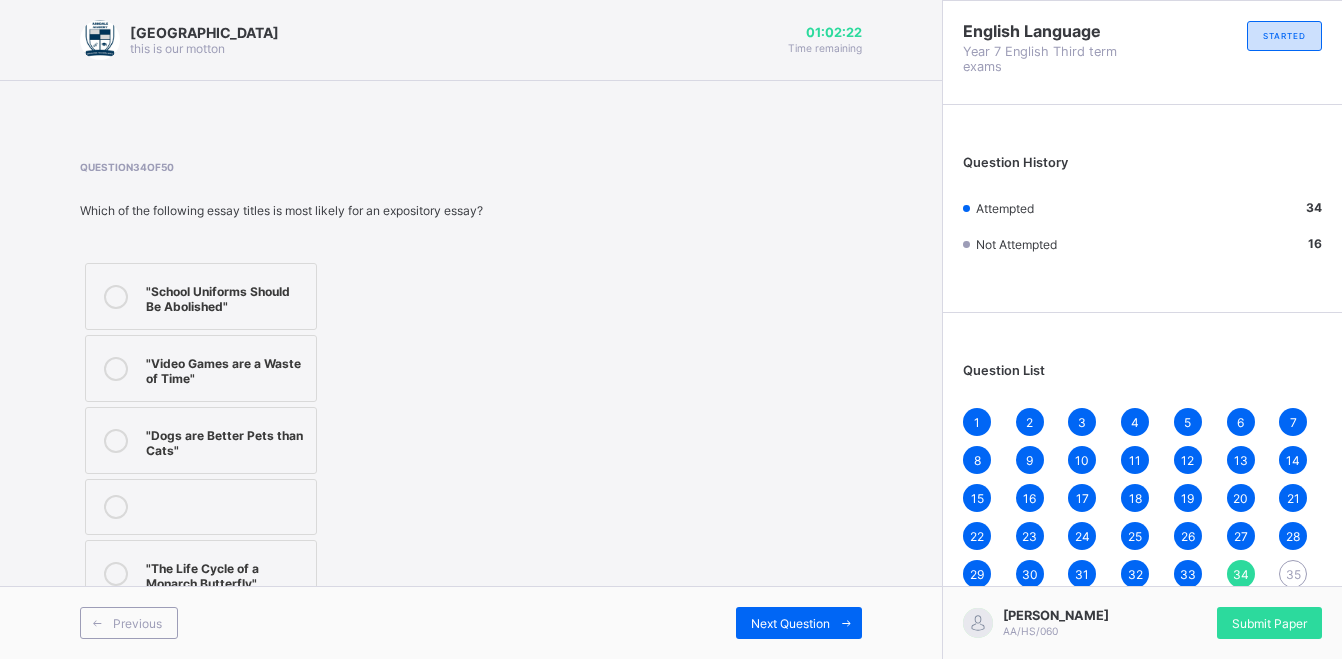 click on ""Dogs are Better Pets than Cats"" at bounding box center (226, 440) 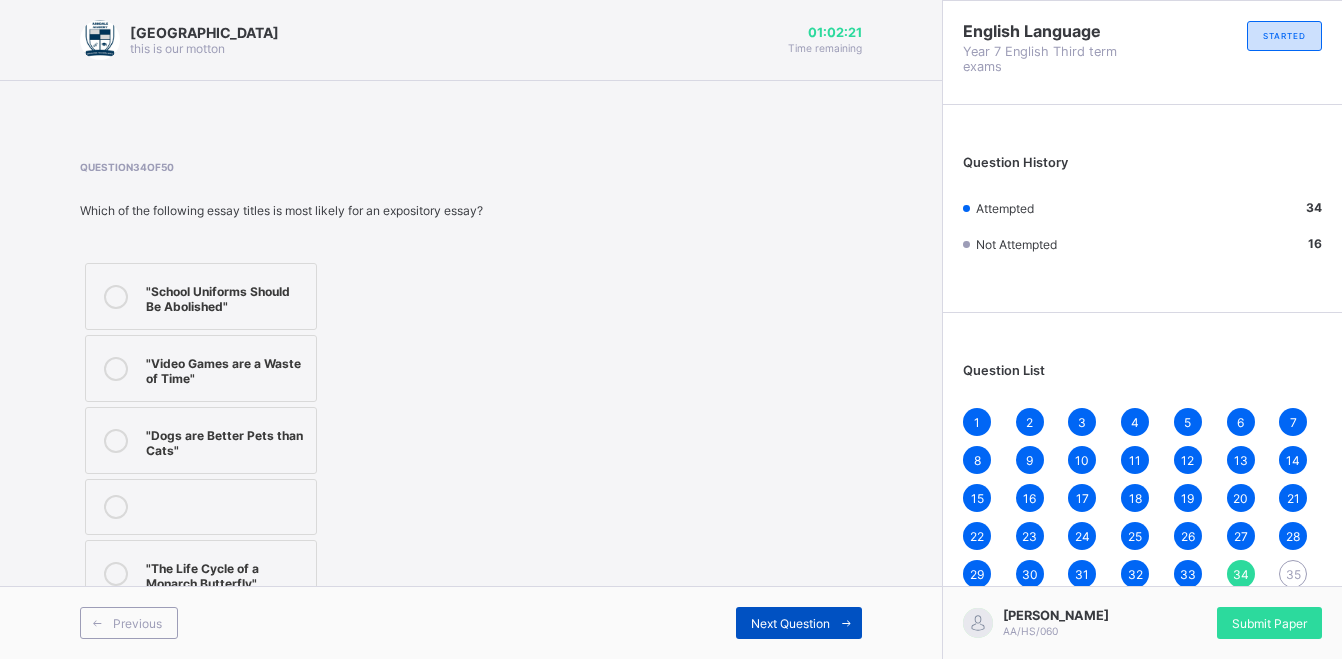 click on "Next Question" at bounding box center [790, 623] 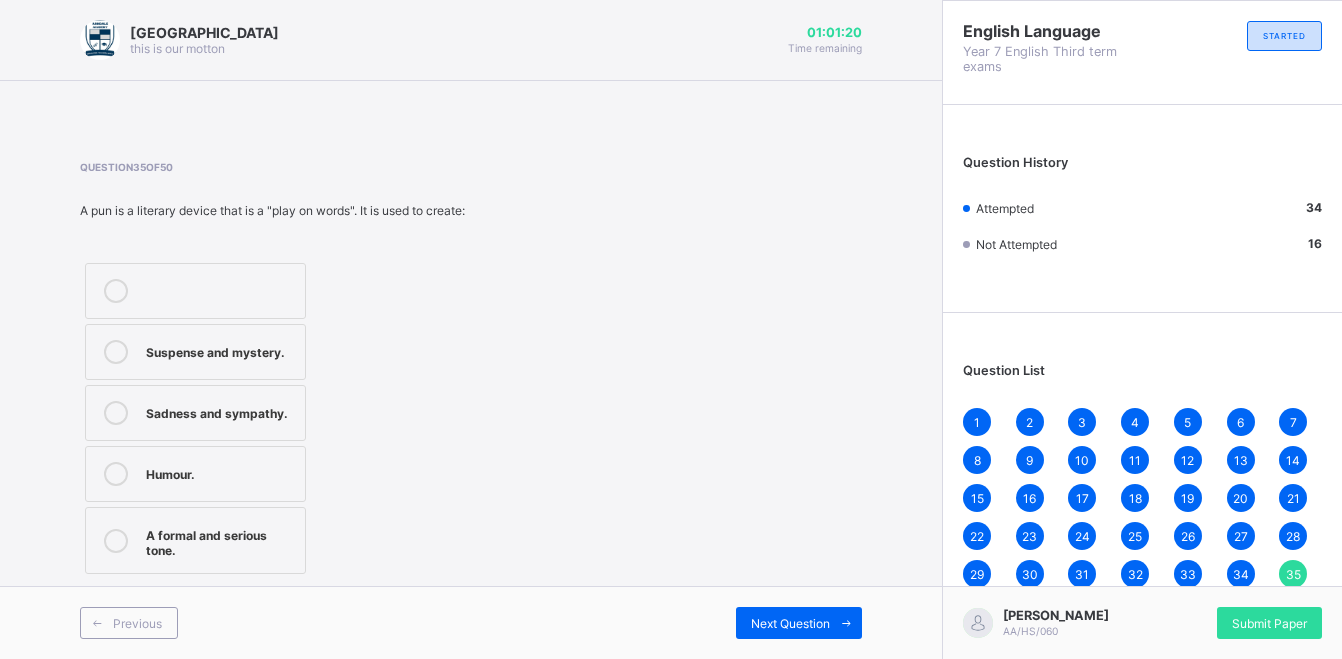 click on "Sadness and sympathy." at bounding box center [220, 411] 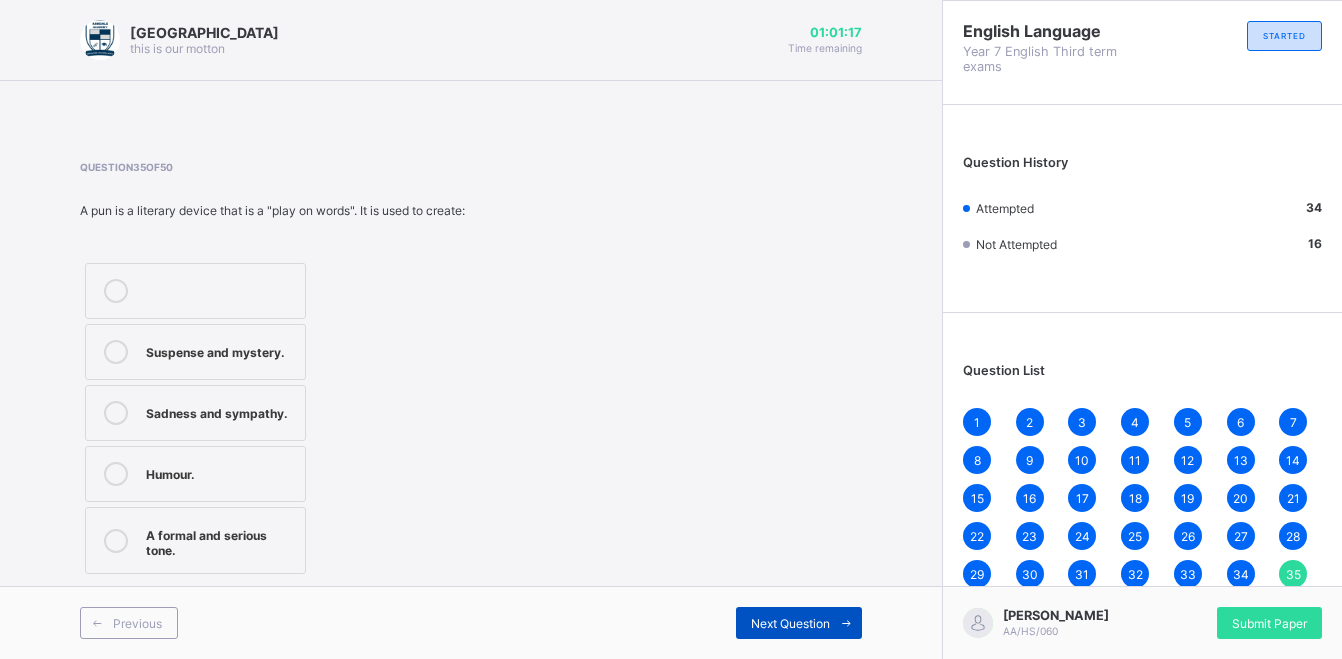 click on "Next Question" at bounding box center [799, 623] 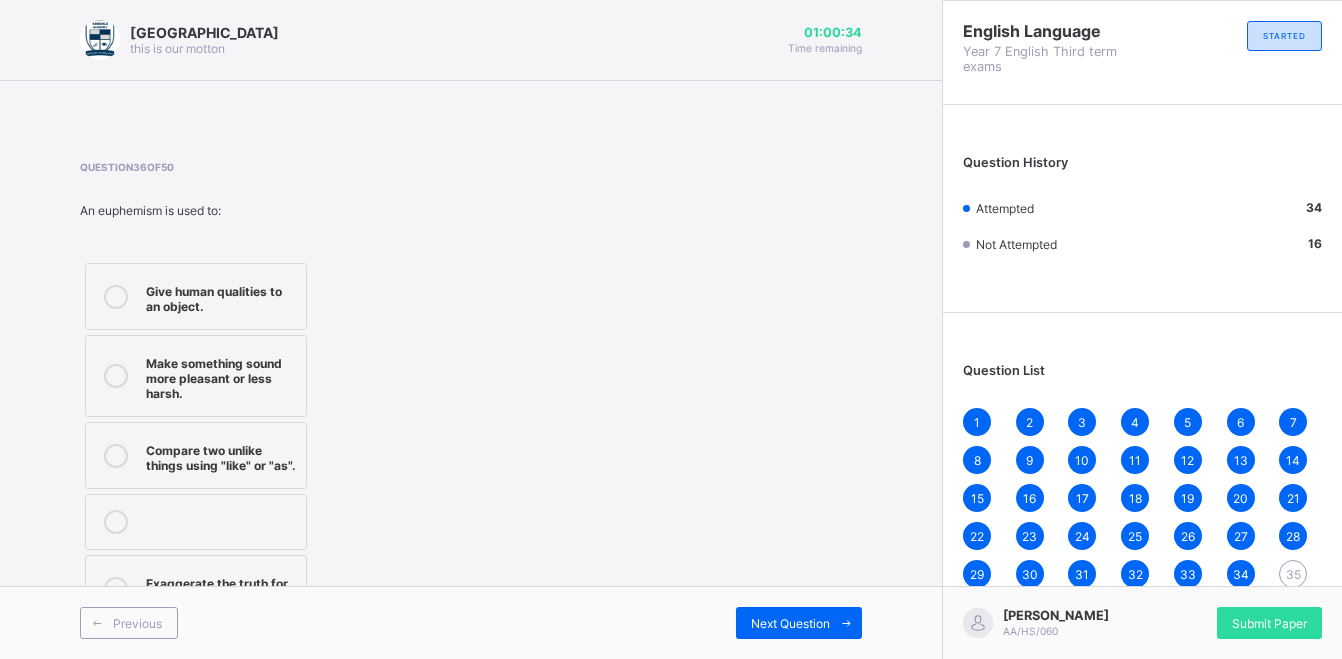 click at bounding box center (116, 296) 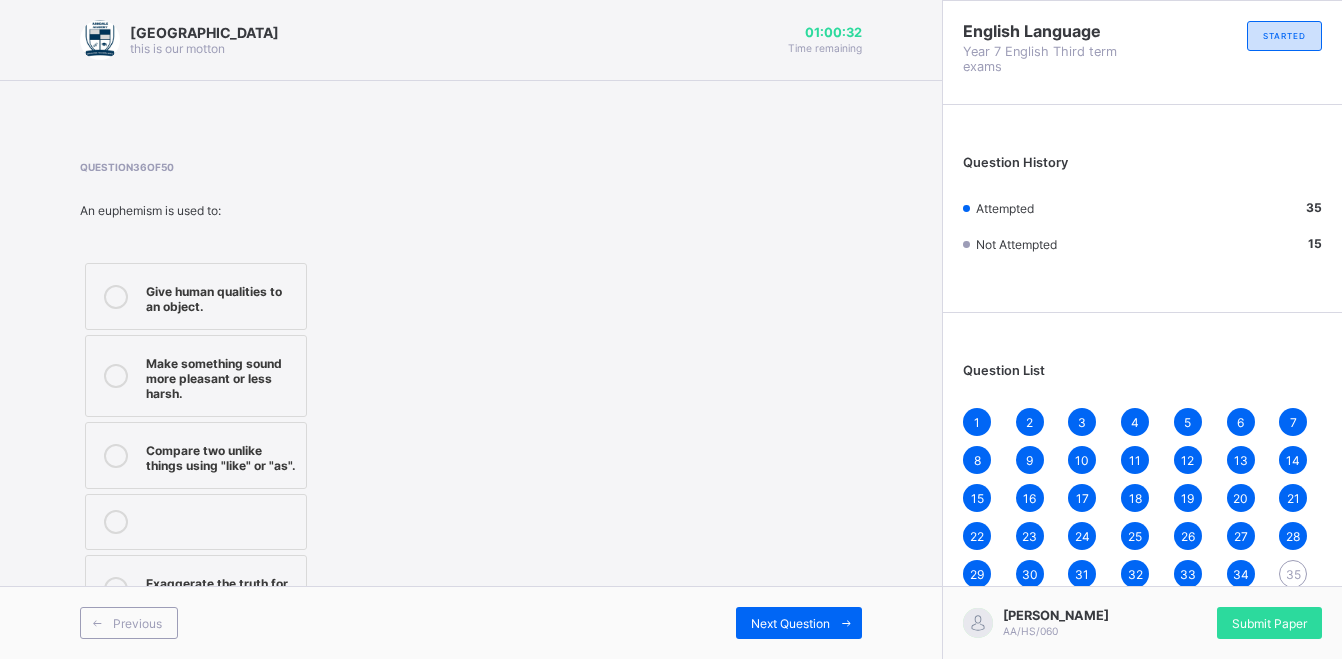 click on "Previous Next Question" at bounding box center (471, 622) 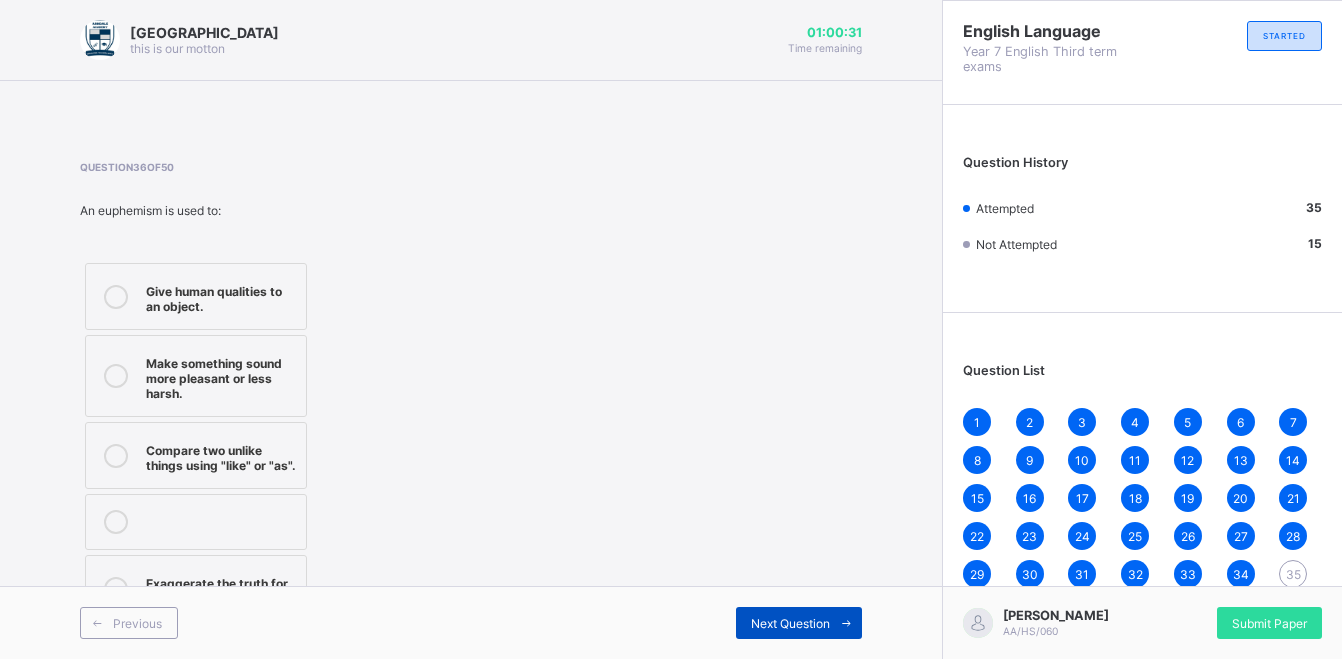 click on "Next Question" at bounding box center (799, 623) 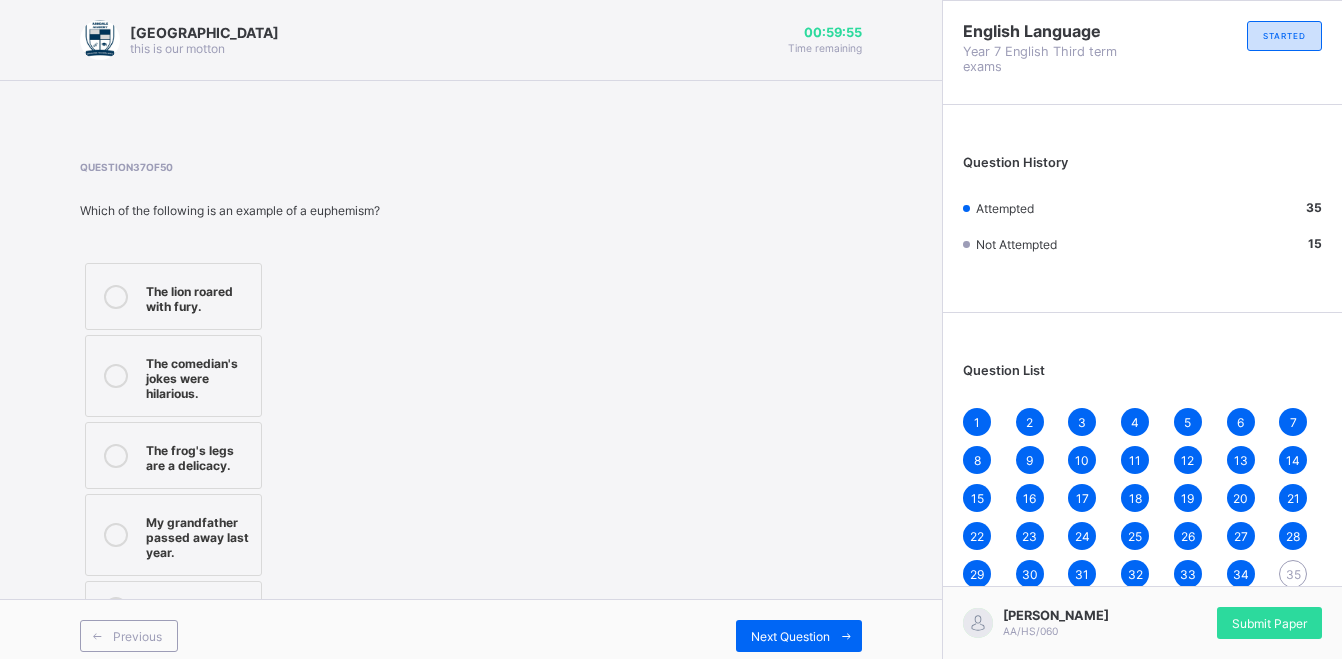 click on "My grandfather passed away last year." at bounding box center (198, 535) 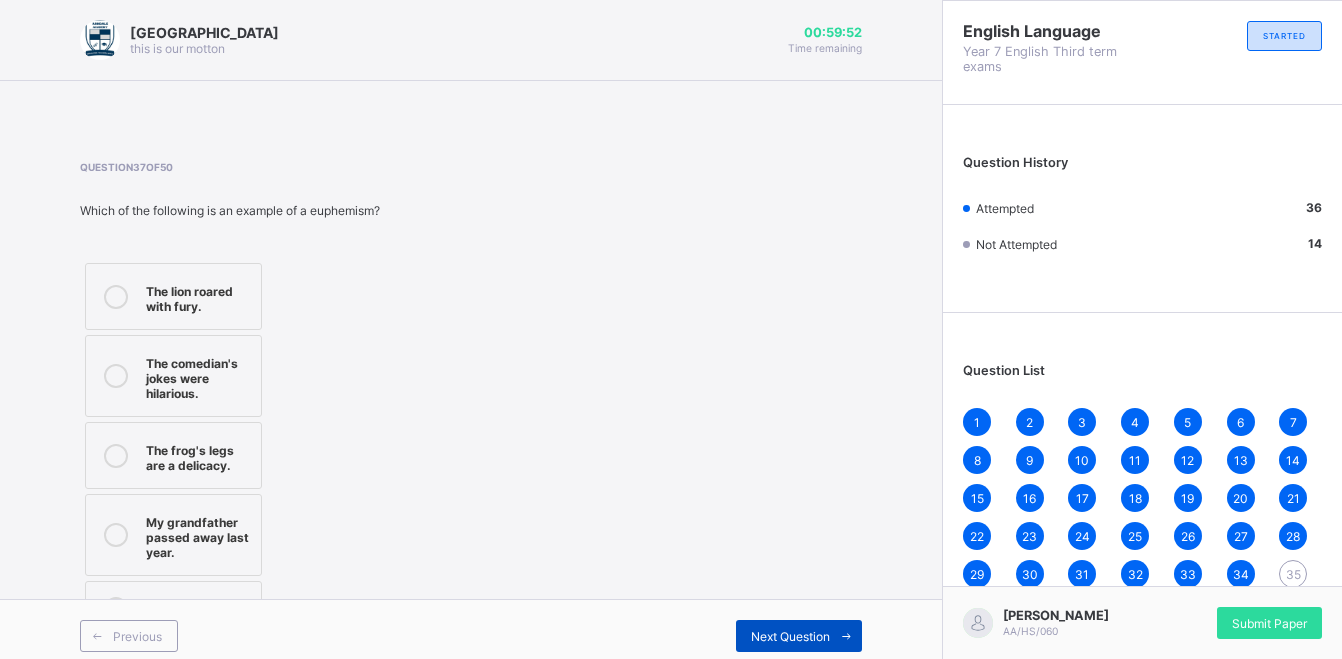 click on "Next Question" at bounding box center (799, 636) 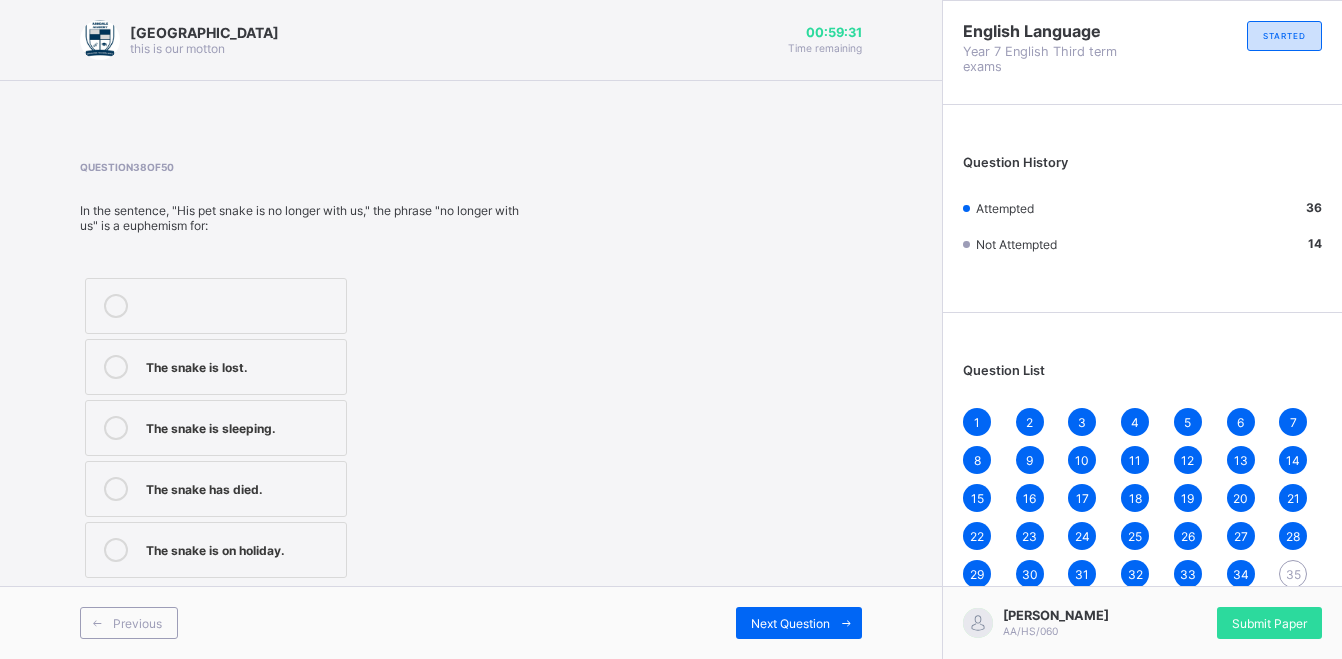 click on "The snake has died." at bounding box center [241, 487] 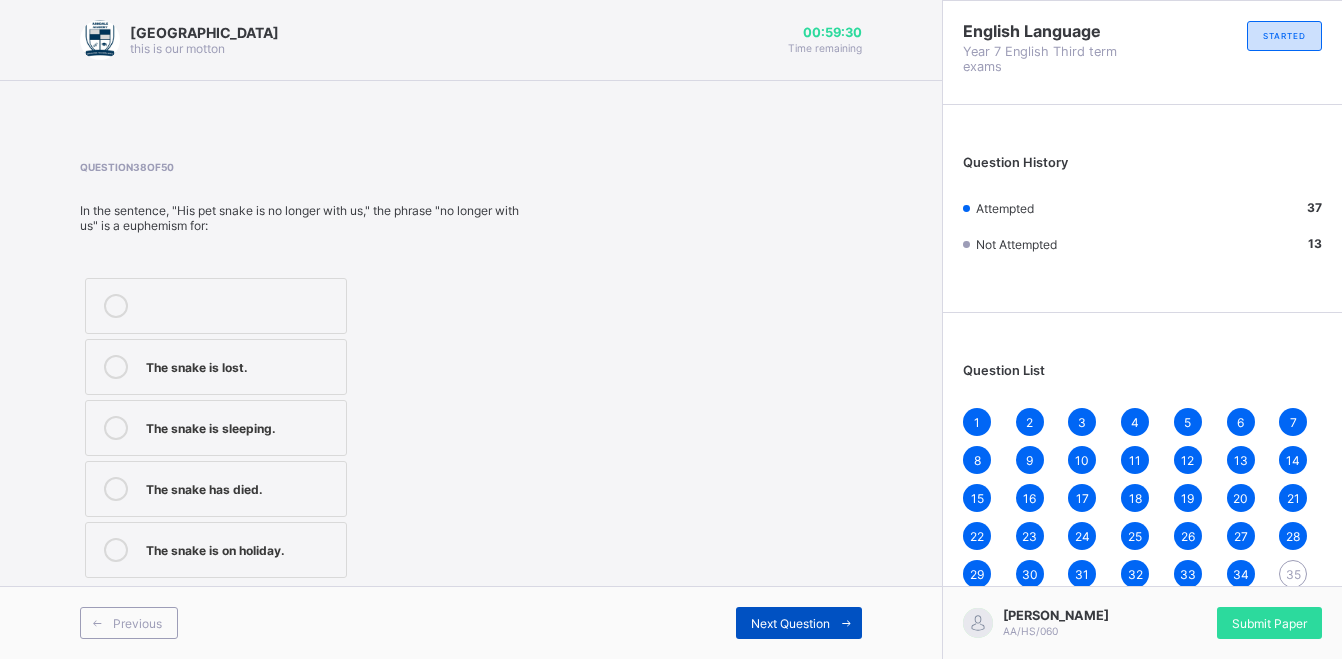 click on "Next Question" at bounding box center [799, 623] 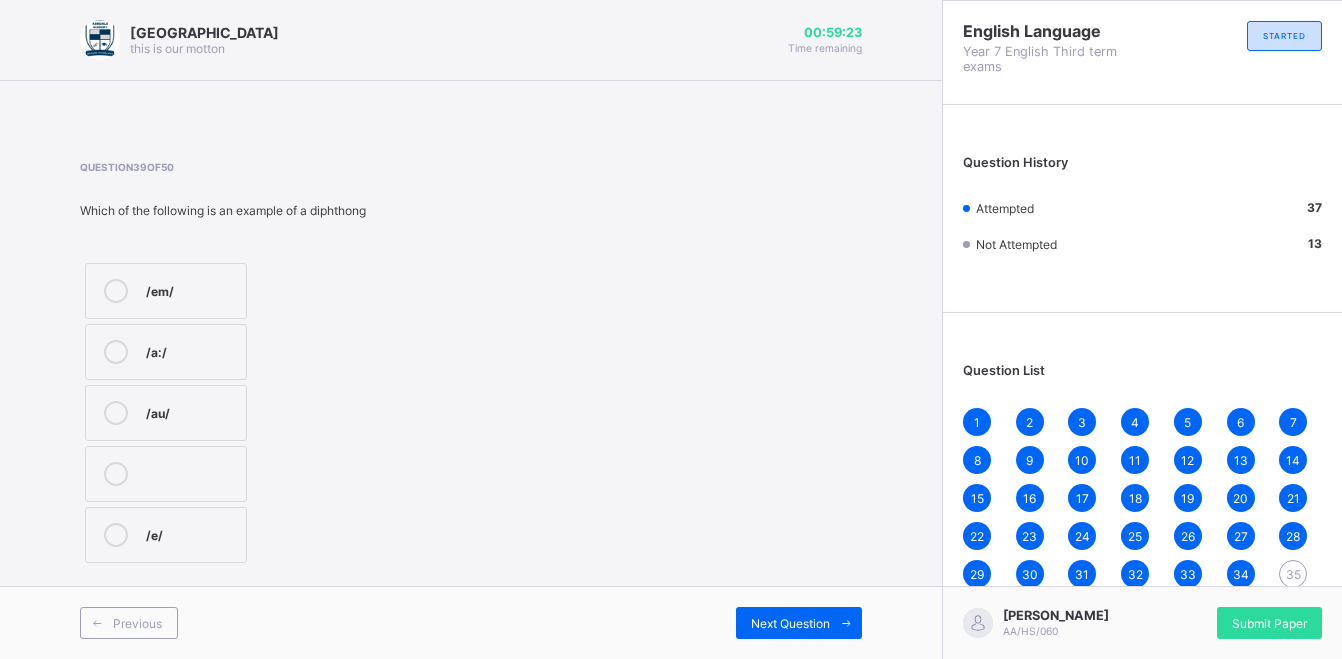 click on "/au/" at bounding box center [191, 411] 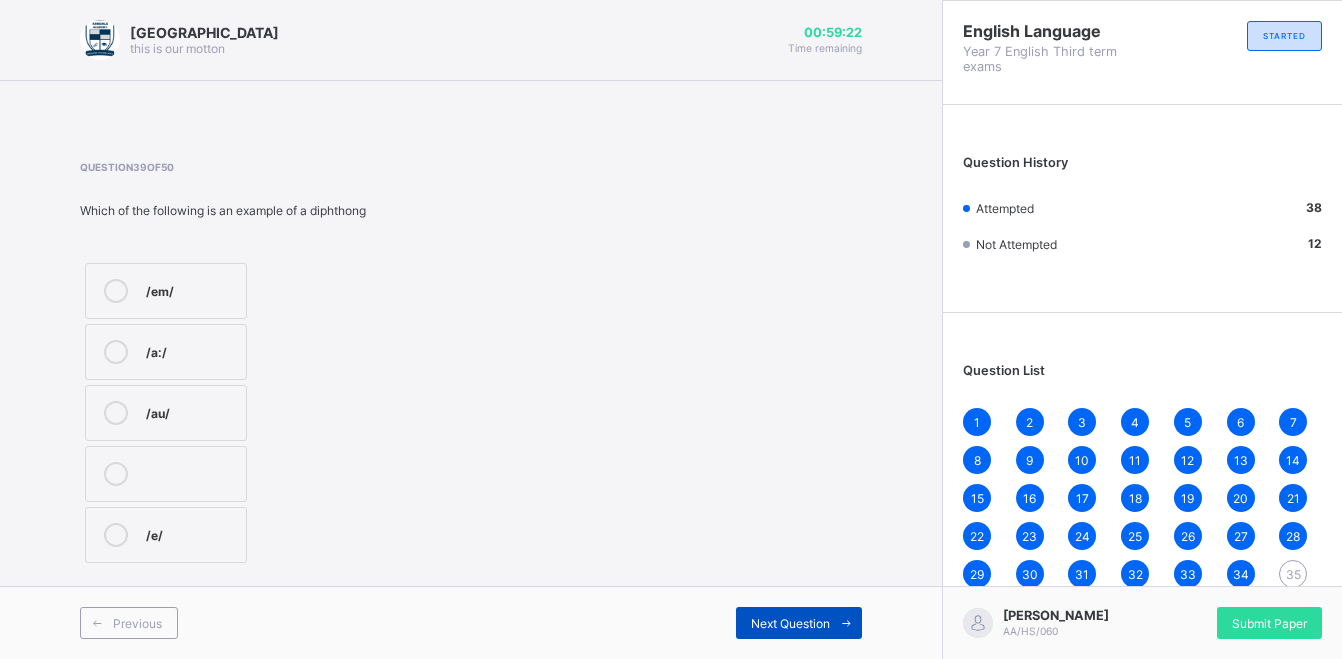 click on "Next Question" at bounding box center [790, 623] 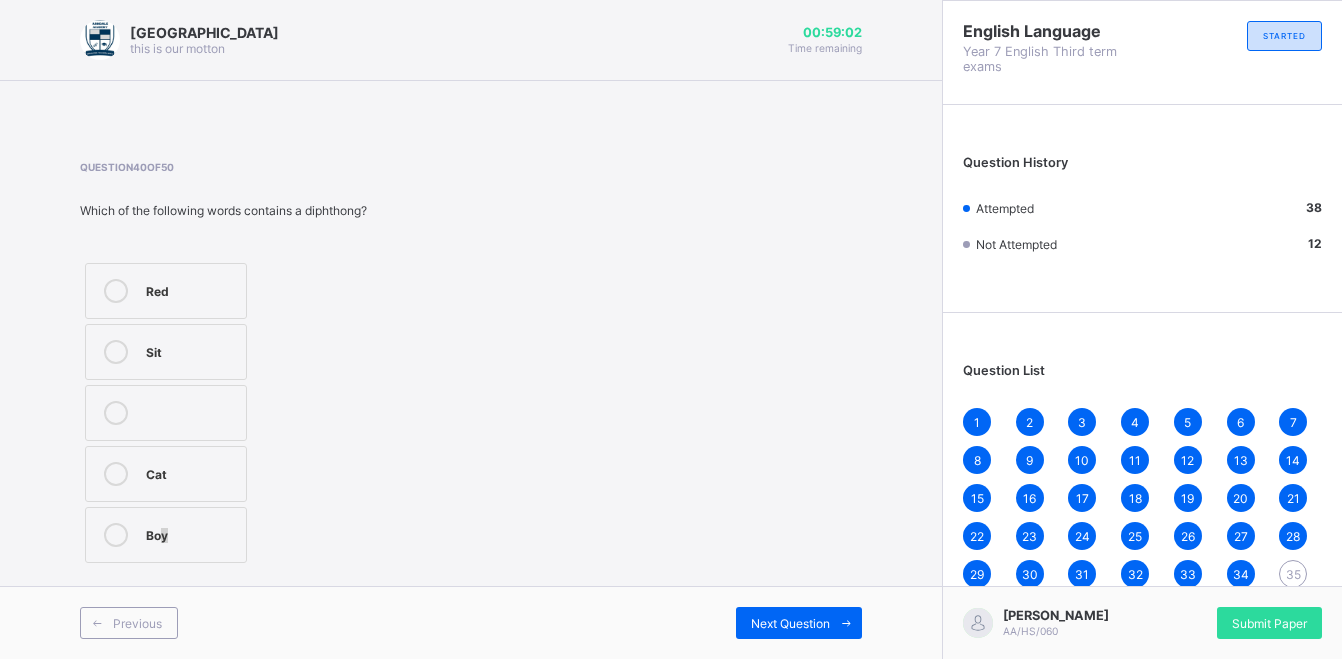 click on "Boy" at bounding box center (191, 533) 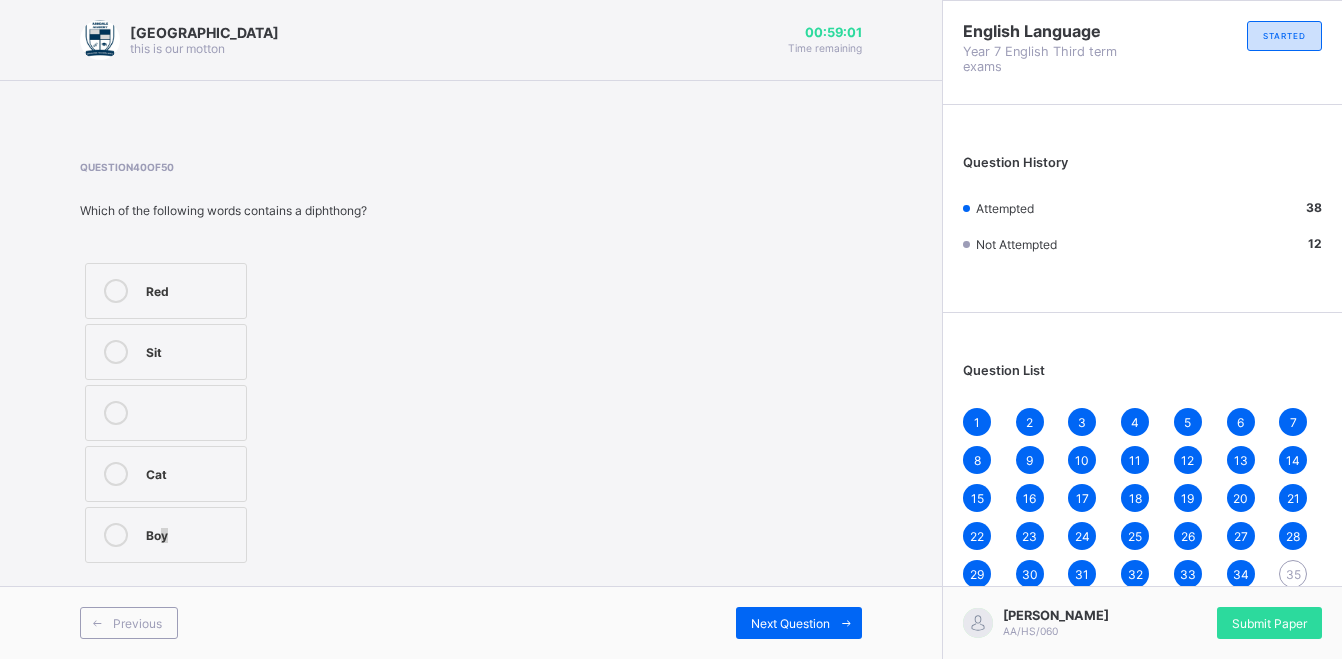 click on "Boy" at bounding box center [191, 533] 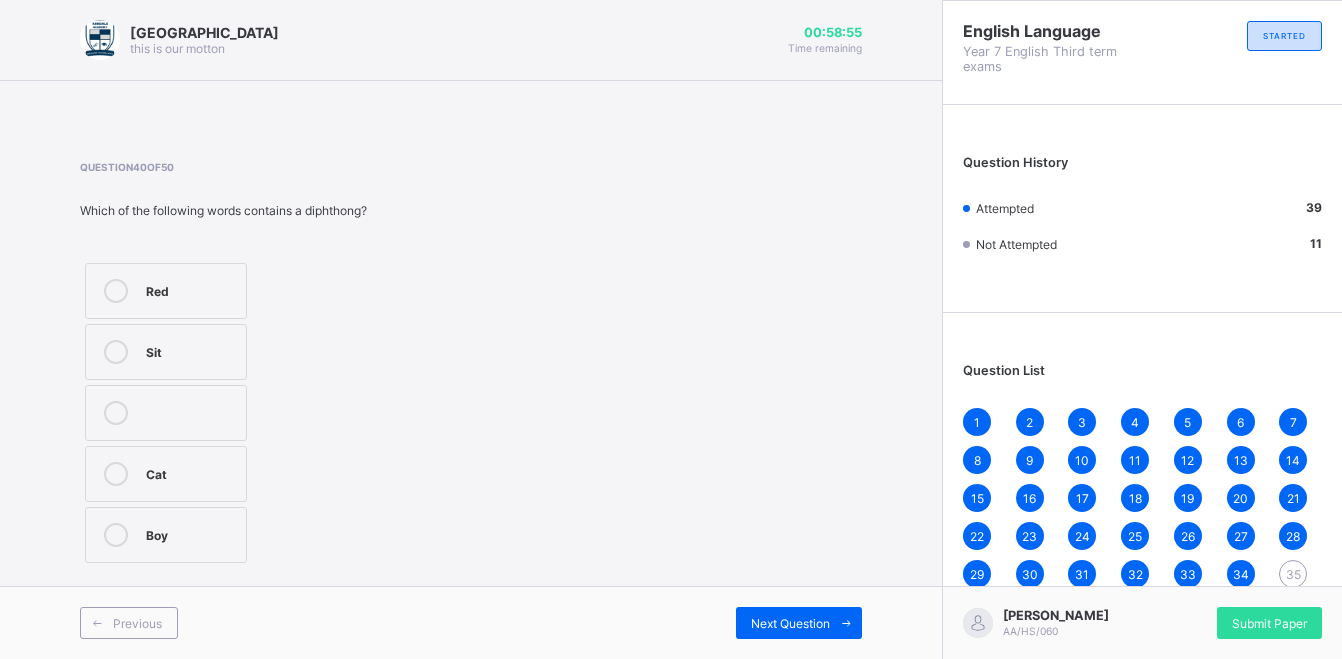 click on "Boy" at bounding box center (166, 535) 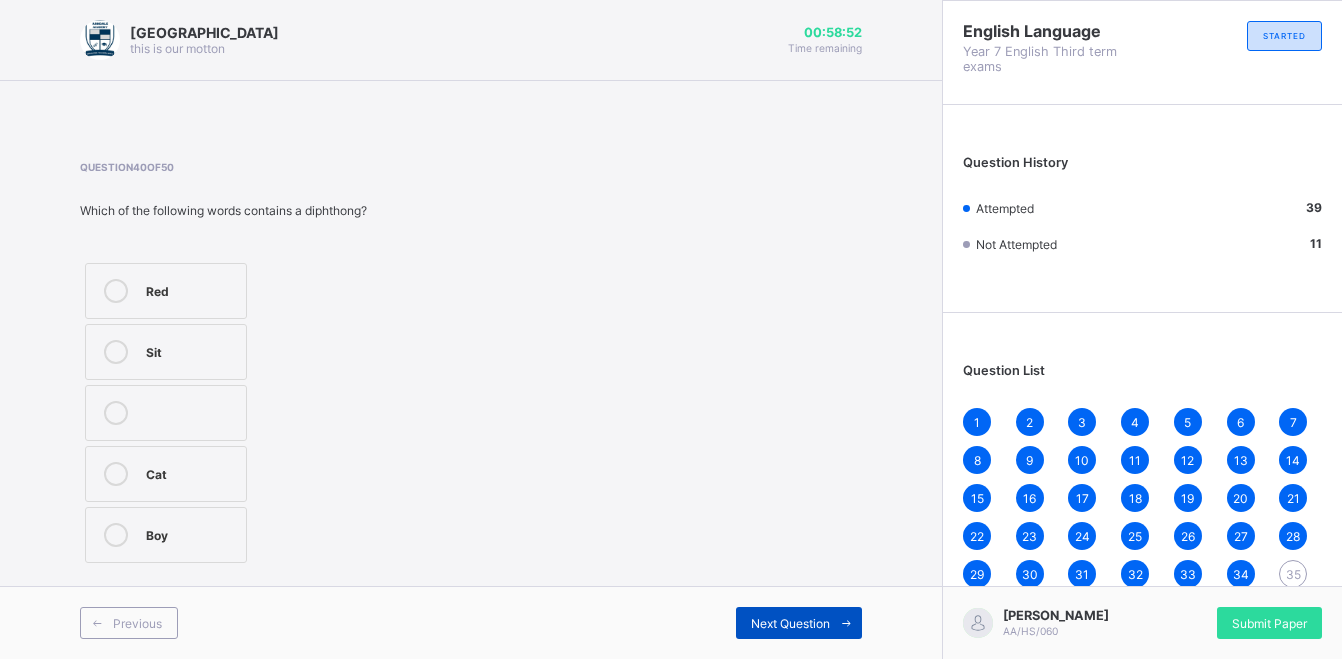click on "Next Question" at bounding box center (790, 623) 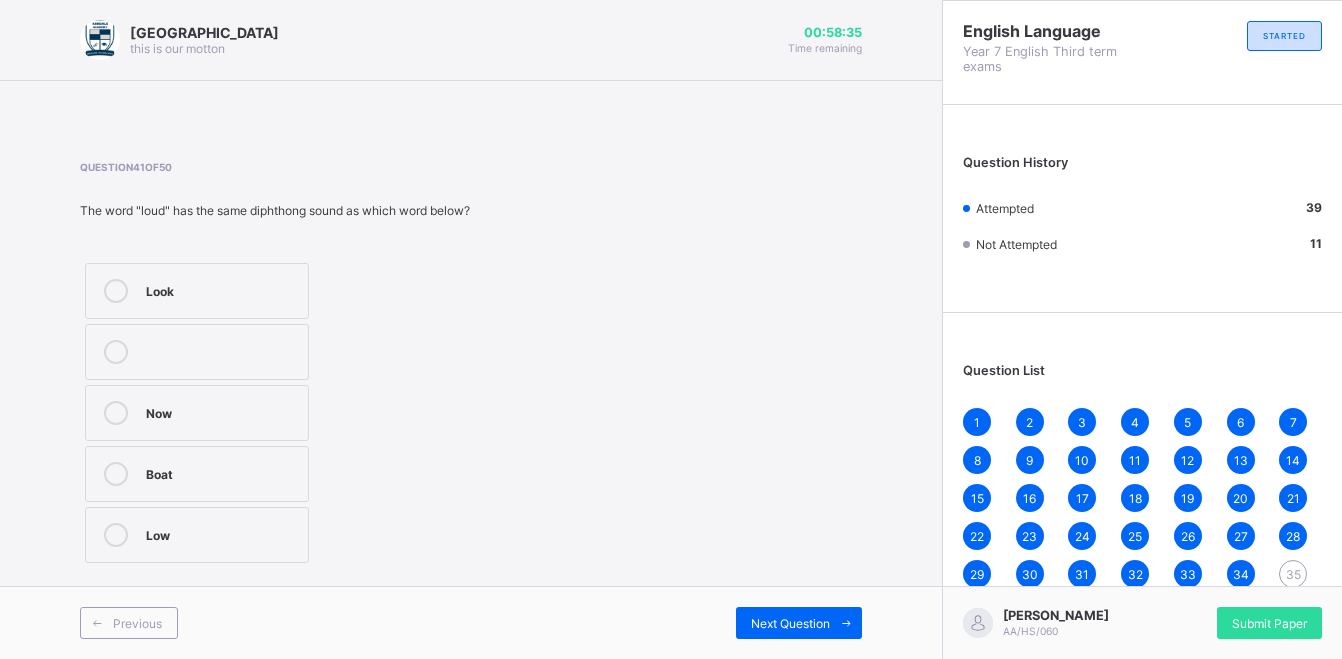 click on "Now" at bounding box center [197, 413] 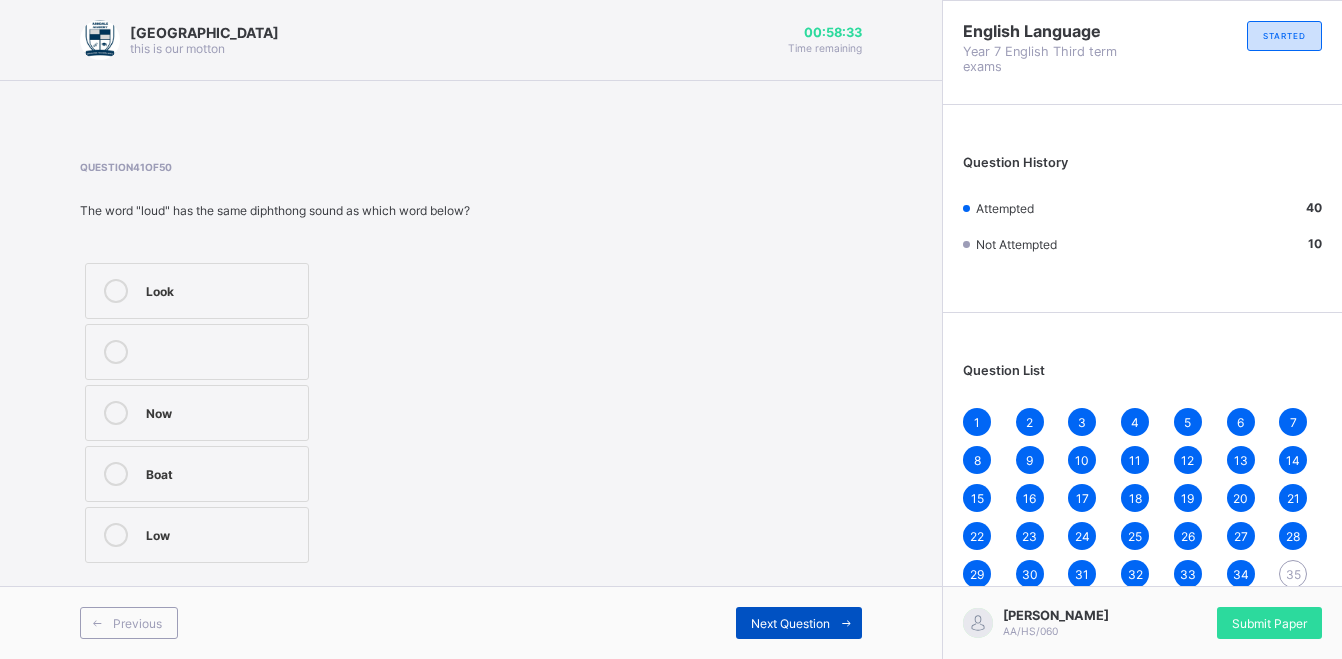 click at bounding box center (846, 623) 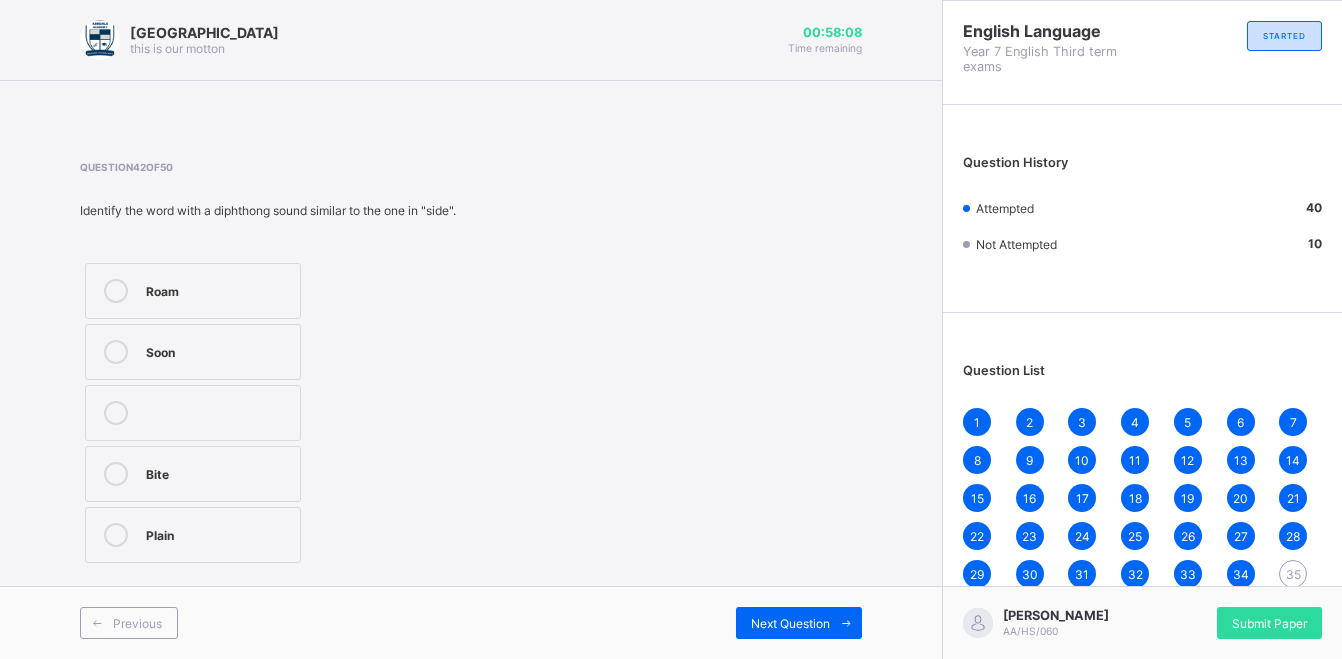 click on "Bite" at bounding box center (218, 472) 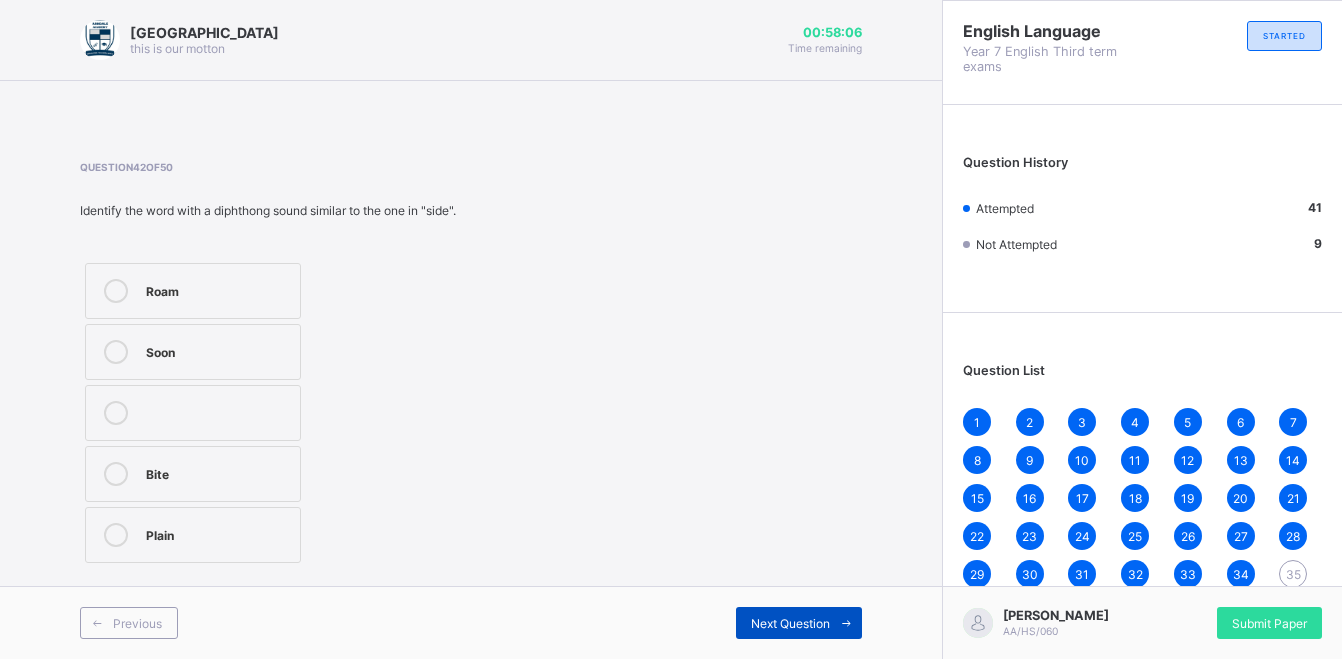 click on "Next Question" at bounding box center [799, 623] 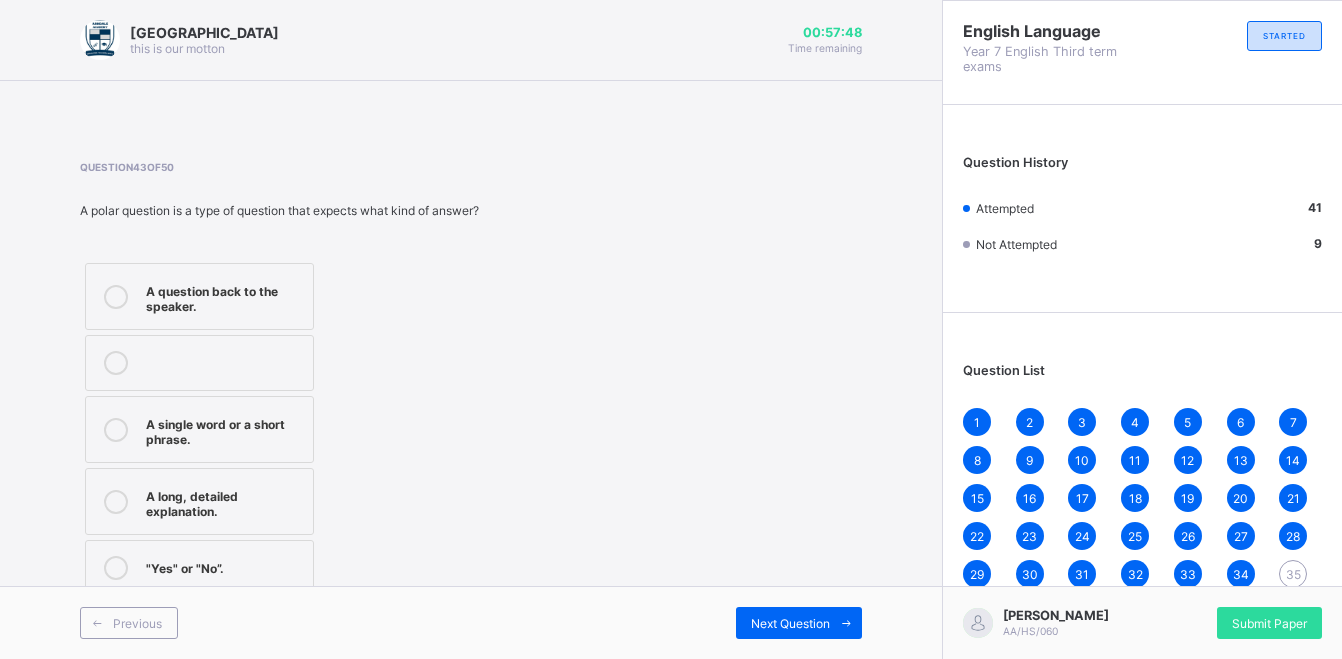 click on "A question back to the speaker." at bounding box center (224, 296) 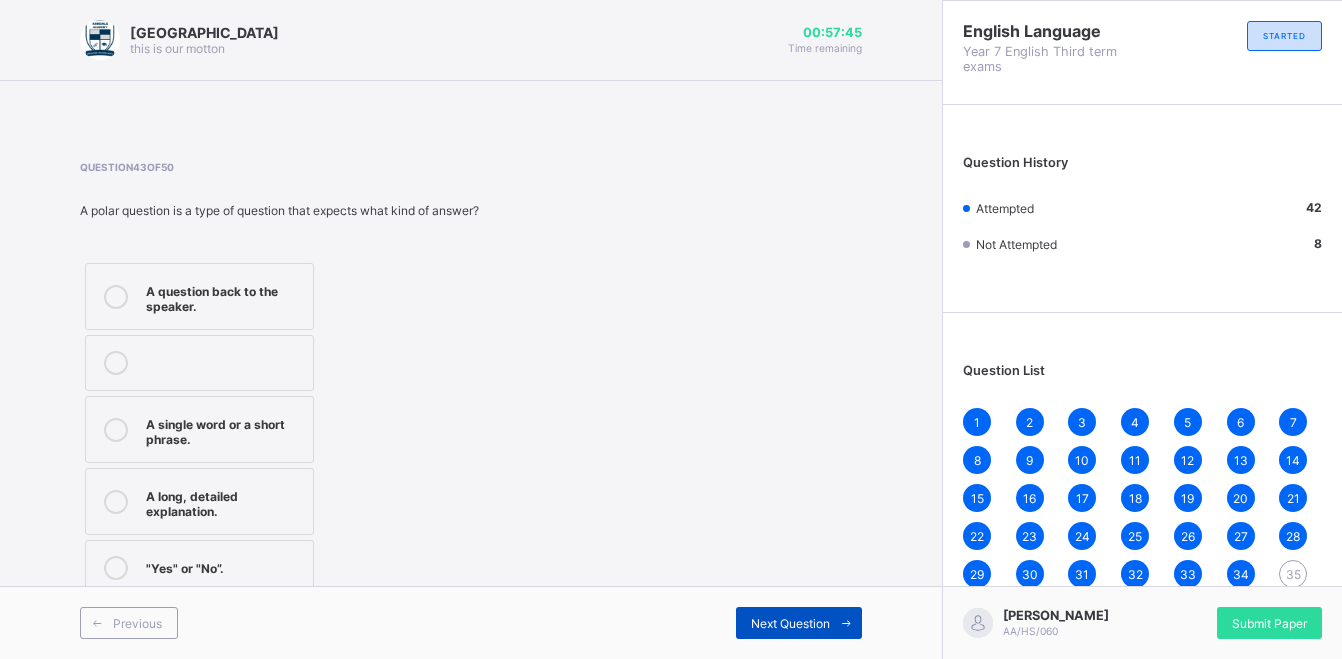 click on "Next Question" at bounding box center (790, 623) 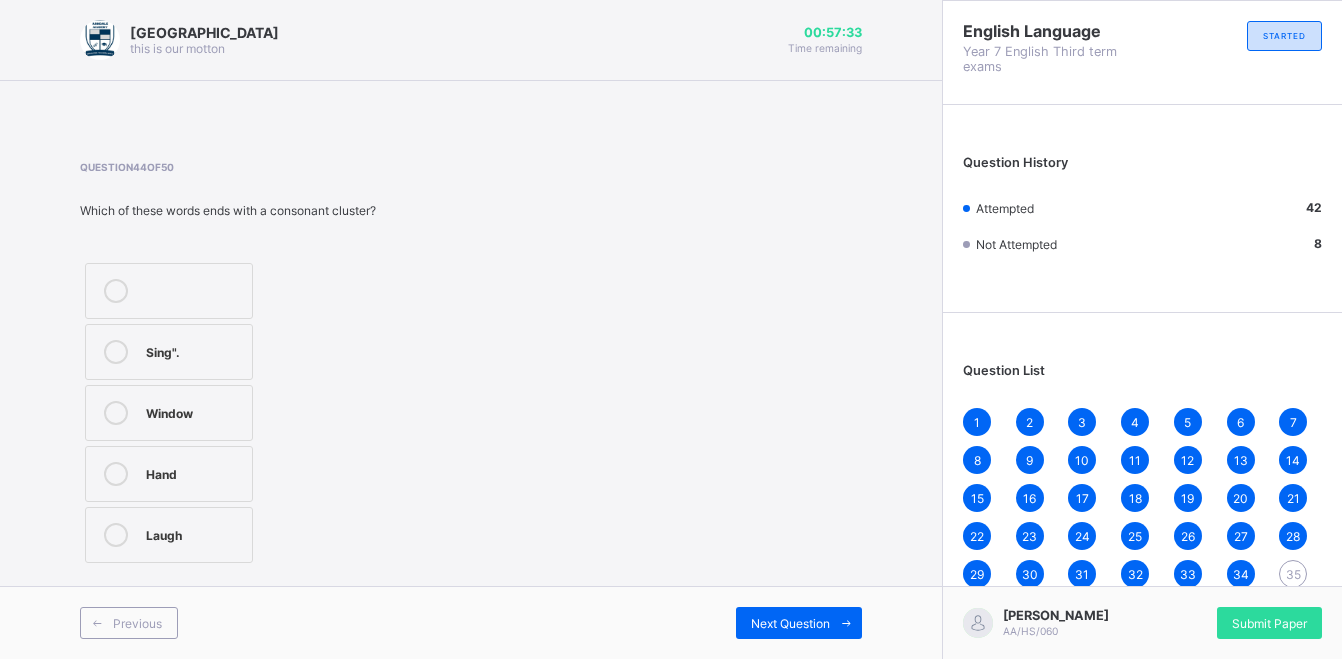 click on "Sing"." at bounding box center (194, 352) 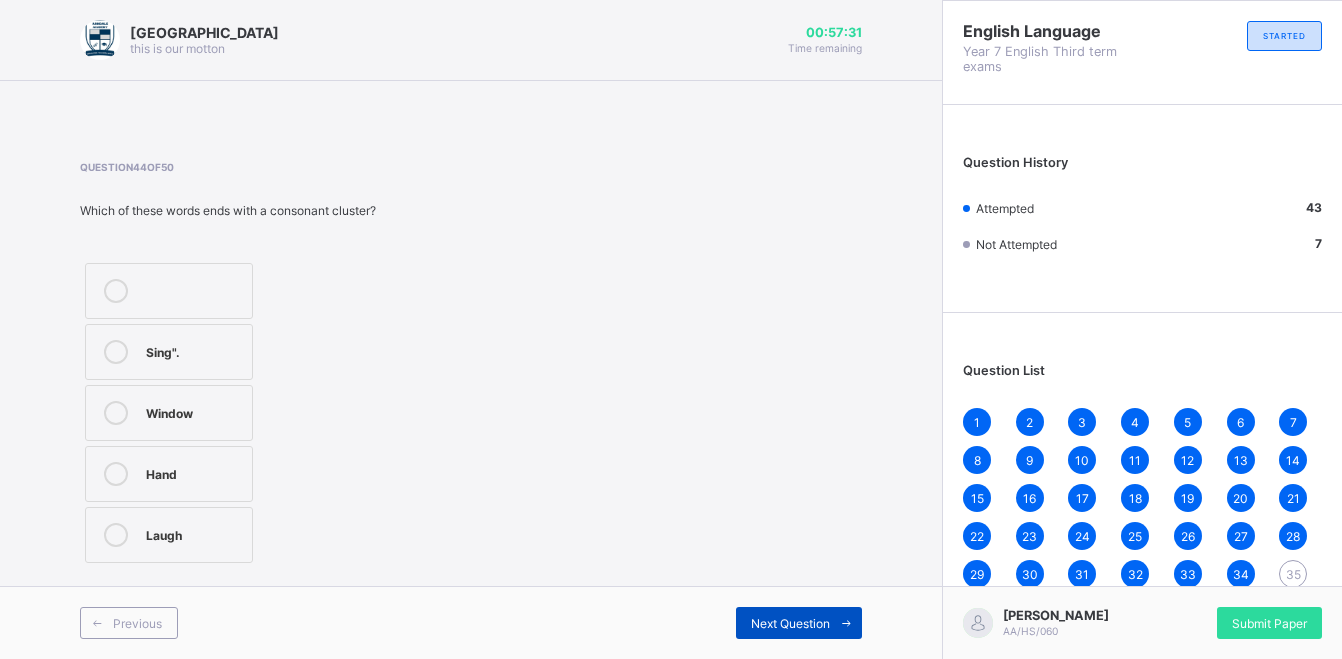 click on "Next Question" at bounding box center (790, 623) 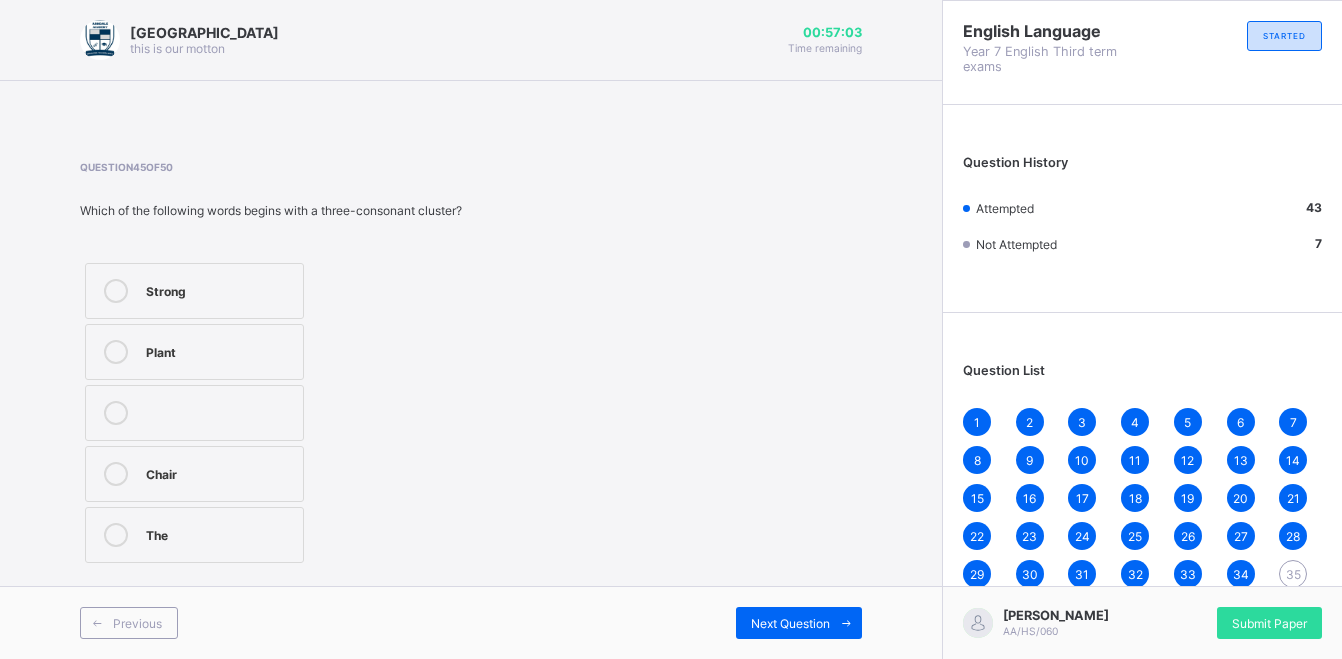 click on "Strong" at bounding box center (219, 289) 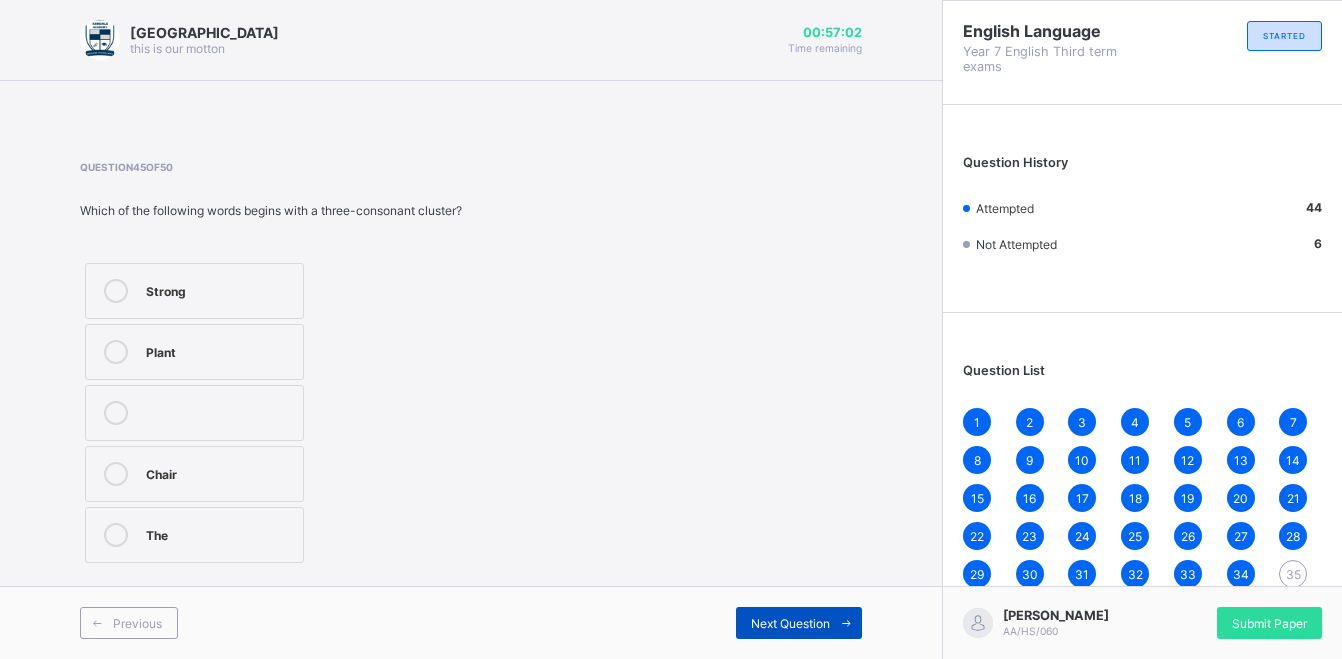 click on "Next Question" at bounding box center (790, 623) 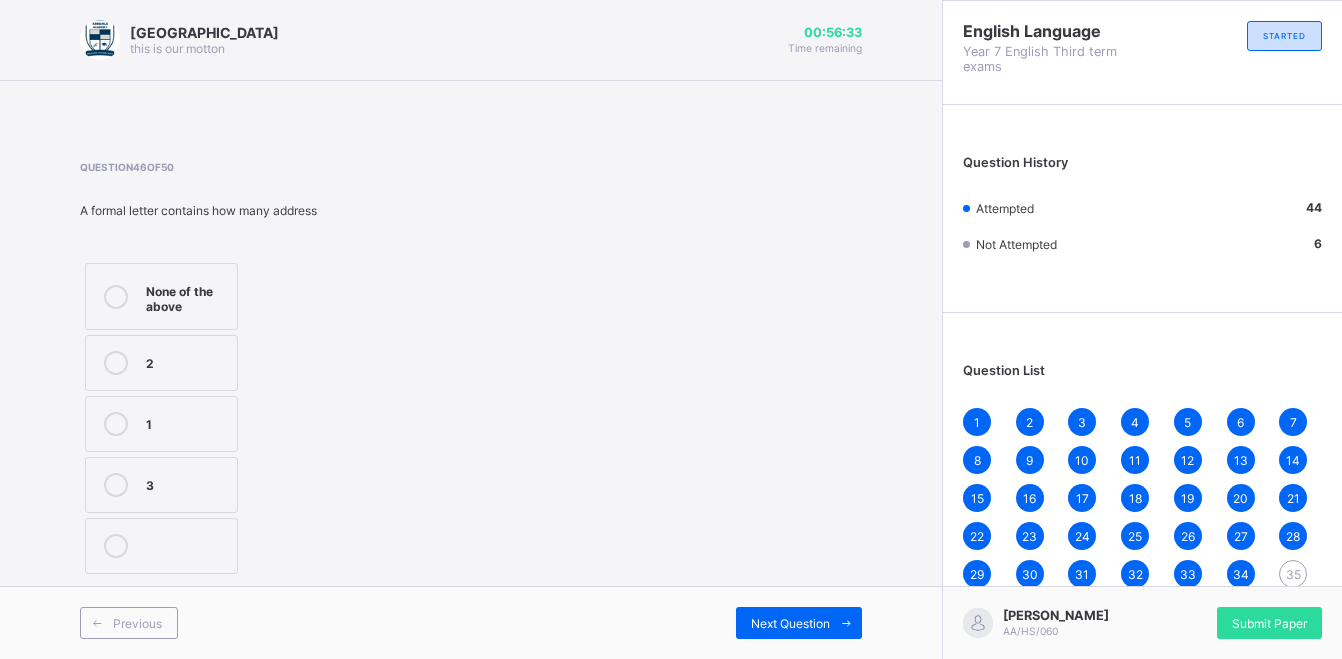 click on "1" at bounding box center [186, 422] 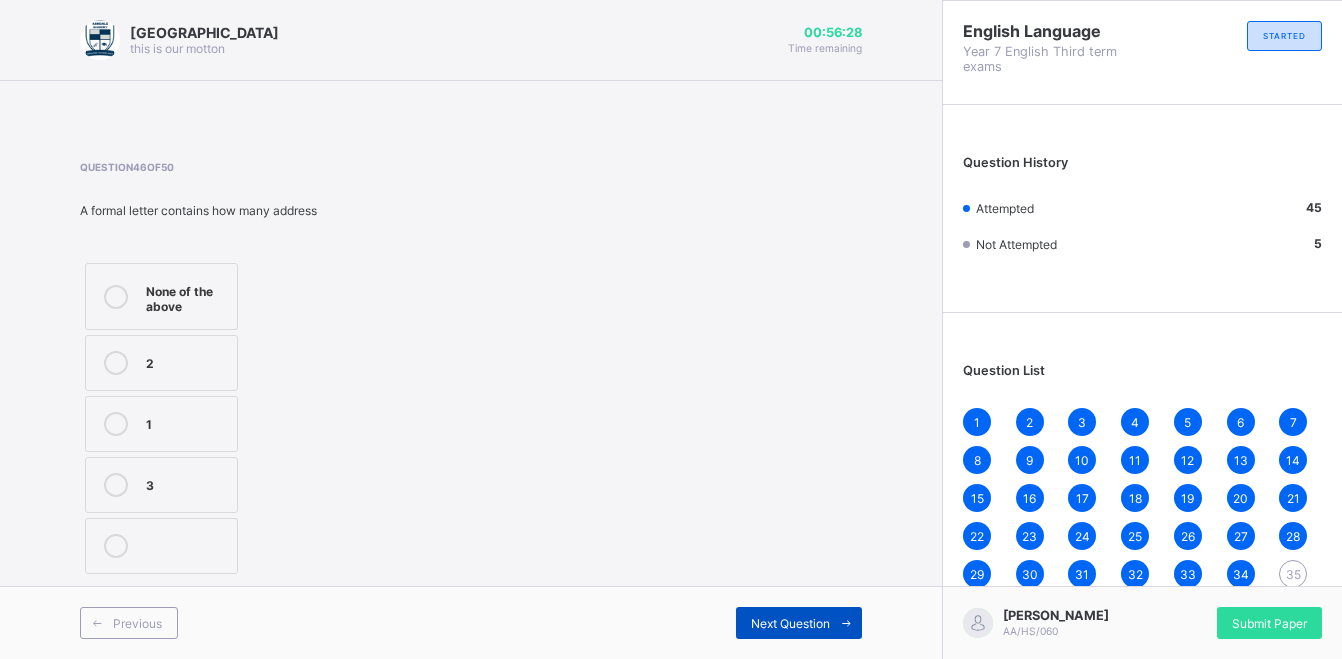 click on "Next Question" at bounding box center [799, 623] 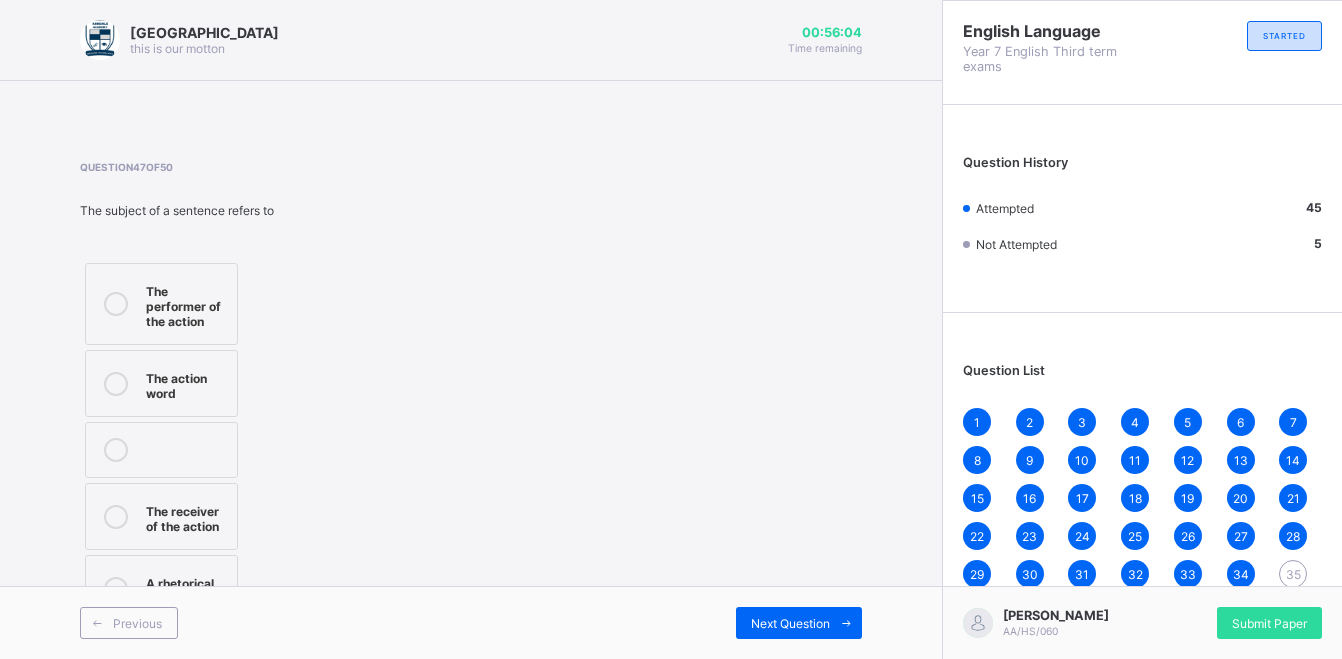 click on "The performer of the action" at bounding box center (186, 304) 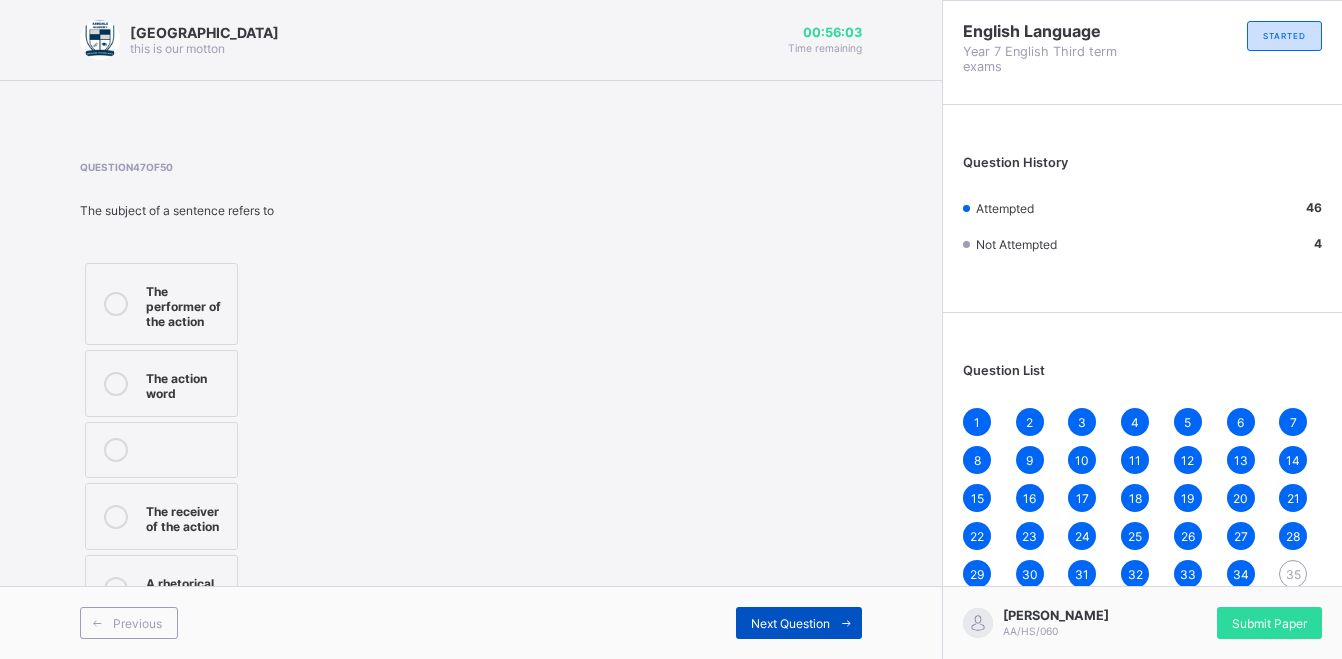 click on "Next Question" at bounding box center (790, 623) 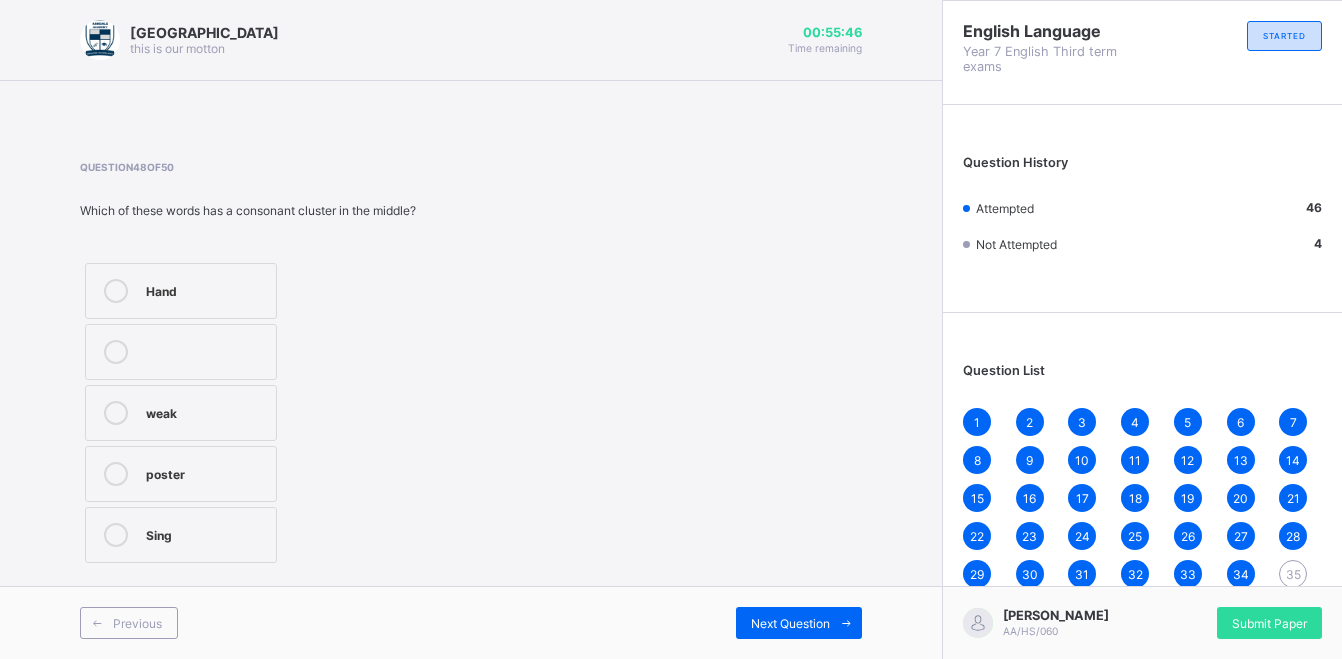click on "weak" at bounding box center [206, 411] 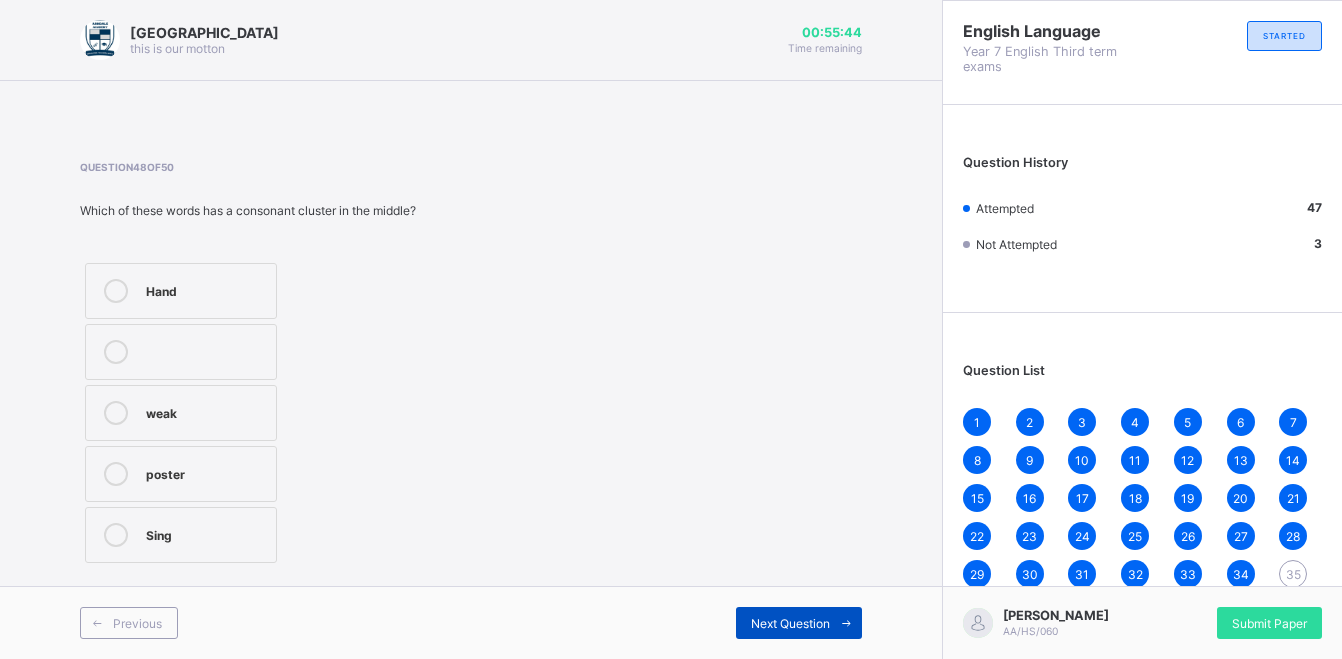 click on "Next Question" at bounding box center [790, 623] 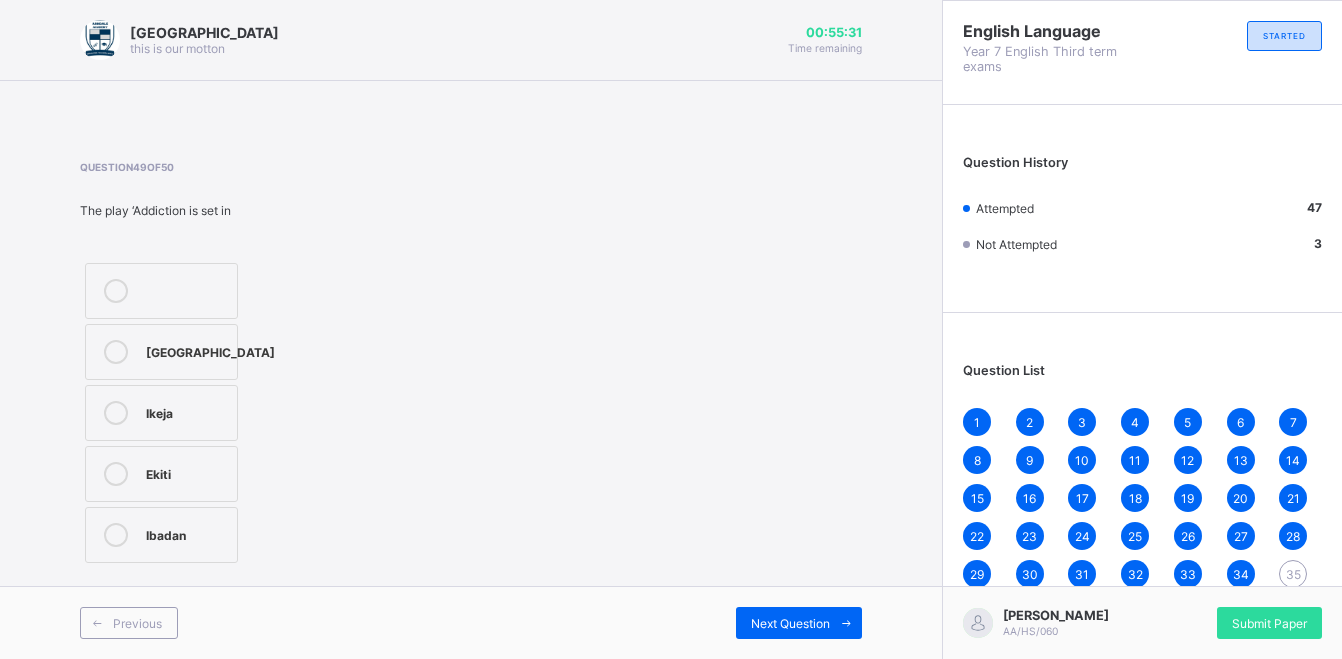click on "[GEOGRAPHIC_DATA]" at bounding box center [210, 350] 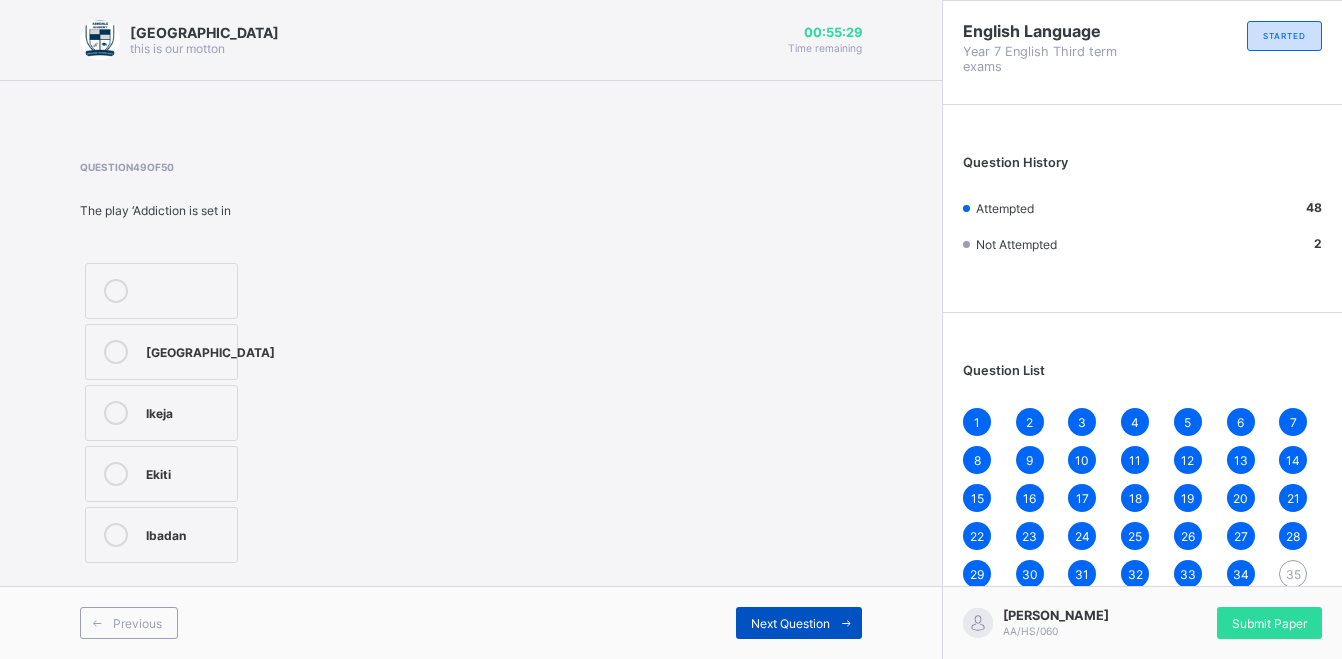 click at bounding box center [846, 623] 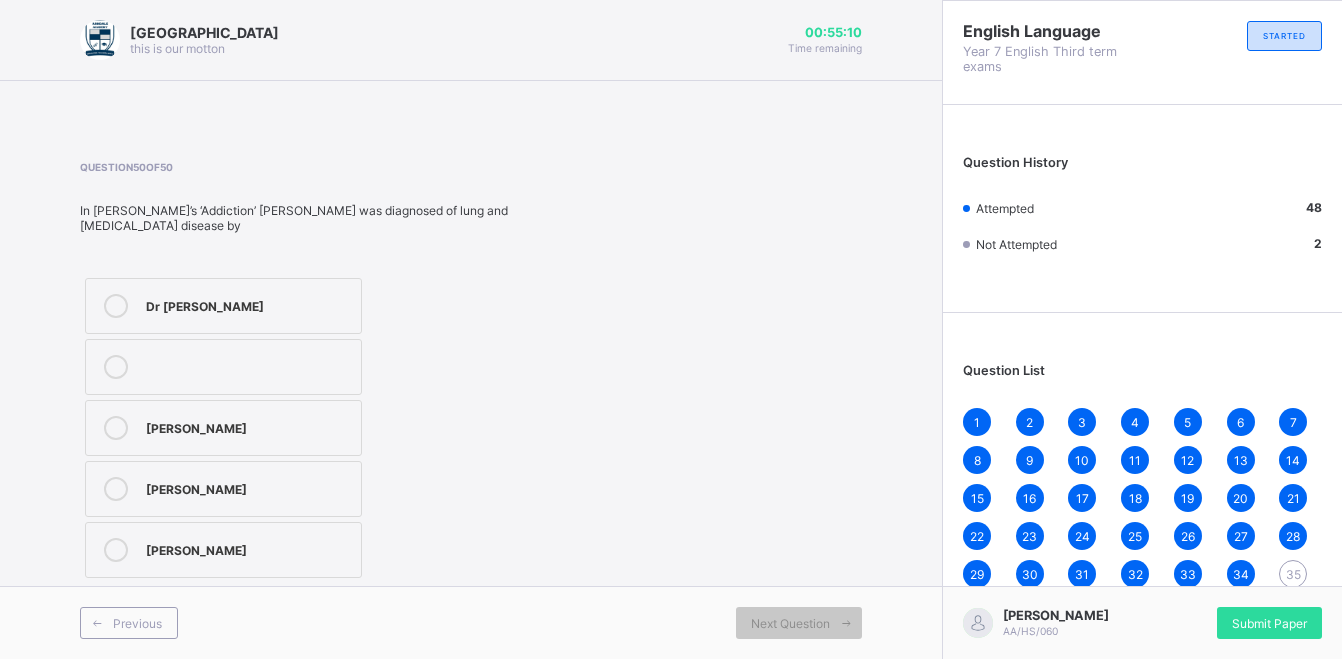 click on "[PERSON_NAME]" at bounding box center [248, 426] 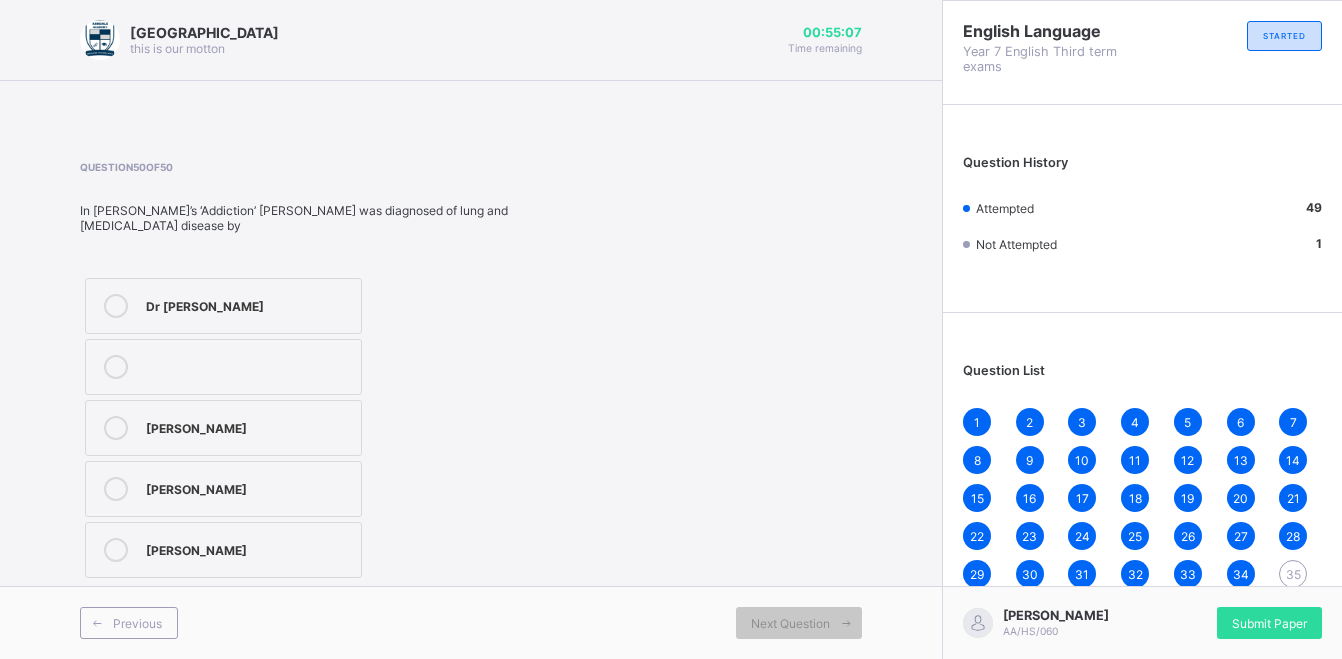 click on "35" at bounding box center (1293, 574) 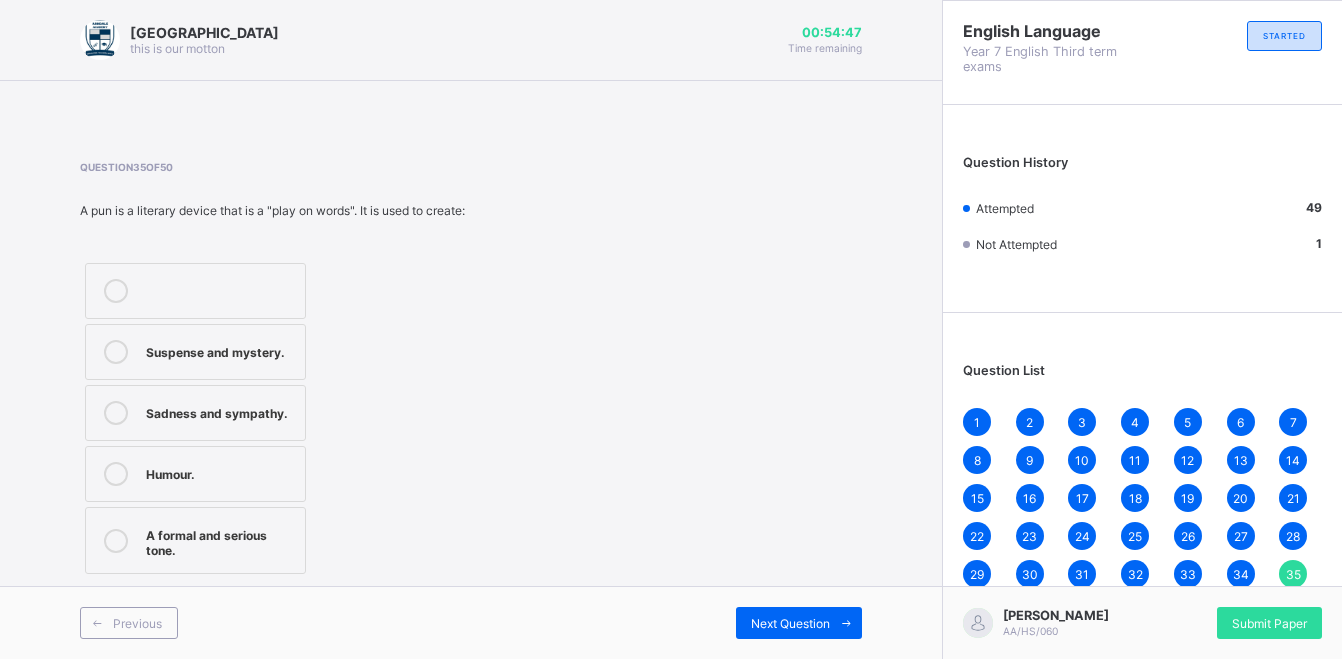 click on "Sadness and sympathy." at bounding box center [220, 411] 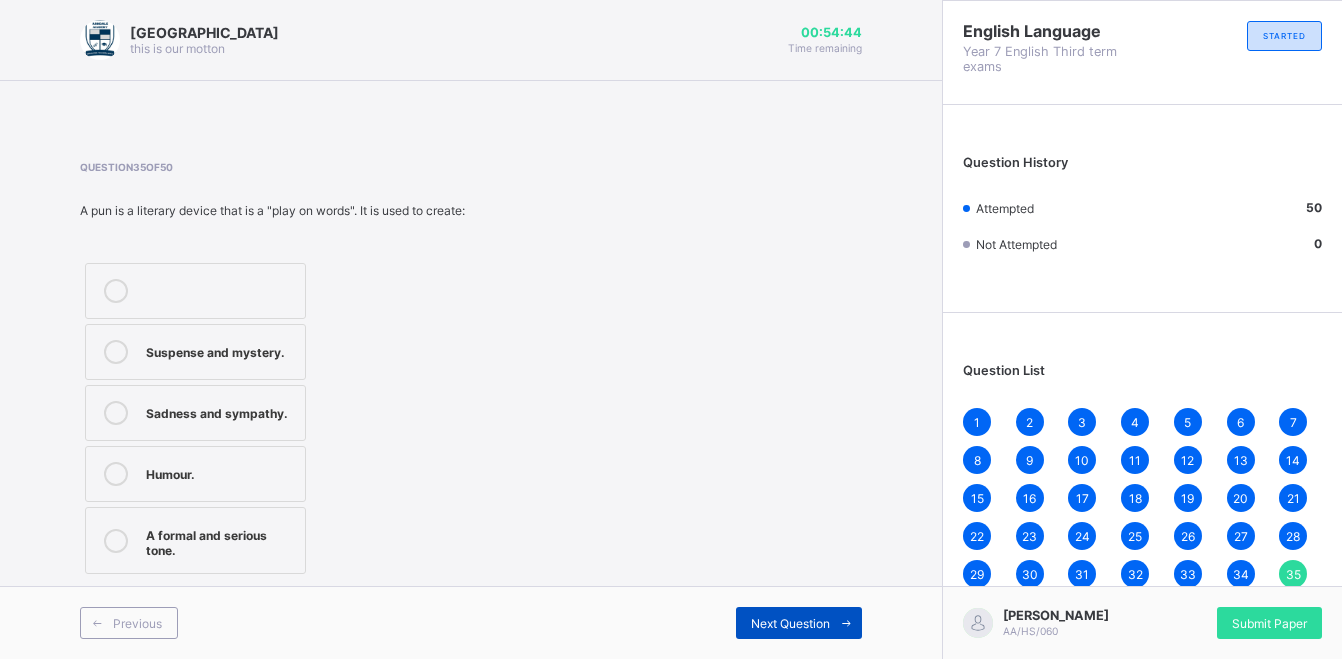 click at bounding box center [846, 623] 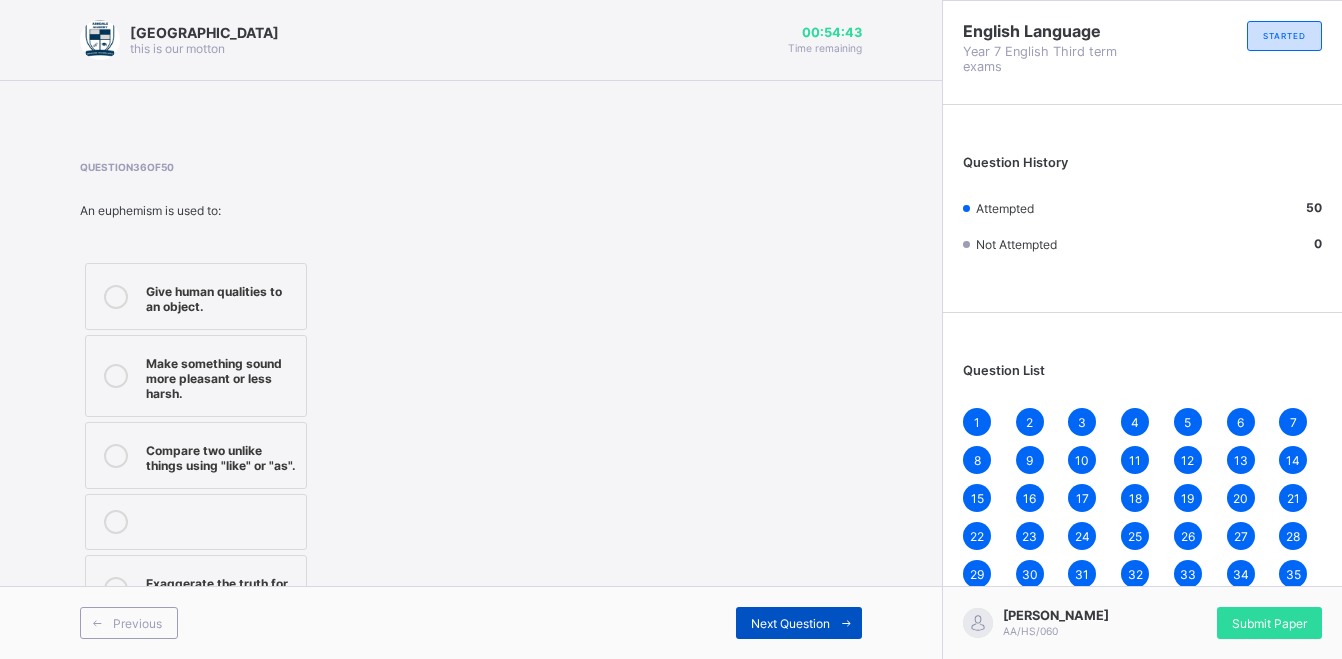 click at bounding box center (846, 623) 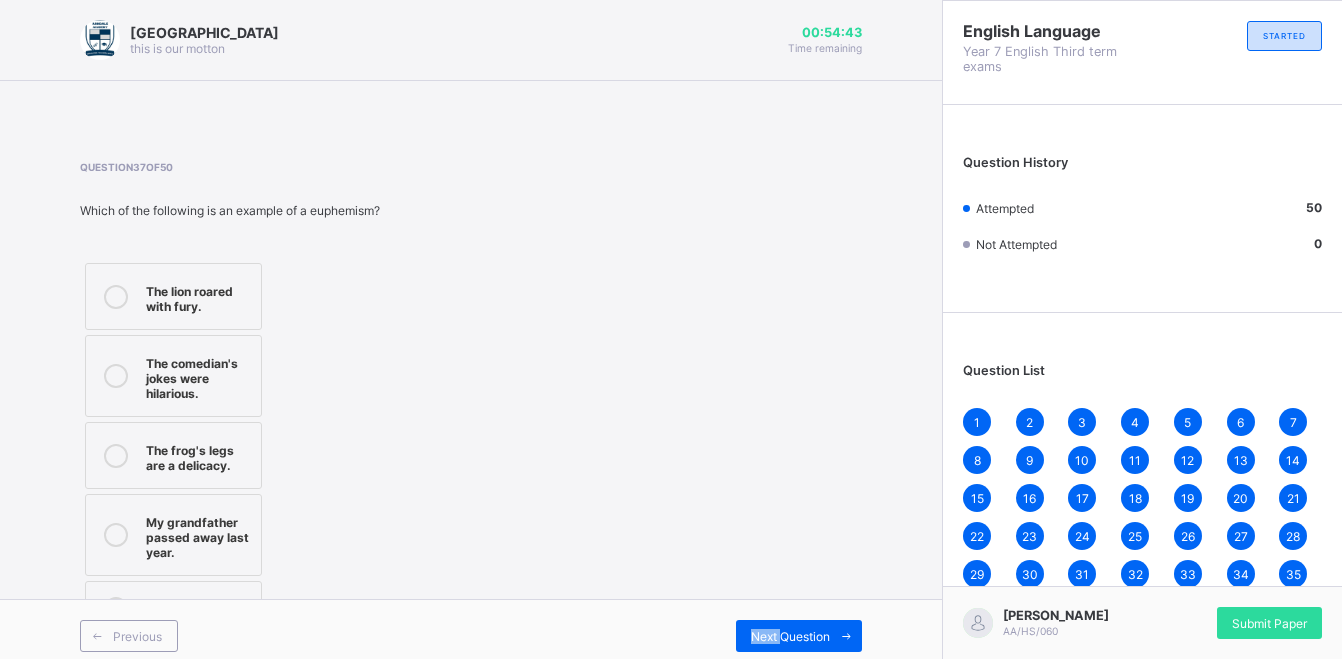 click on "Previous Next Question" at bounding box center (471, 635) 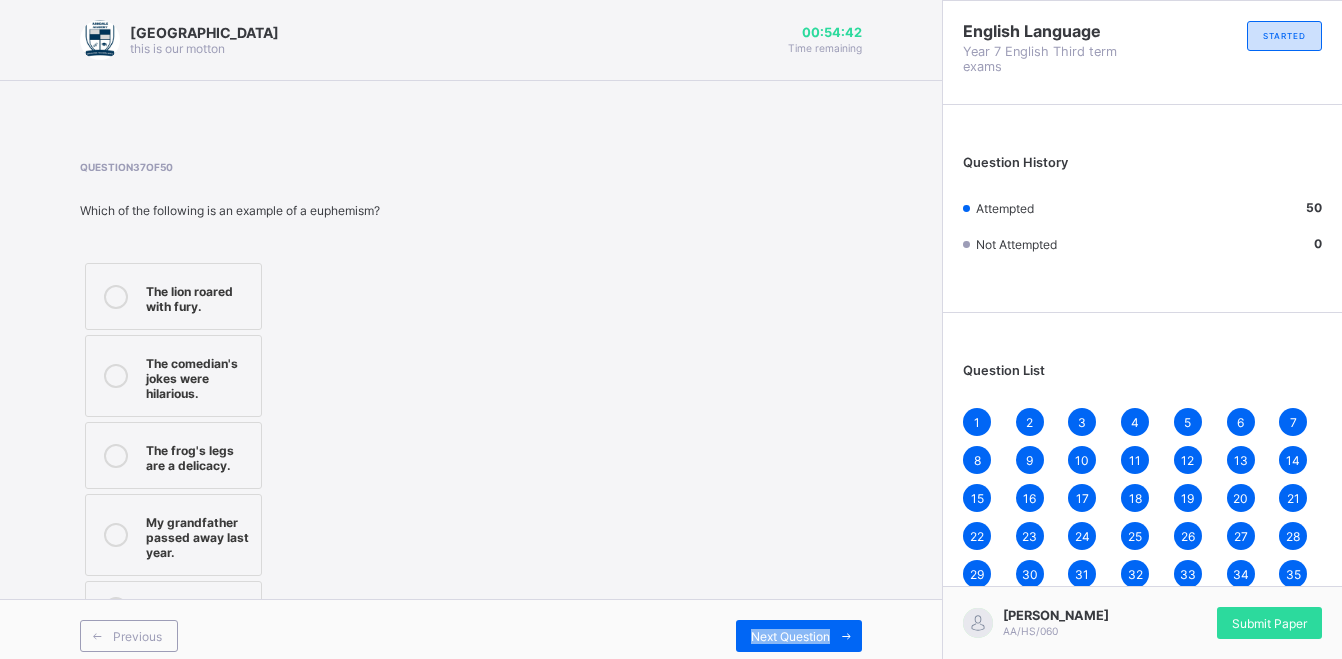 click on "Previous Next Question" at bounding box center (471, 635) 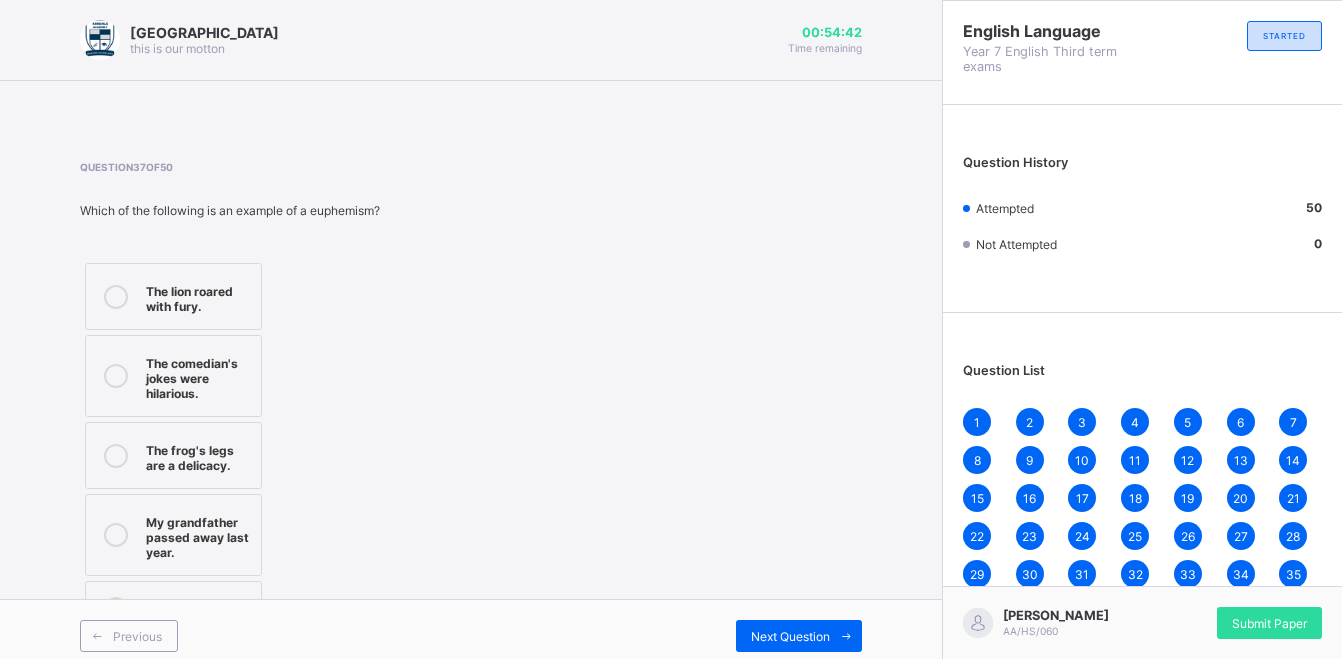 click on "Previous Next Question" at bounding box center [471, 635] 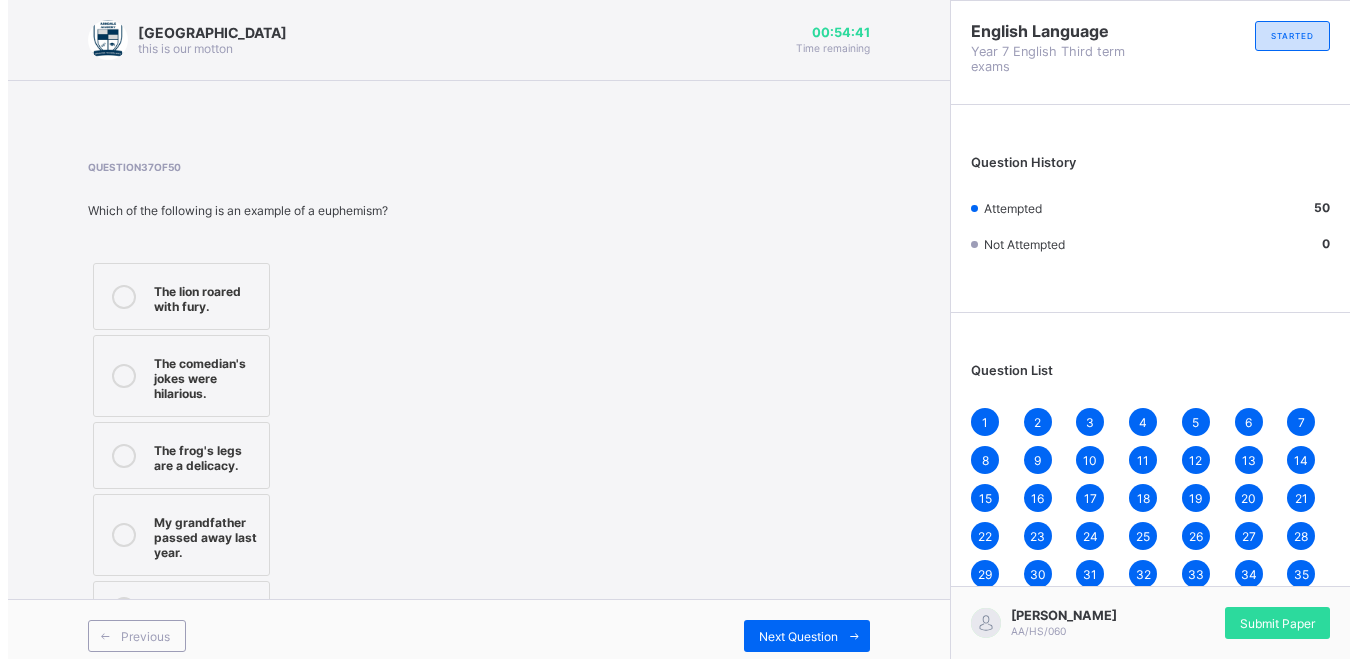 scroll, scrollTop: 31, scrollLeft: 0, axis: vertical 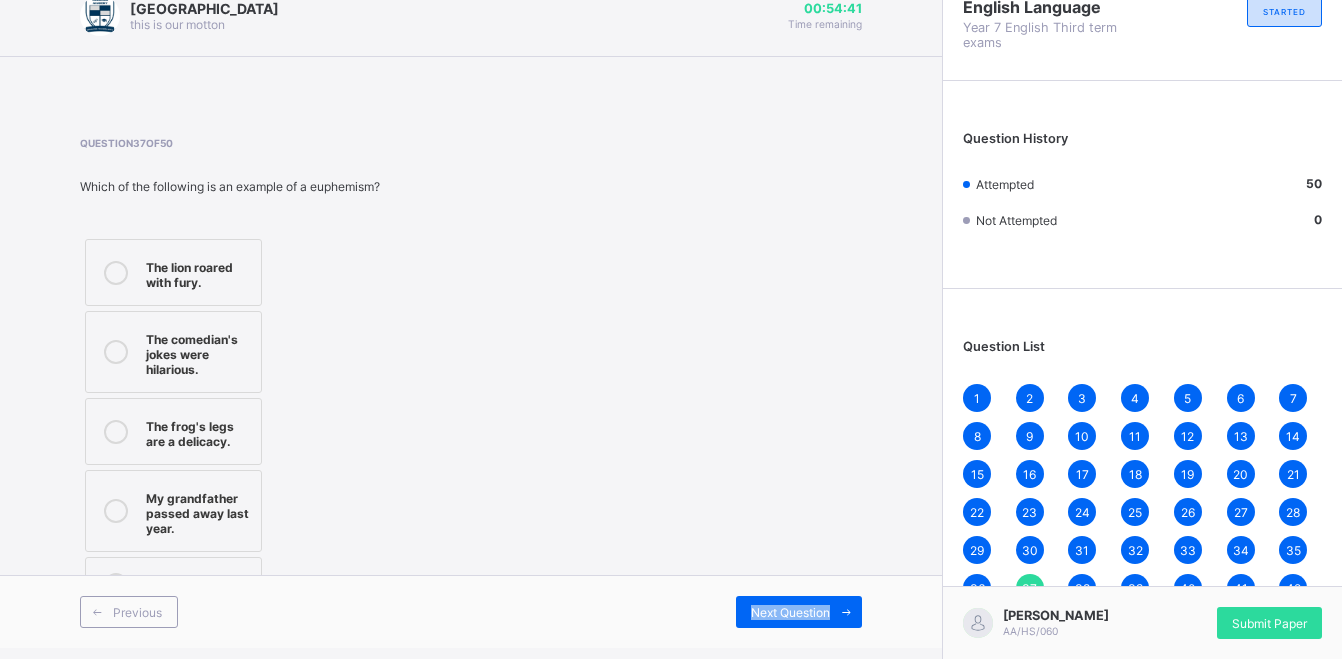 drag, startPoint x: 860, startPoint y: 613, endPoint x: 848, endPoint y: 645, distance: 34.176014 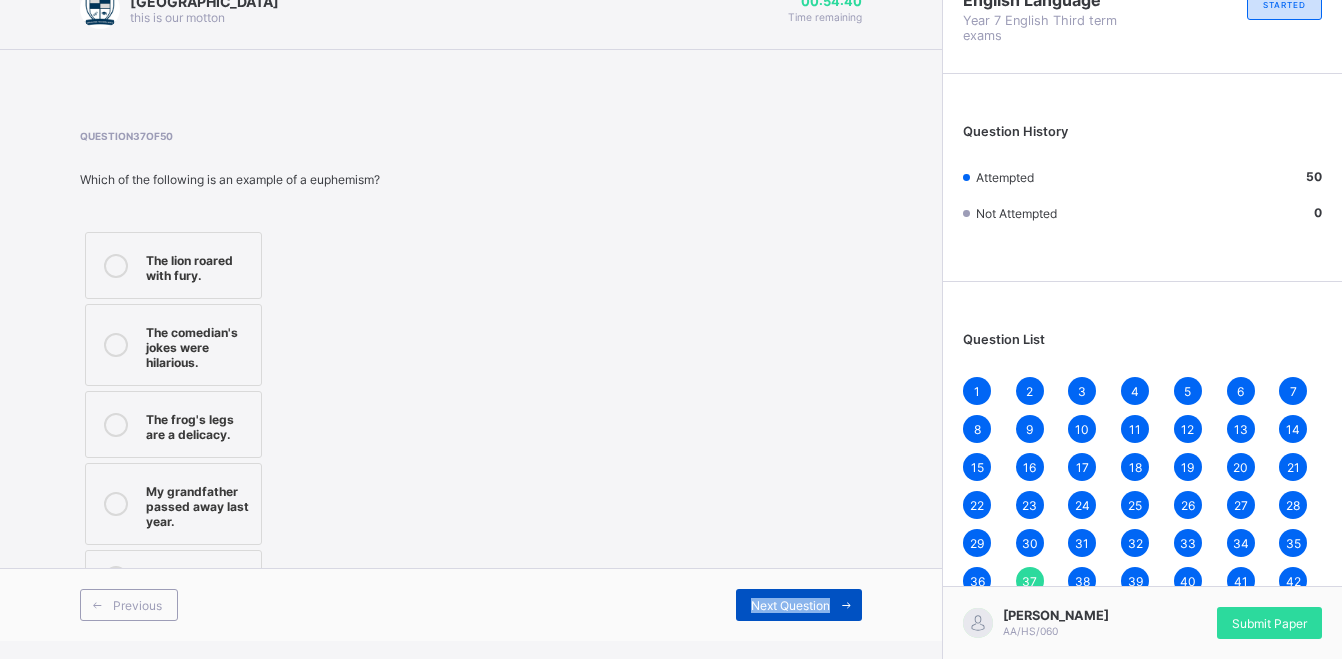 click on "Next Question" at bounding box center (790, 605) 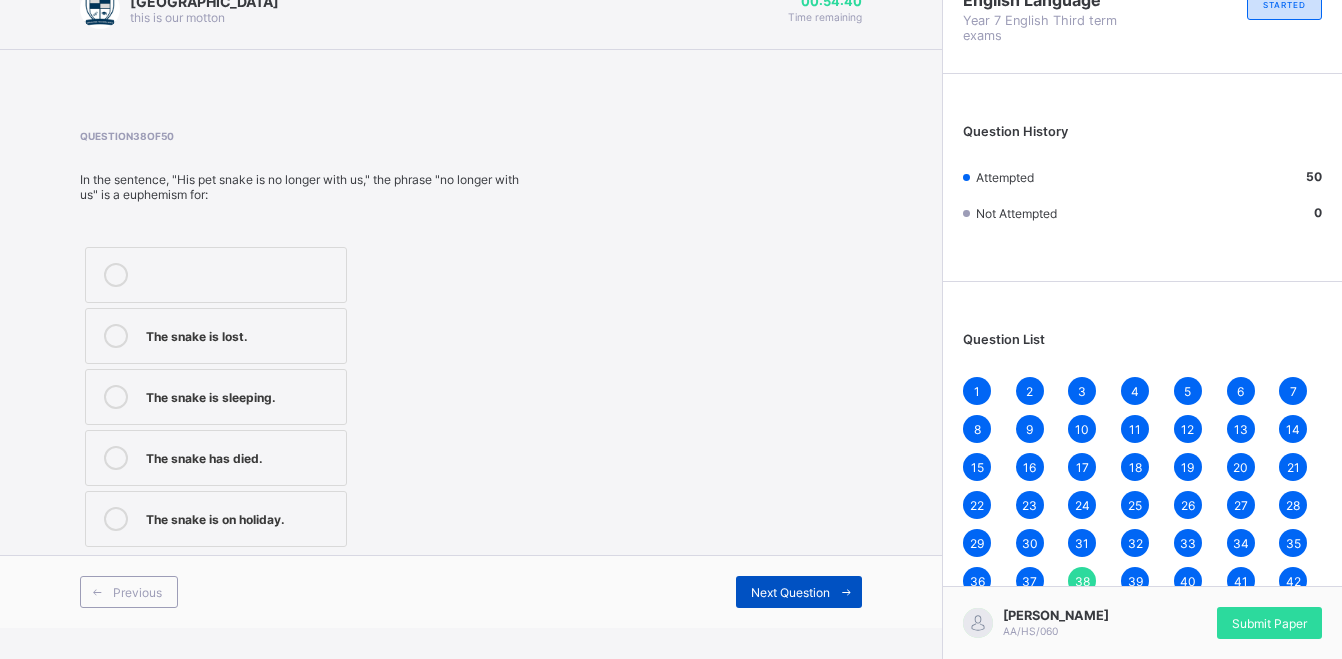 click on "Next Question" at bounding box center (799, 592) 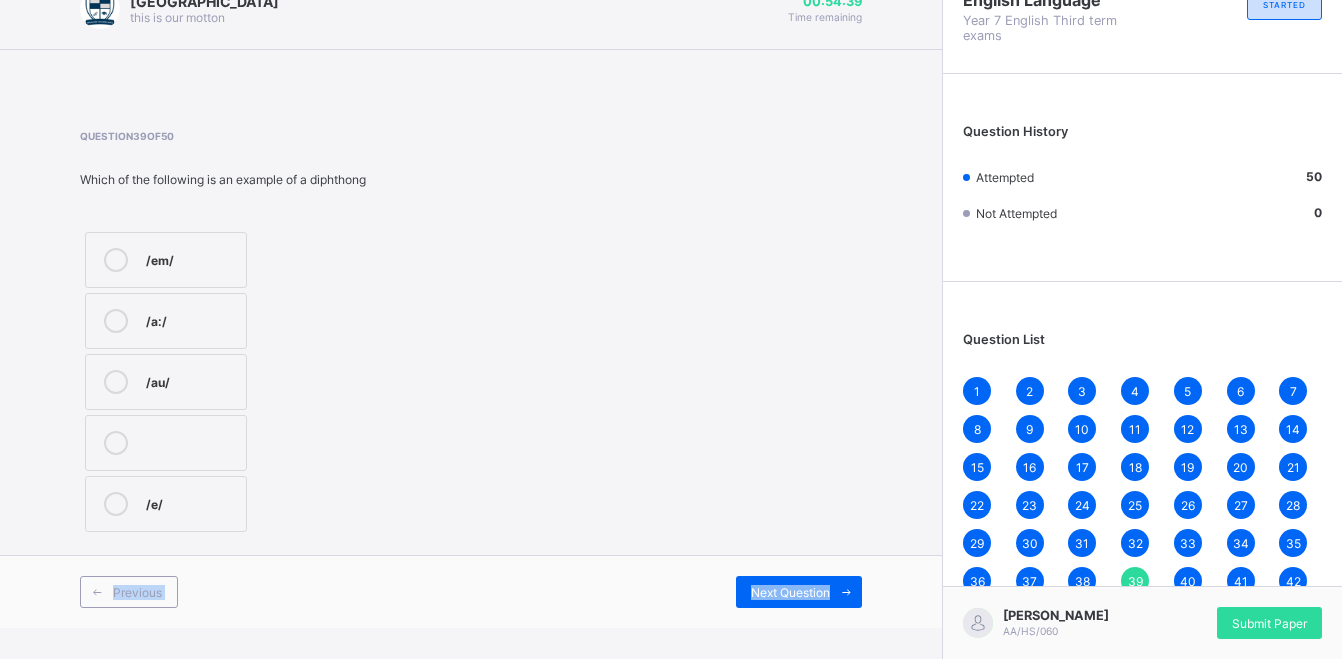 drag, startPoint x: 841, startPoint y: 619, endPoint x: 841, endPoint y: 637, distance: 18 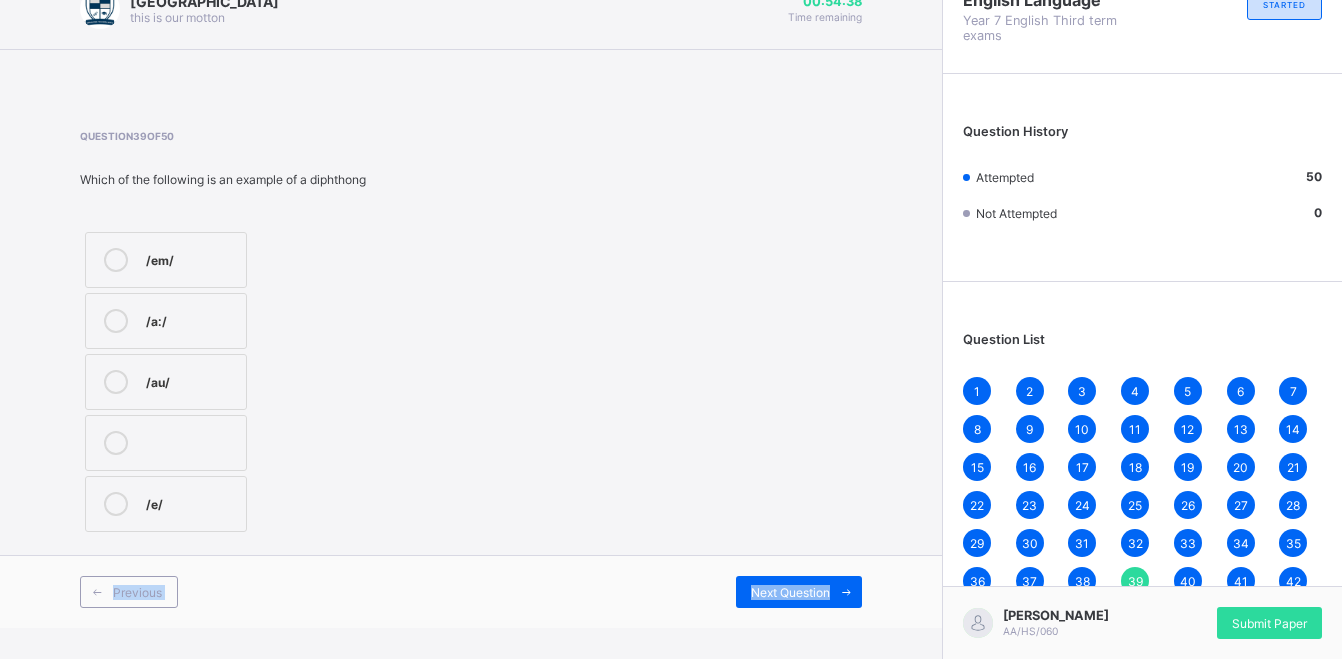 click on "[GEOGRAPHIC_DATA] this is our [PERSON_NAME] 00:54:38 Time remaining Question  39  of  50 Which of the following is an example of a diphthong /em/ /a:/ /au/ /e/ Previous Next Question English Language Year 7 English Third term exams STARTED Question History Attempted   50 Not Attempted 0 Question List 1 2 3 4 5 6 7 8 9 10 11 12 13 14 15 16 17 18 19 20 21 22 23 24 25 26 27 28 29 30 31 32 33 34 35 36 37 38 39 40 41 42 43 44 45 46 47 48 49 50 [PERSON_NAME] AA/HS/060 Submit Paper × Submitting Paper This action will submit your paper. You won't have access to make any changes to    your answers afterwards. Cancel Yes, Submit Paper New Update Available Hello there, You can install SAFSIMS on your device for easier access. Dismiss Update app" at bounding box center (671, 298) 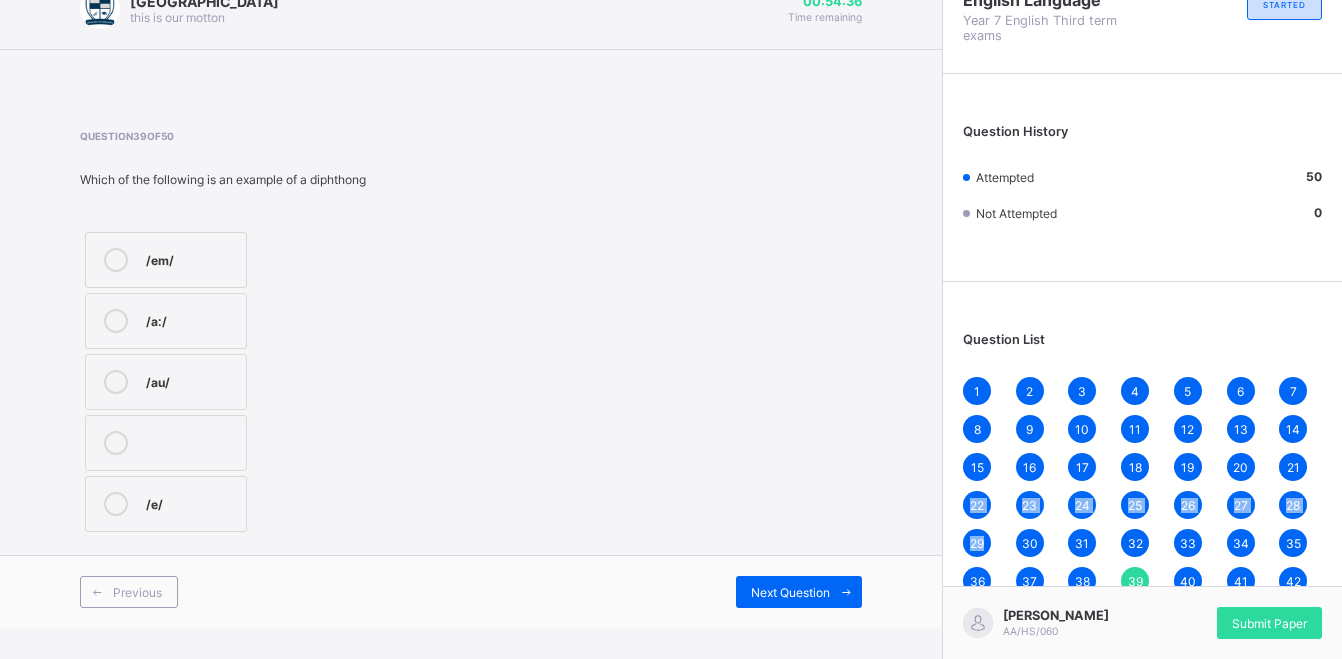 drag, startPoint x: 998, startPoint y: 527, endPoint x: 919, endPoint y: 537, distance: 79.630394 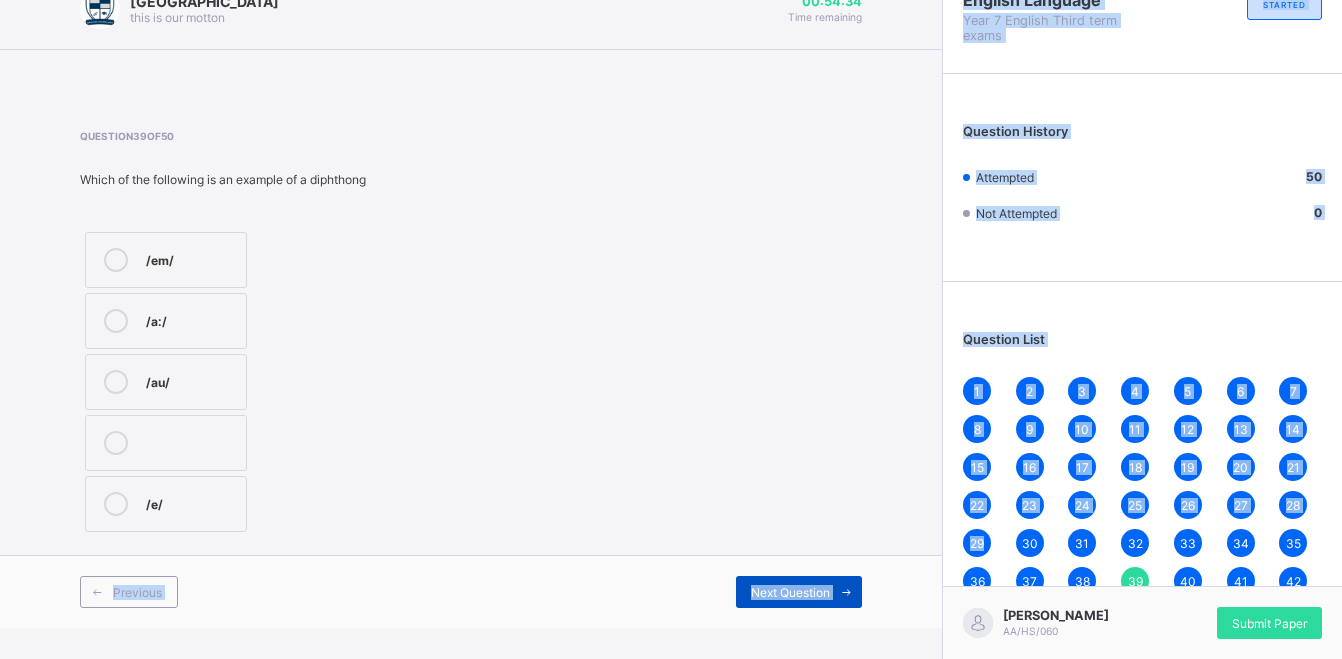 click on "Next Question" at bounding box center [790, 592] 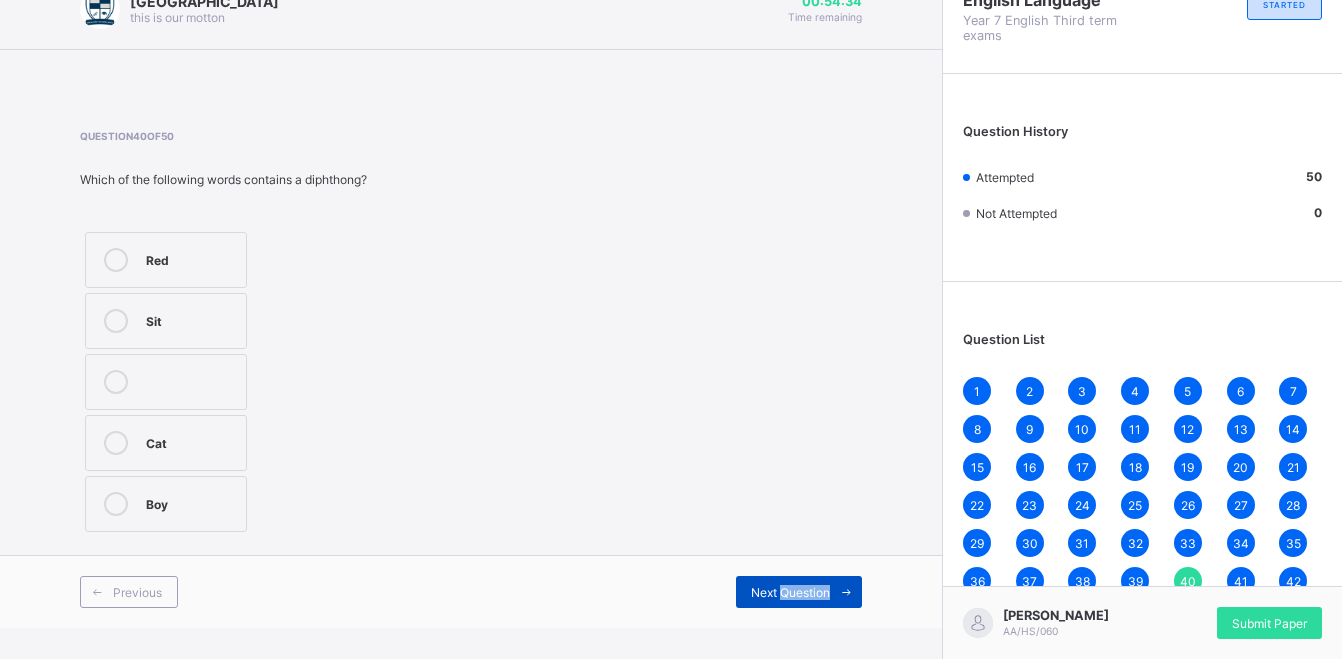 click on "Next Question" at bounding box center (790, 592) 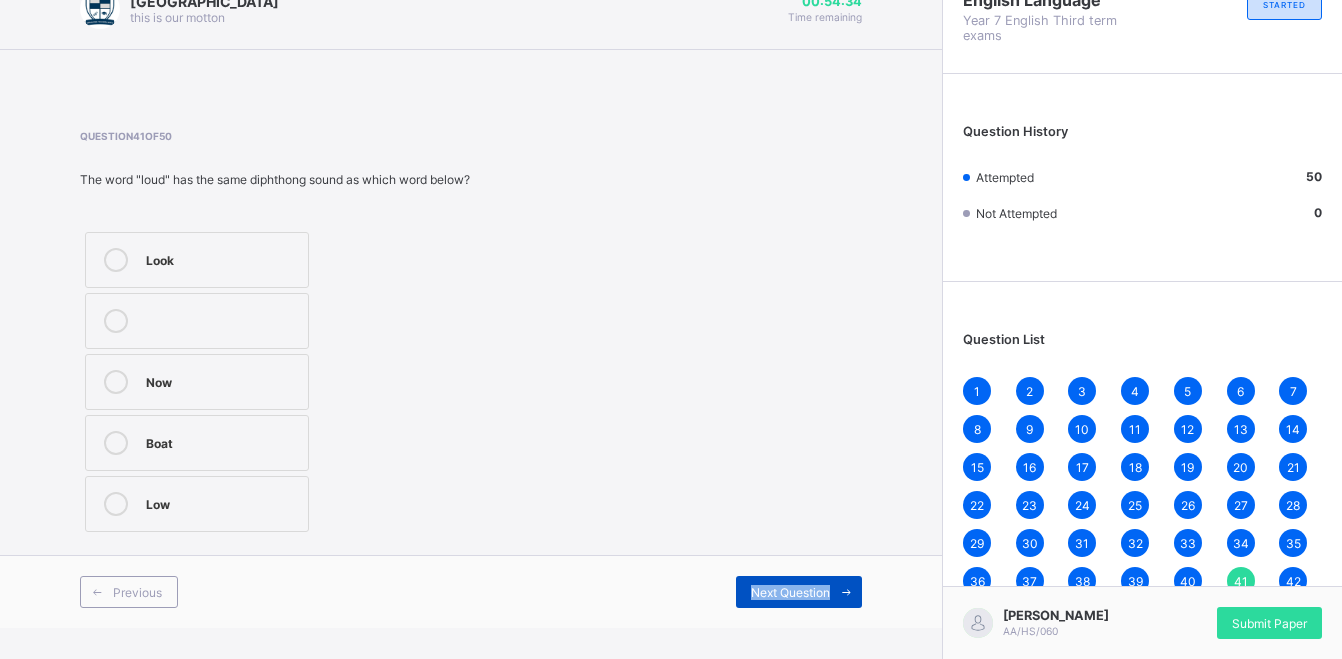 click on "Next Question" at bounding box center (790, 592) 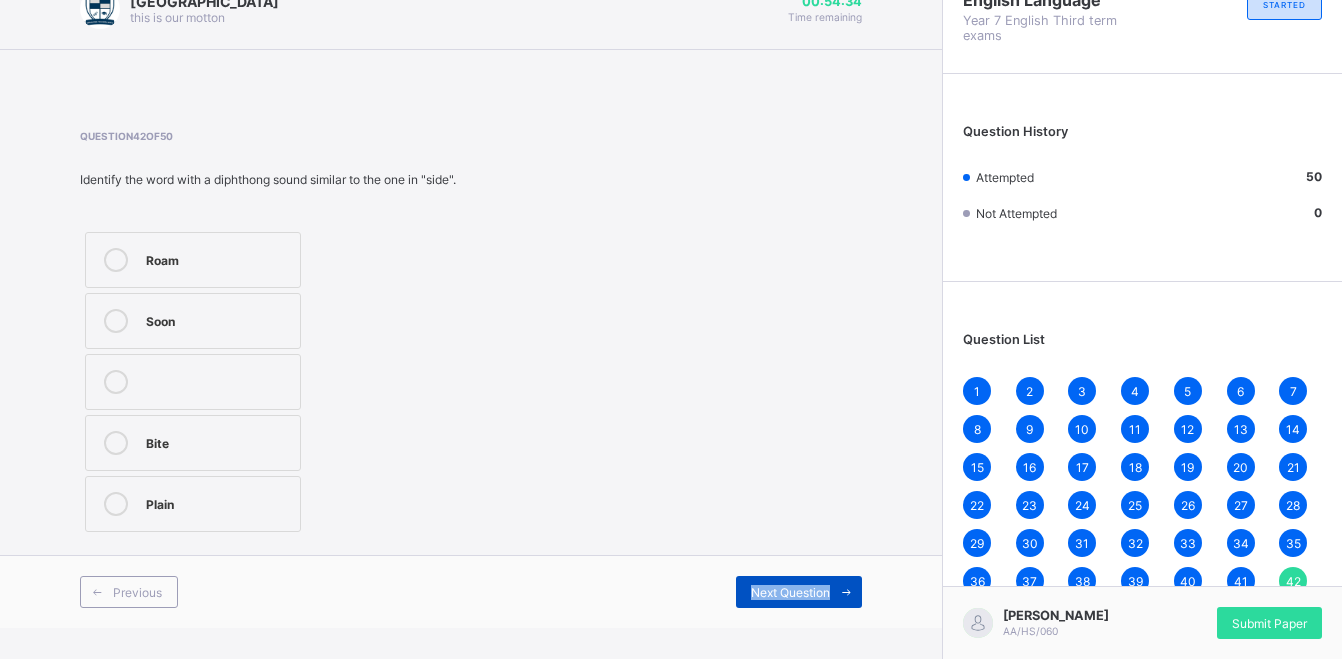 click on "Next Question" at bounding box center [790, 592] 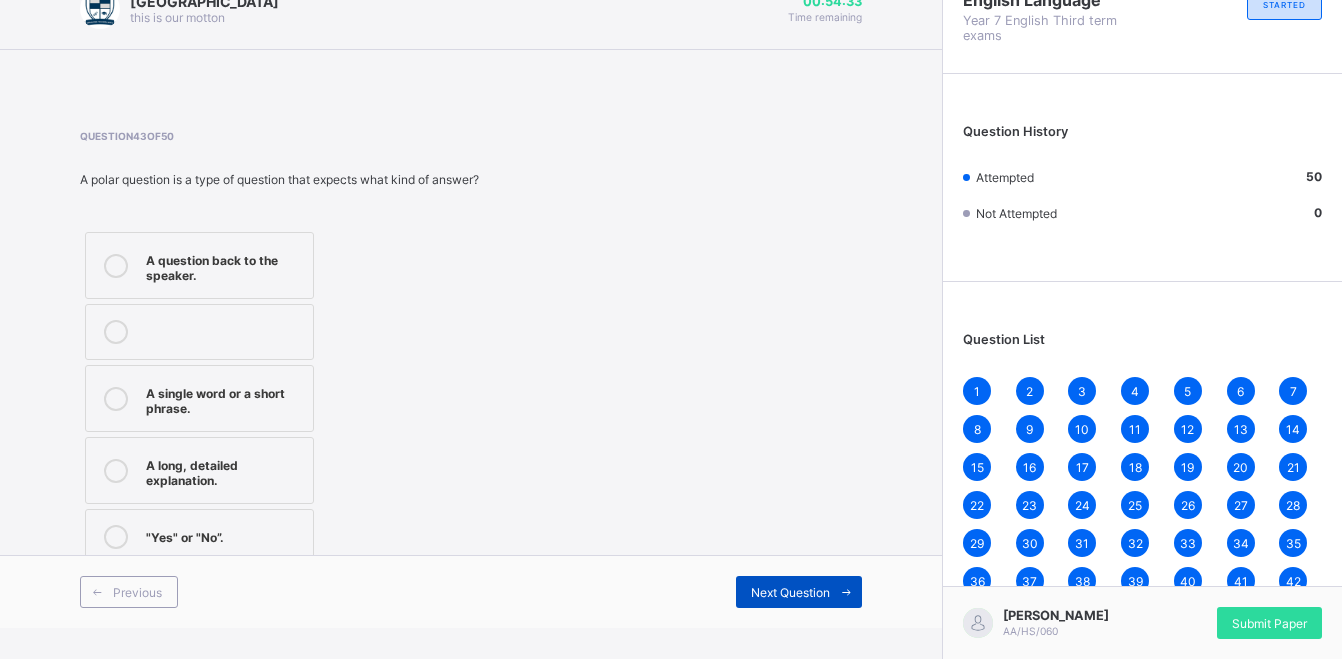 click on "Next Question" at bounding box center [799, 592] 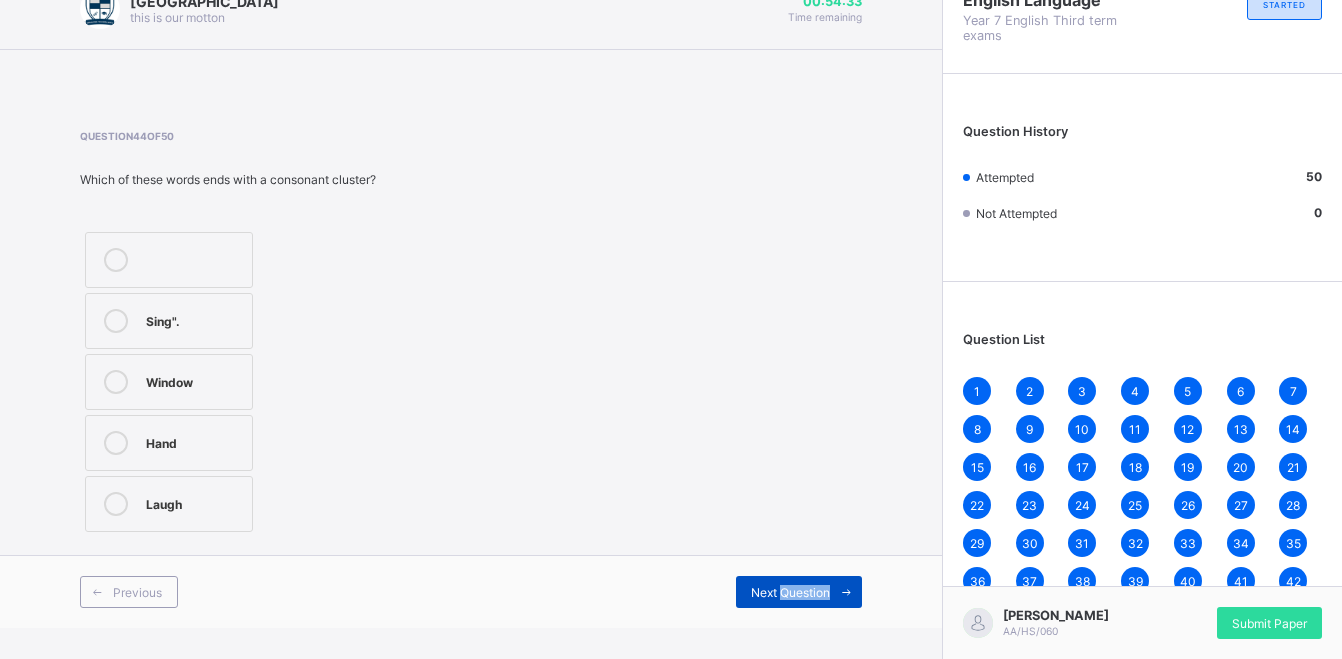 click on "Next Question" at bounding box center (799, 592) 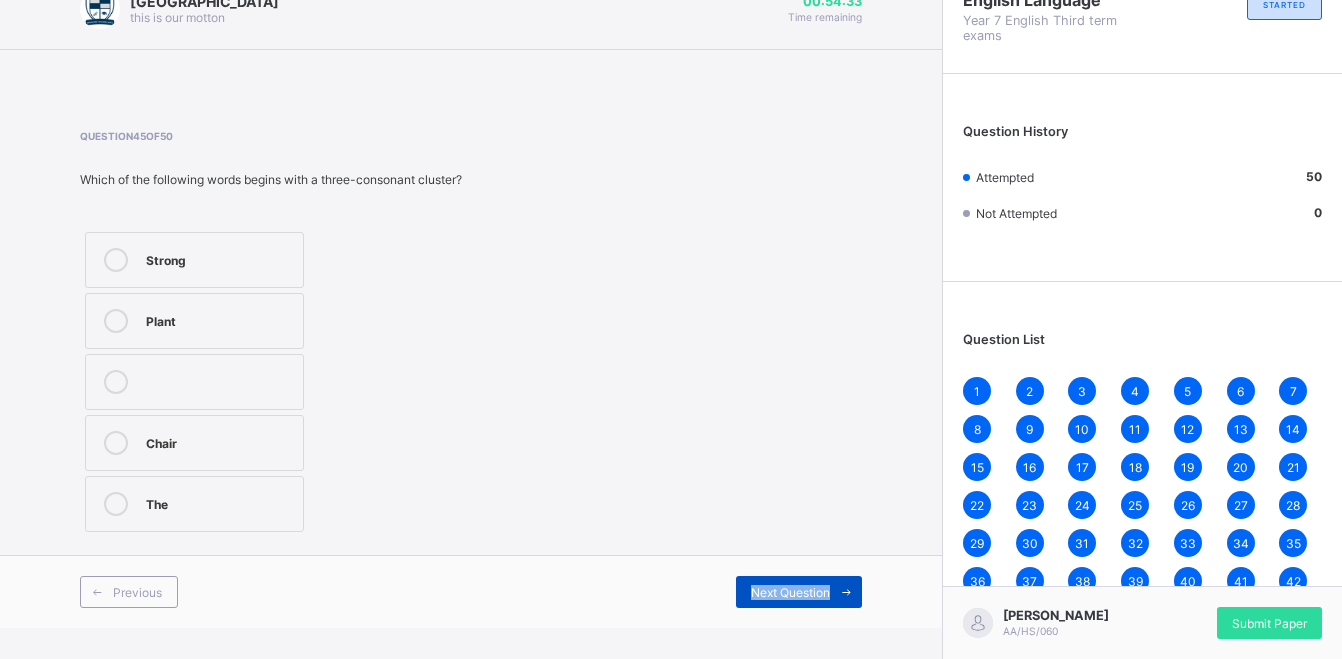 click on "Next Question" at bounding box center (799, 592) 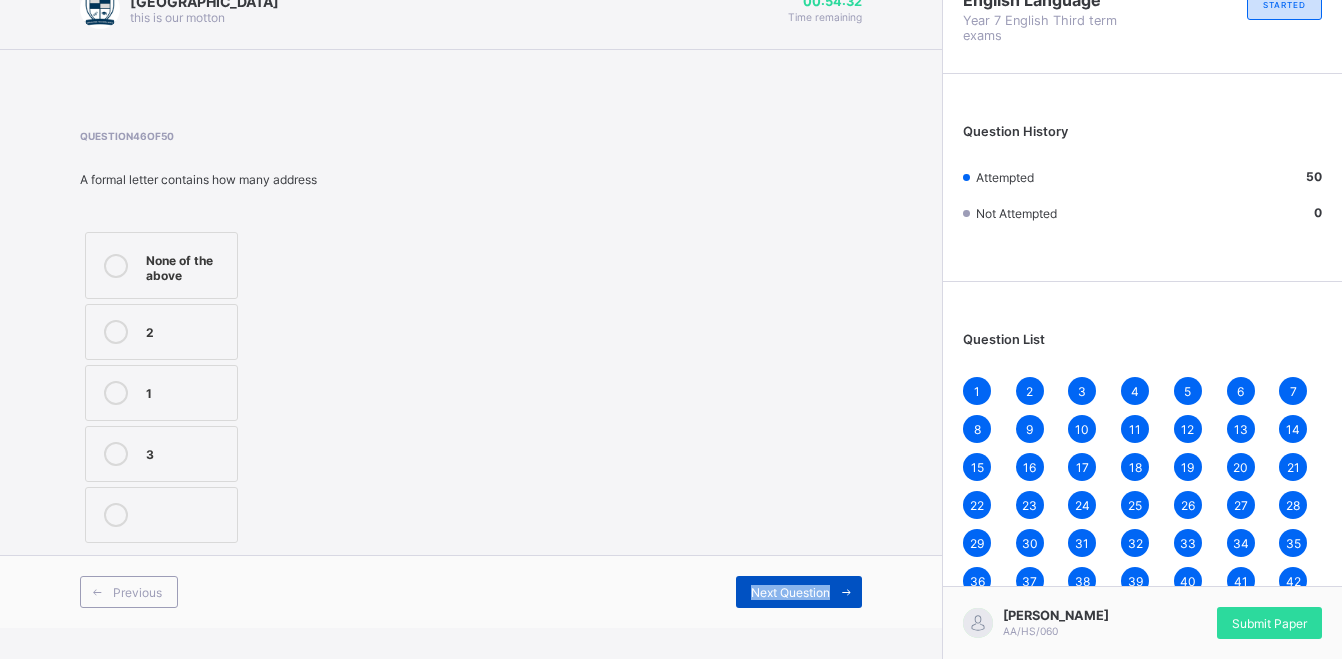 click on "Next Question" at bounding box center (799, 592) 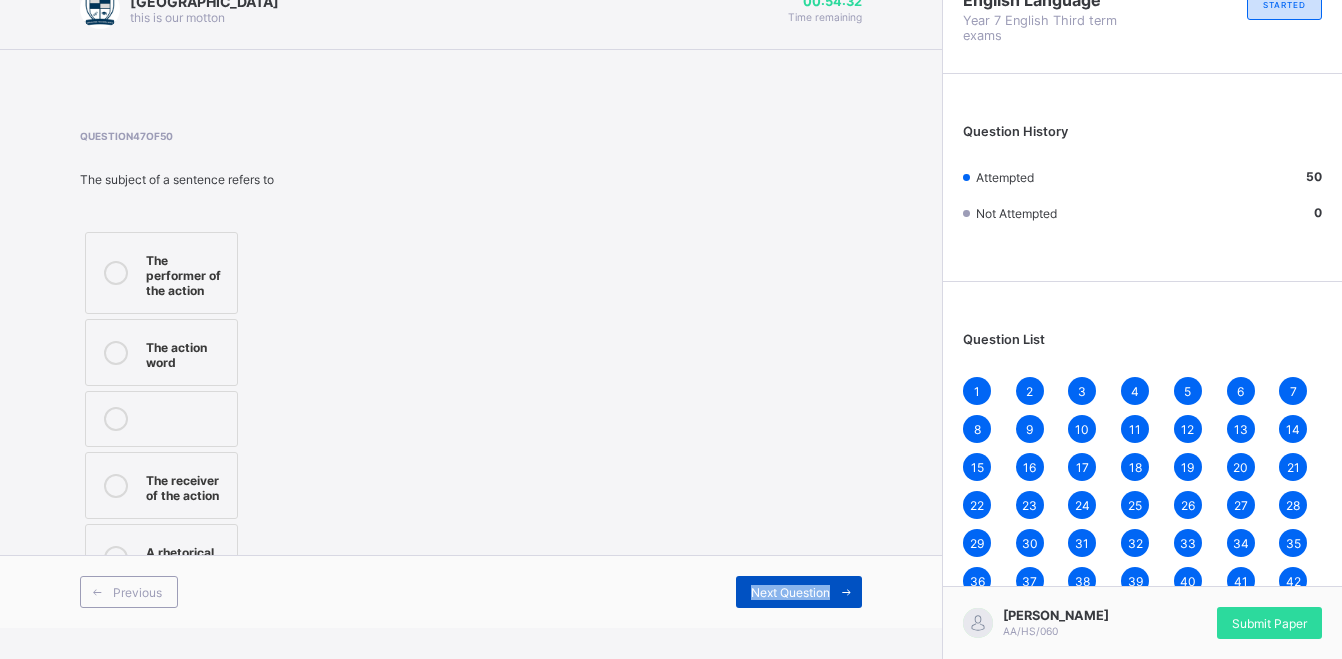 click on "Next Question" at bounding box center (799, 592) 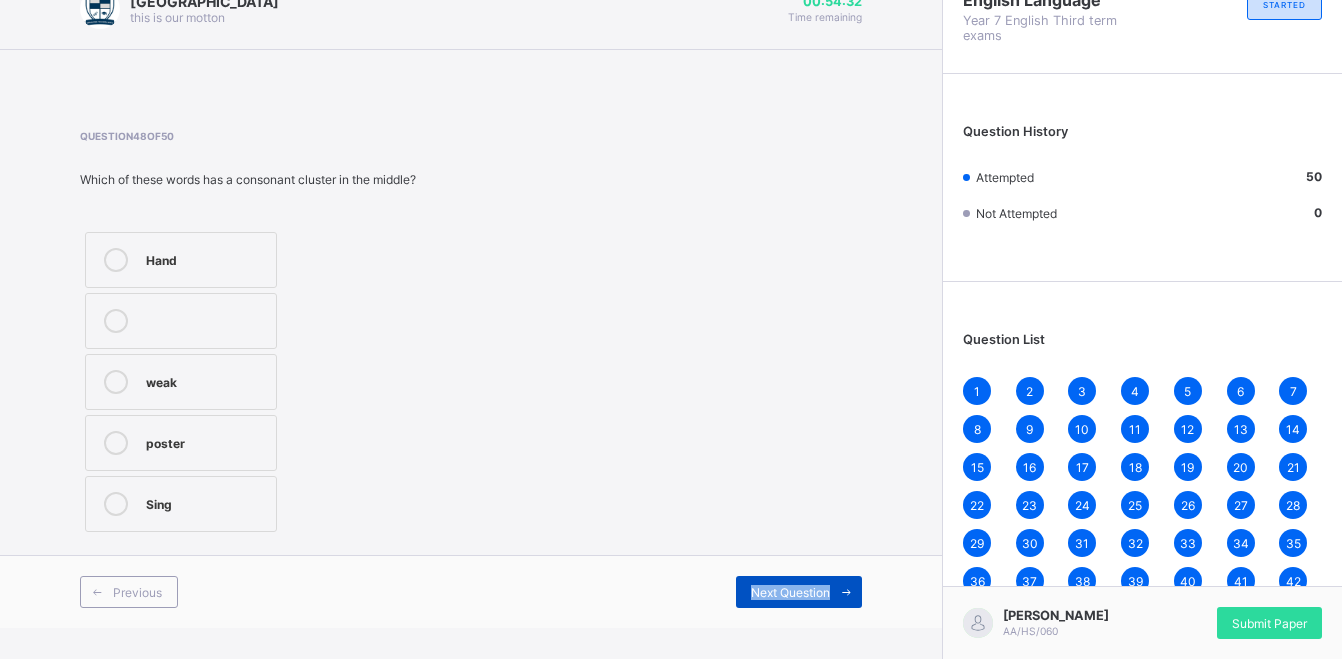 click on "Next Question" at bounding box center [799, 592] 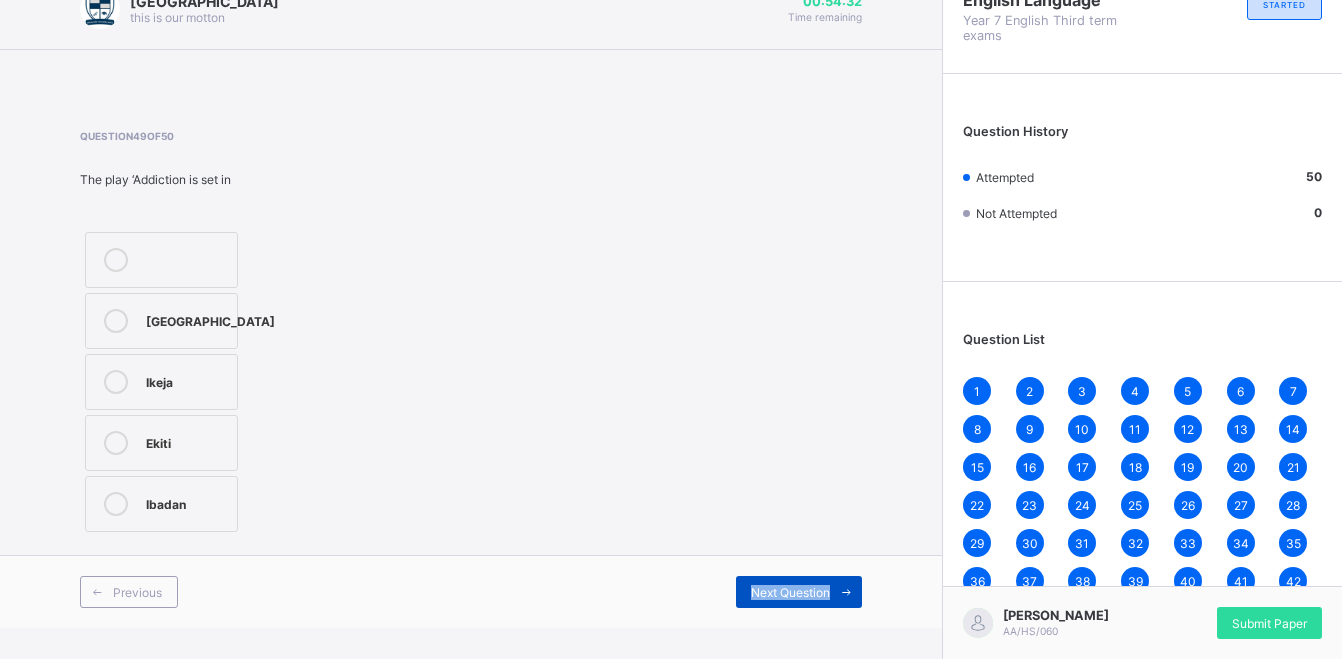 click on "Next Question" at bounding box center (799, 592) 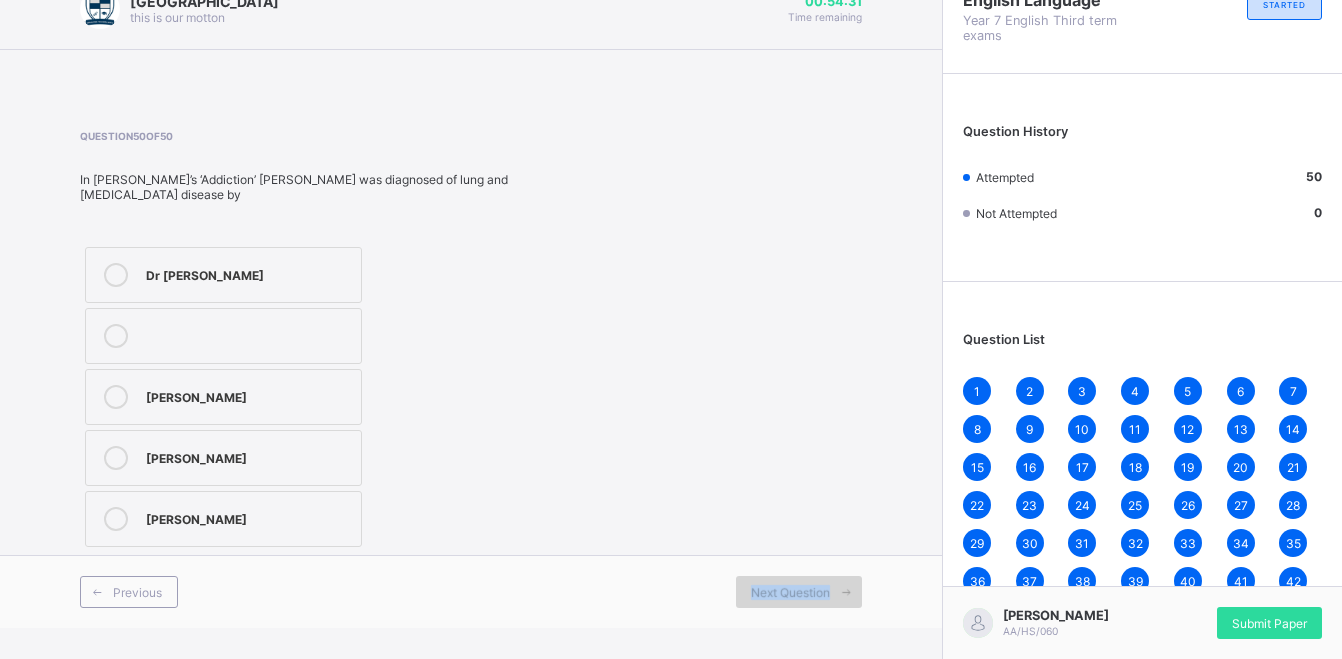 click on "Next Question" at bounding box center [799, 592] 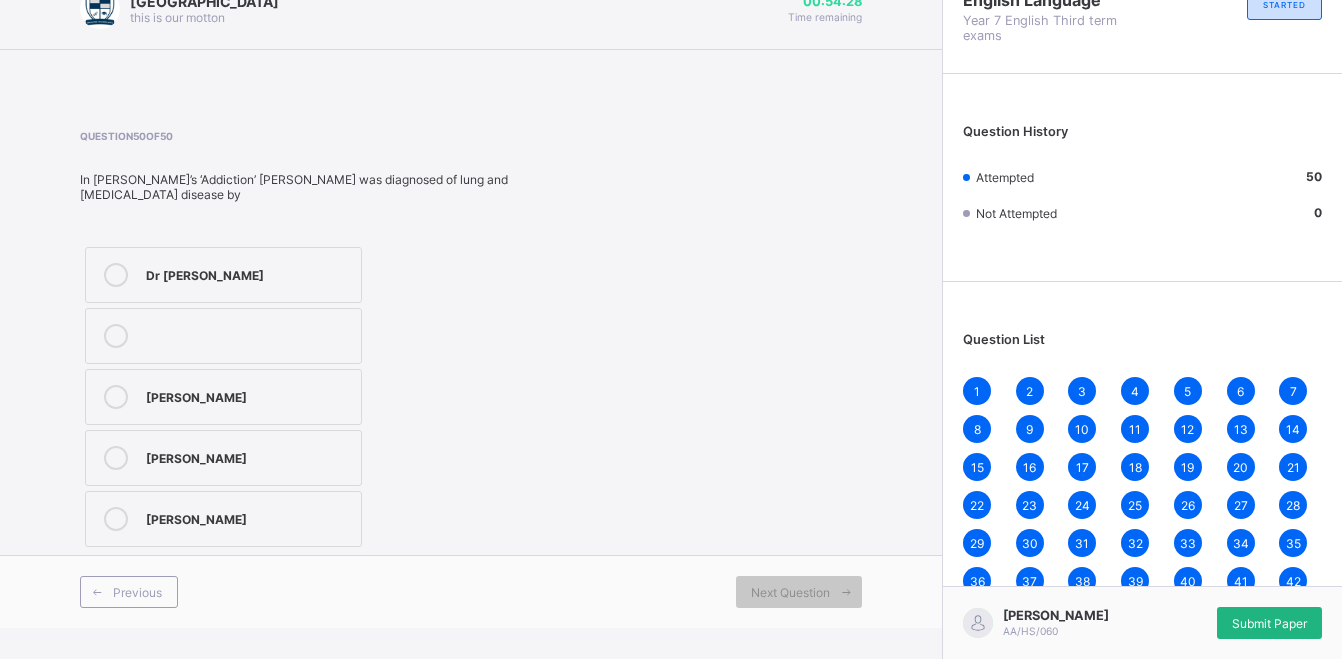 click on "Submit Paper" at bounding box center (1269, 623) 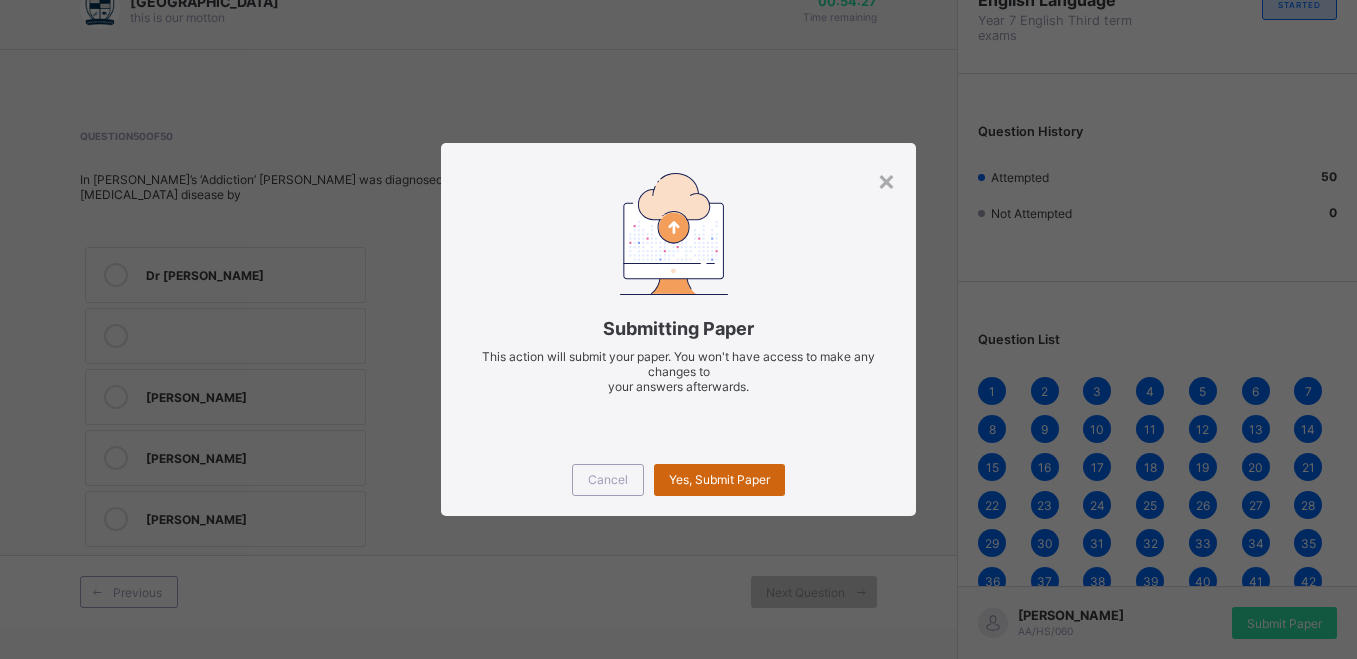 click on "Yes, Submit Paper" at bounding box center [719, 479] 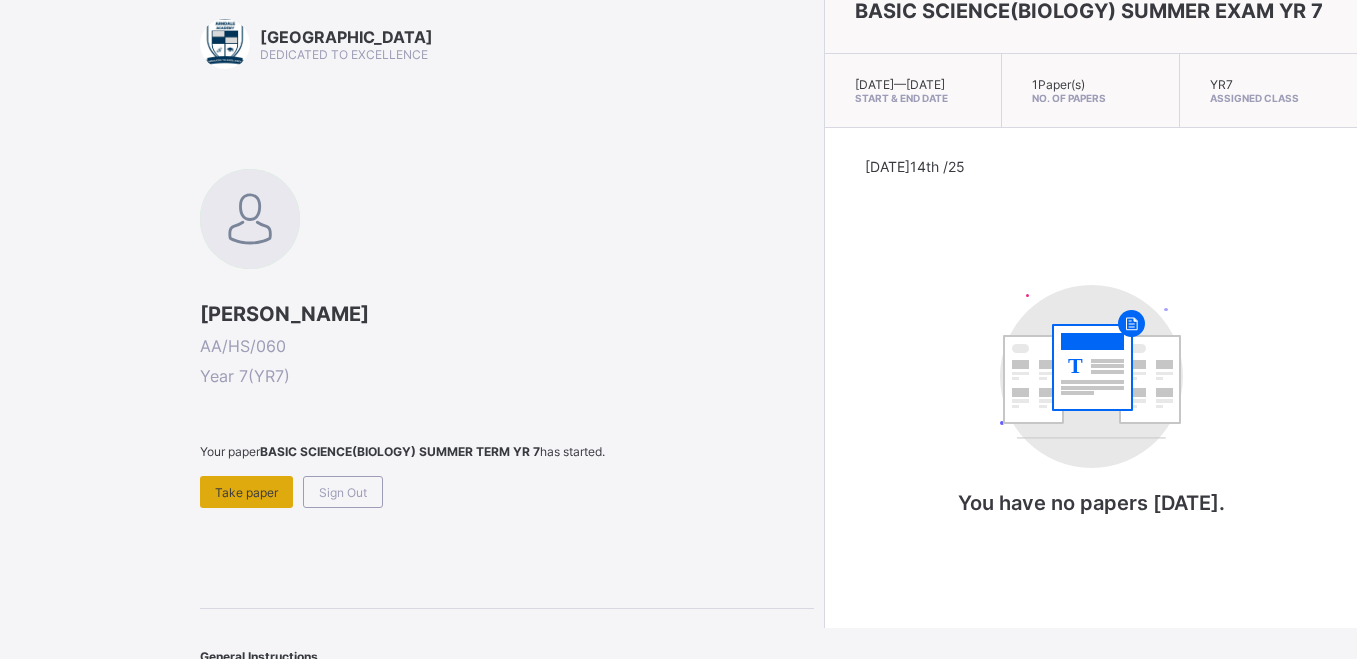 click on "Take paper" at bounding box center (246, 492) 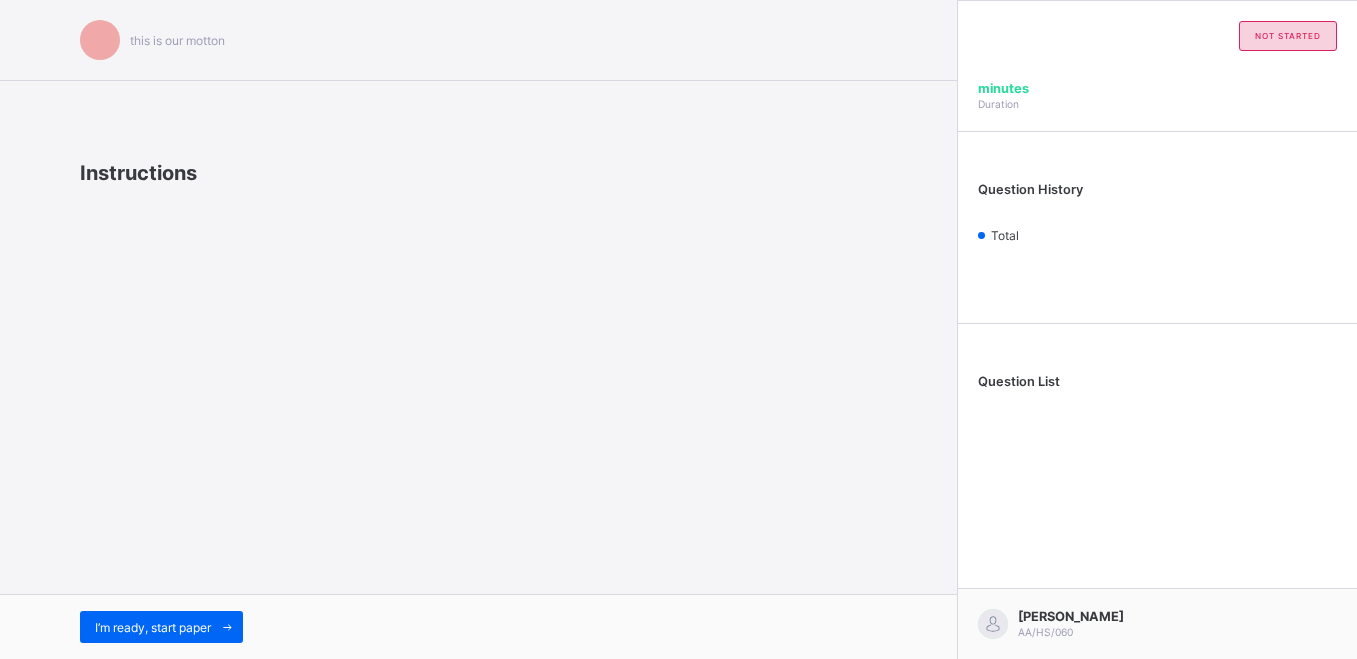 scroll, scrollTop: 0, scrollLeft: 0, axis: both 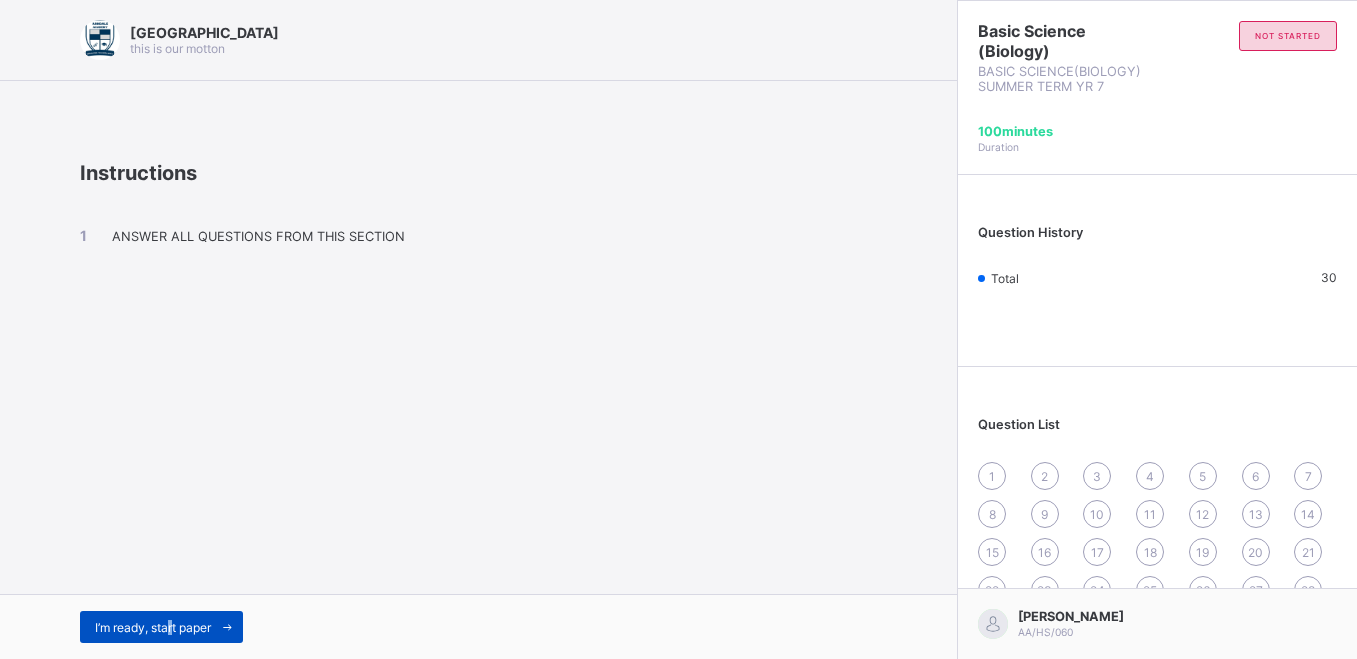 click on "I’m ready, start paper" at bounding box center [153, 627] 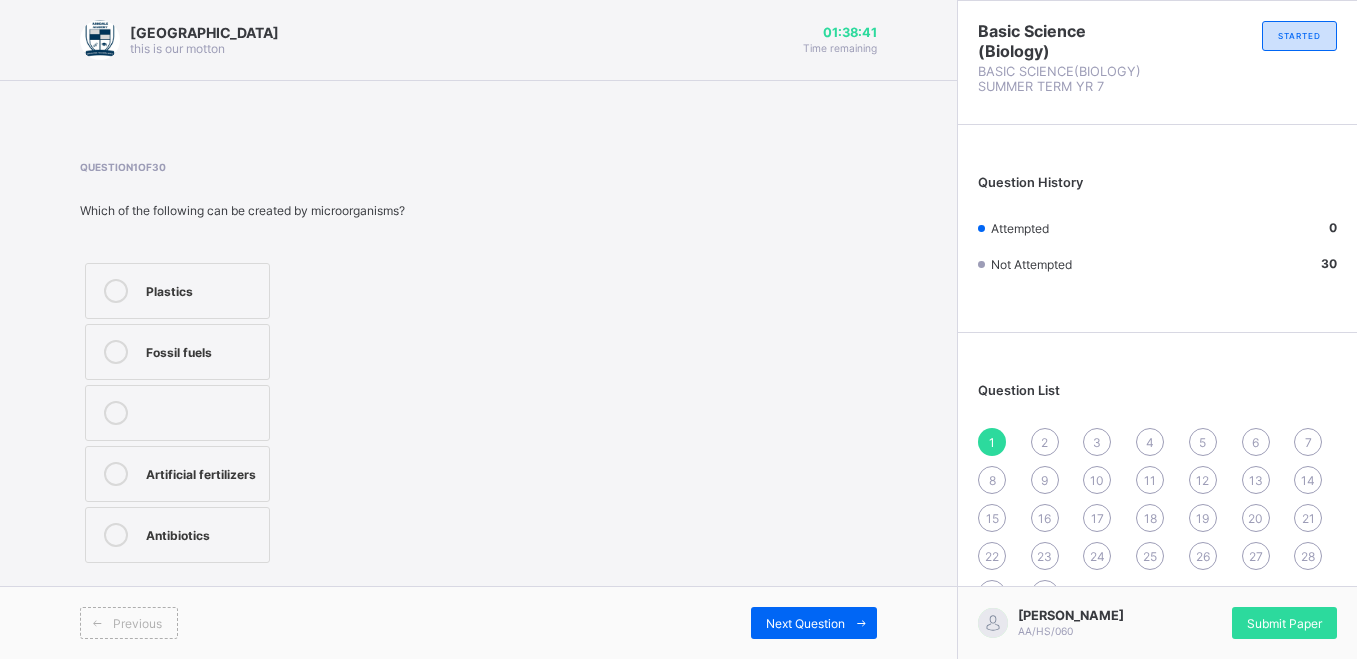 click on "Antibiotics" at bounding box center (202, 533) 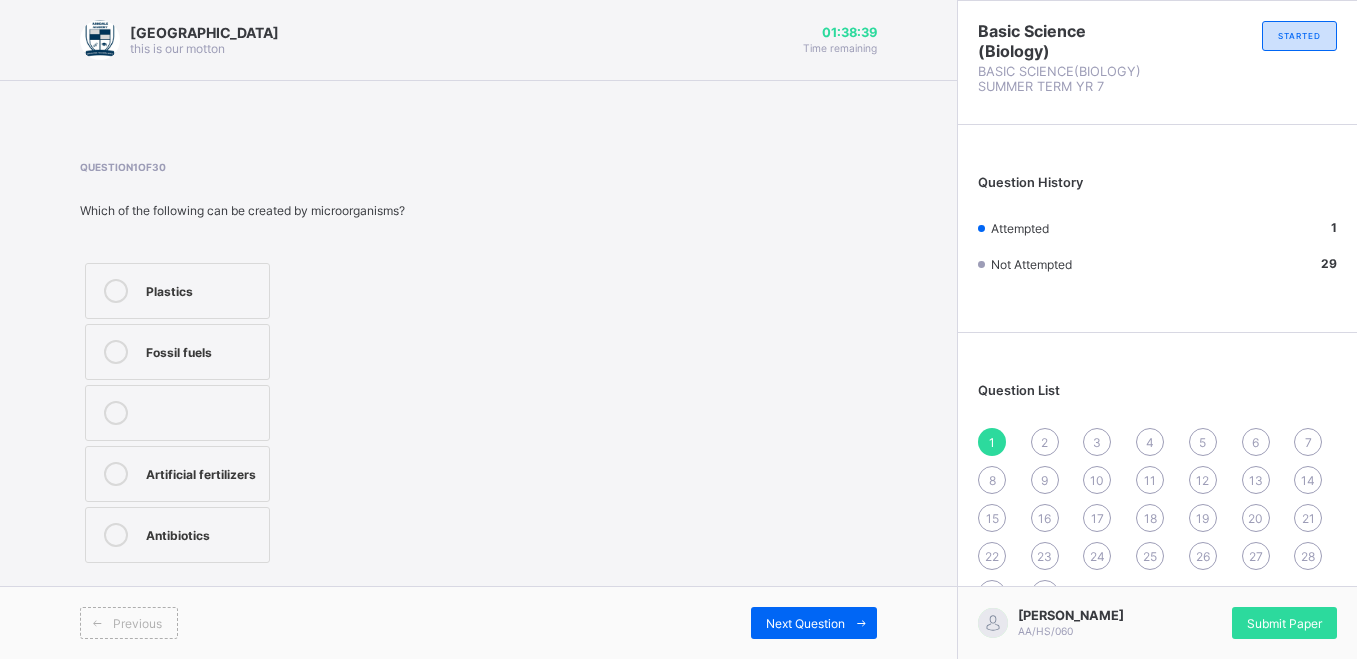 click on "Fossil fuels" at bounding box center [202, 350] 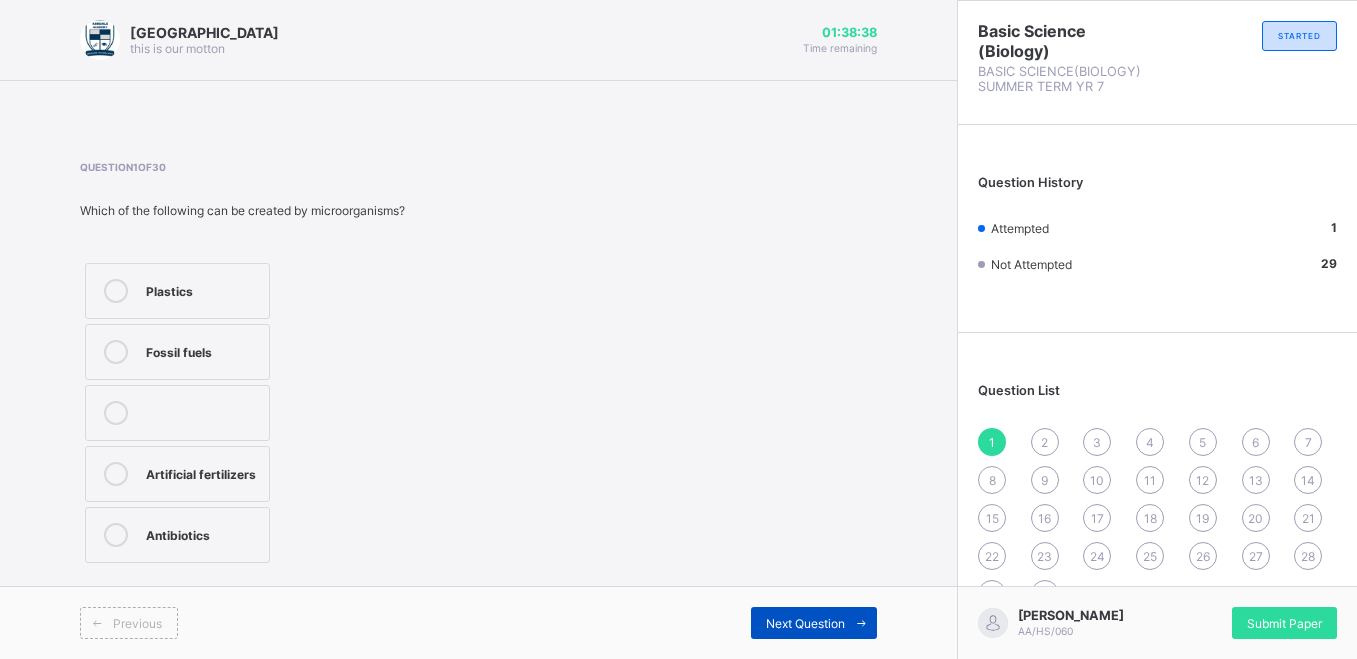 click on "Next Question" at bounding box center [814, 623] 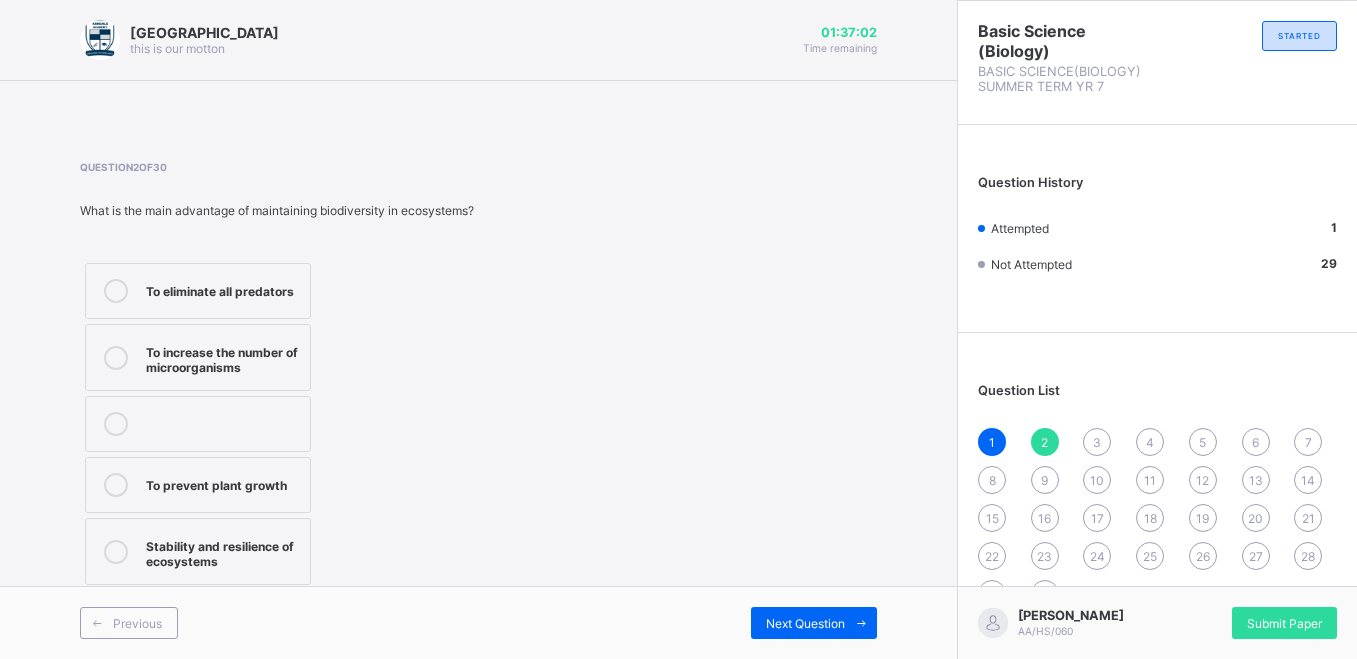 click on "To eliminate all predators" at bounding box center (223, 289) 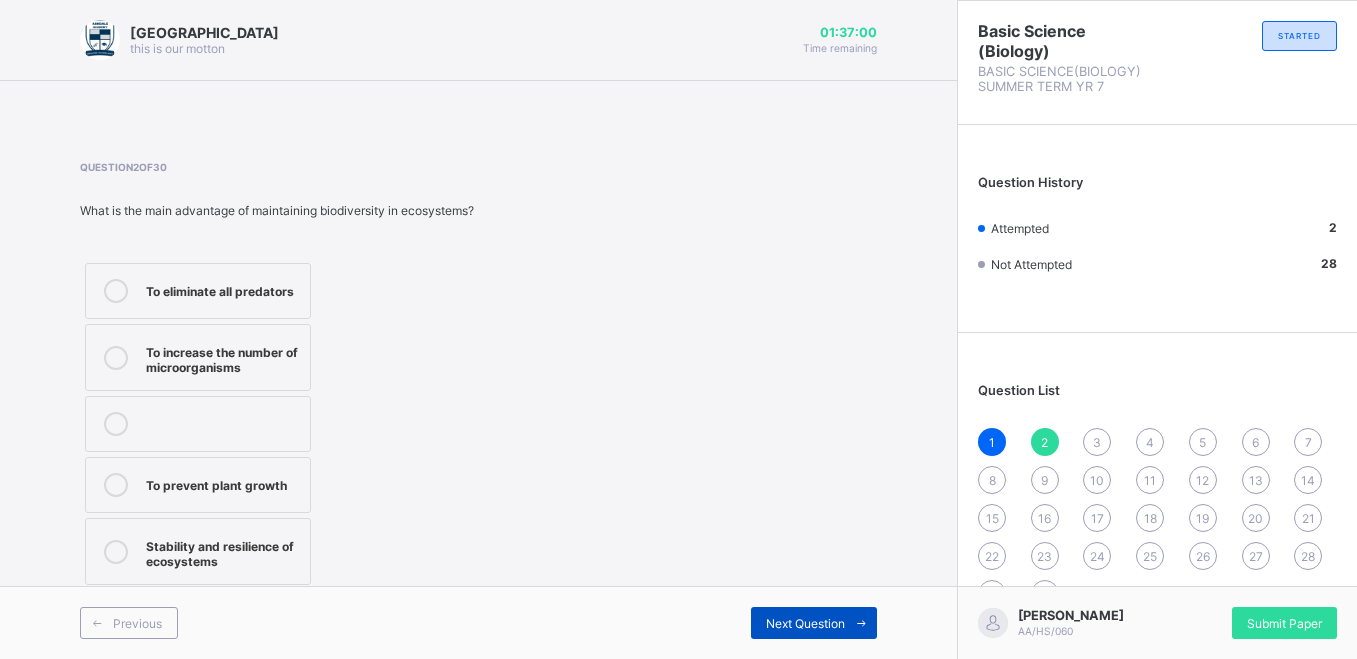 click on "Next Question" at bounding box center [805, 623] 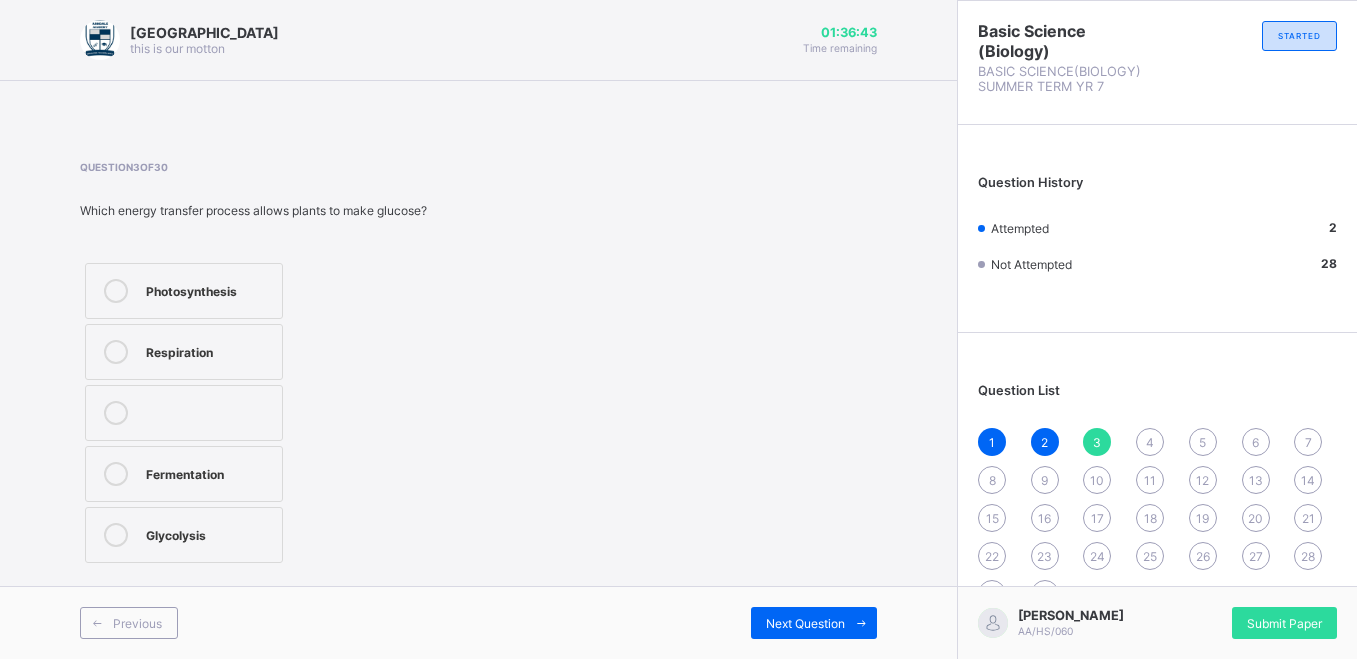 click on "Glycolysis" at bounding box center [209, 533] 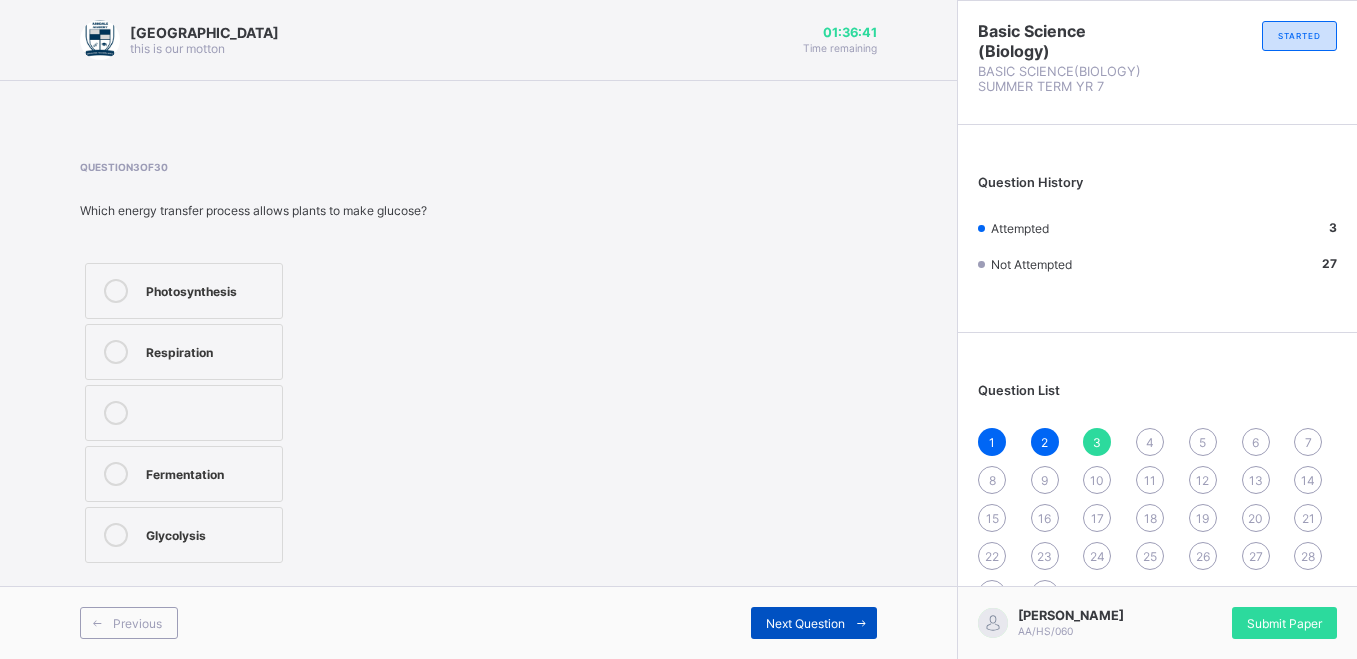 click on "Next Question" at bounding box center (805, 623) 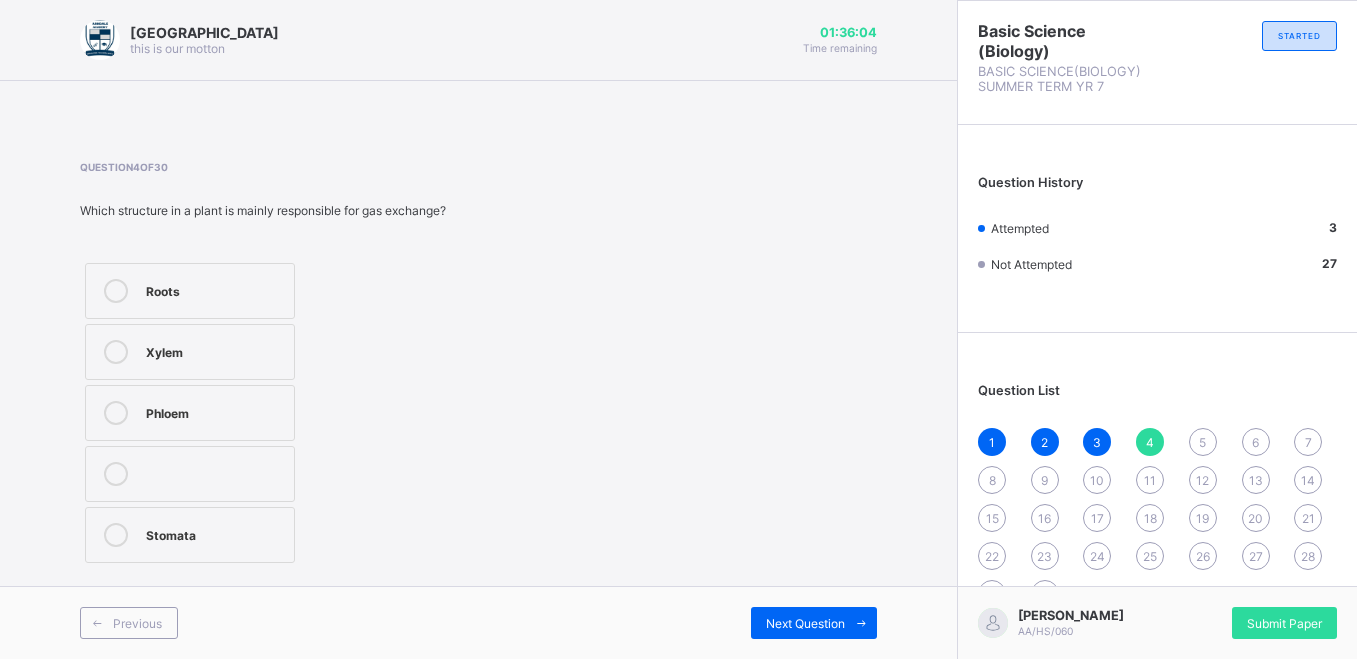 click on "Roots" at bounding box center (190, 291) 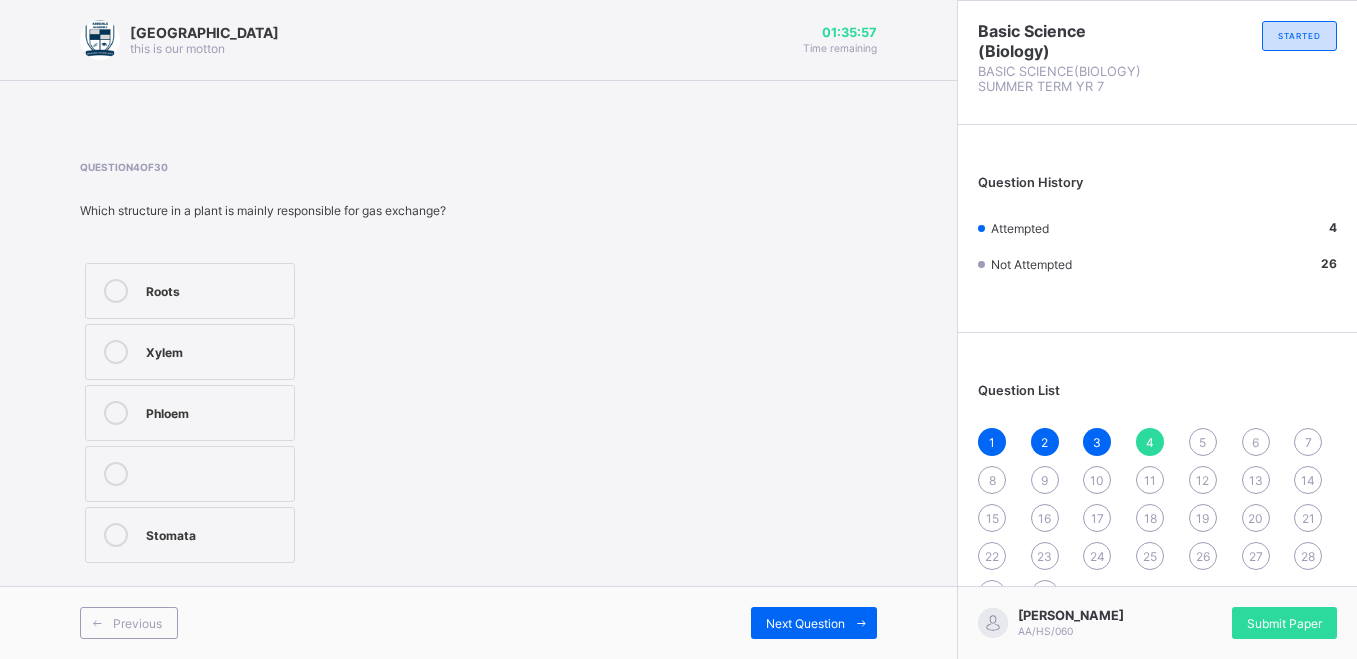 click on "Xylem" at bounding box center [215, 350] 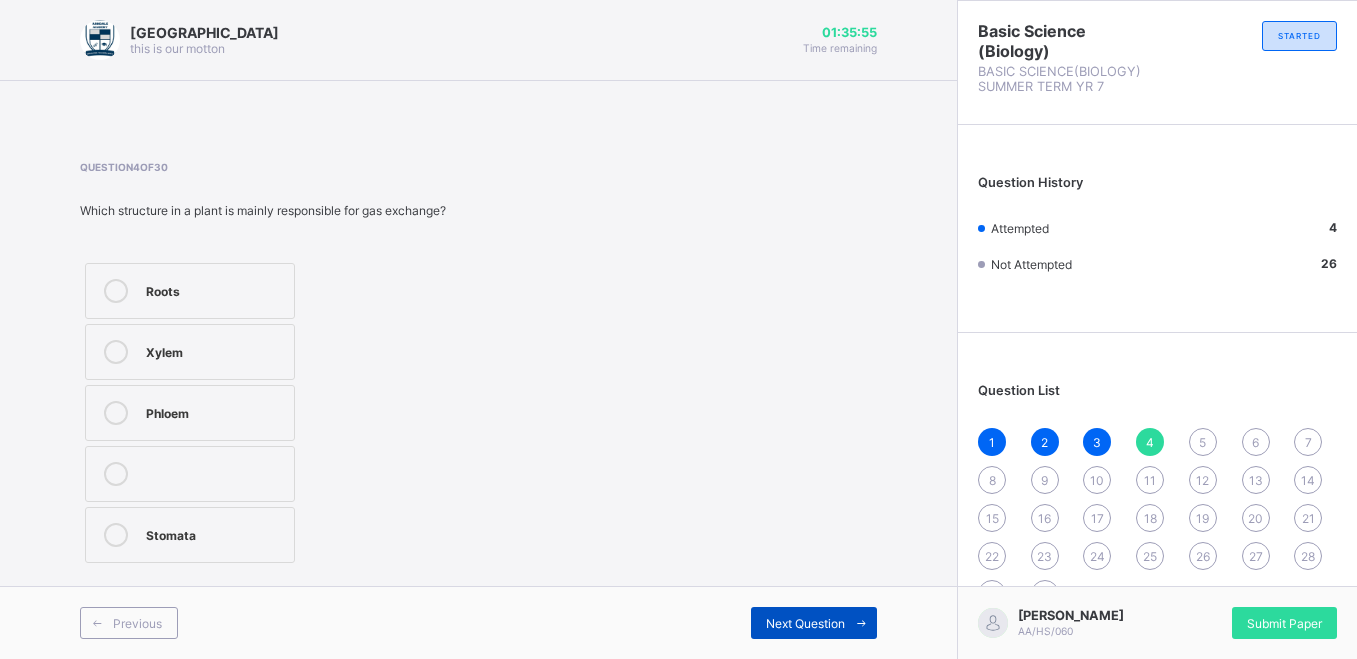 click on "Next Question" at bounding box center [805, 623] 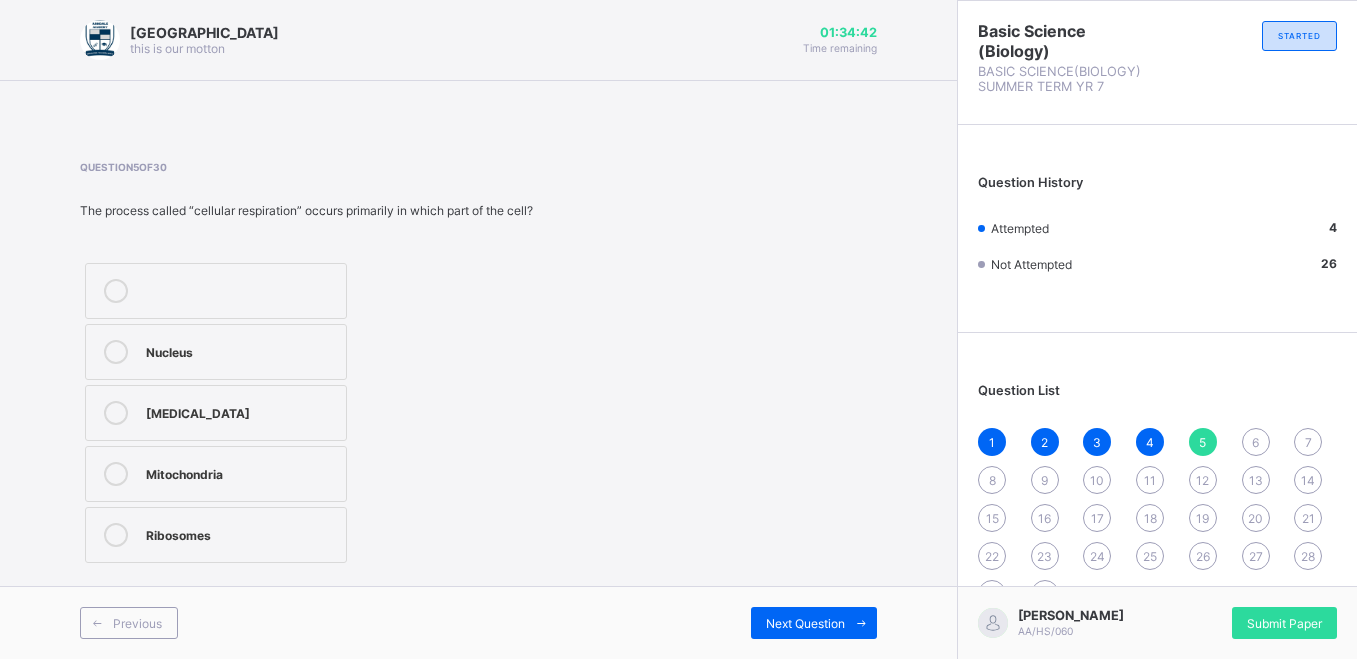 click on "Nucleus" at bounding box center (216, 352) 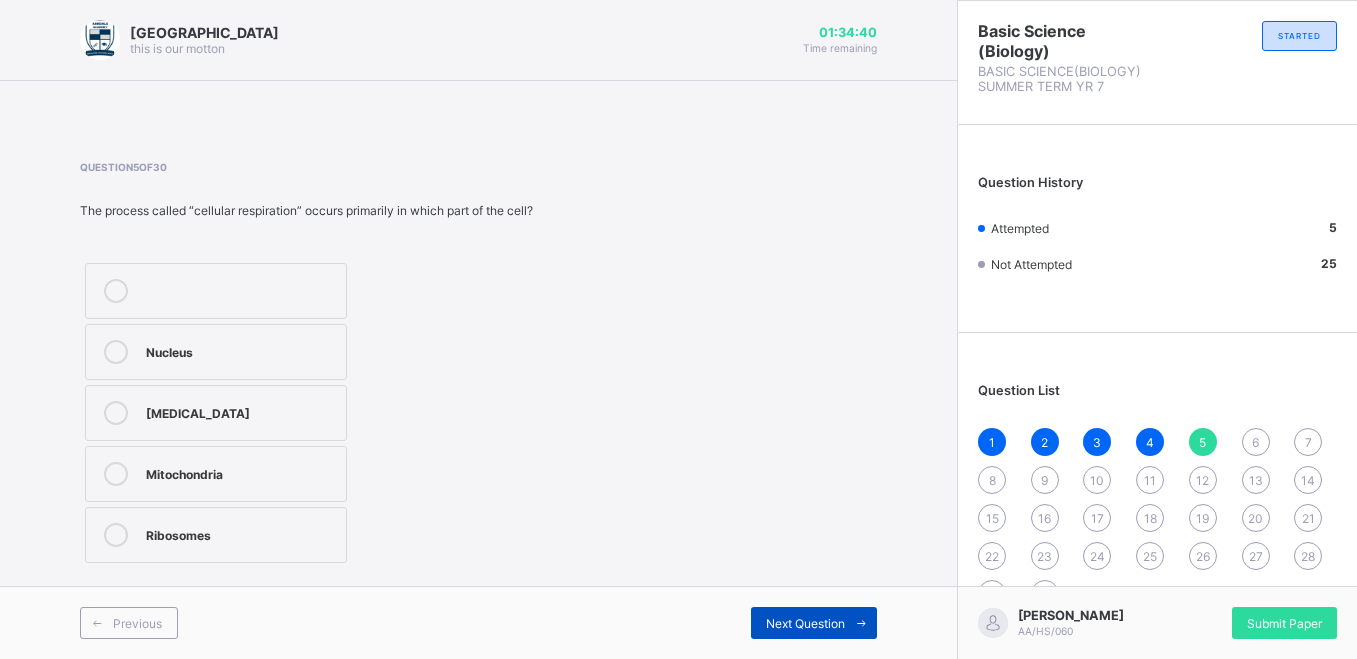 click on "Next Question" at bounding box center (814, 623) 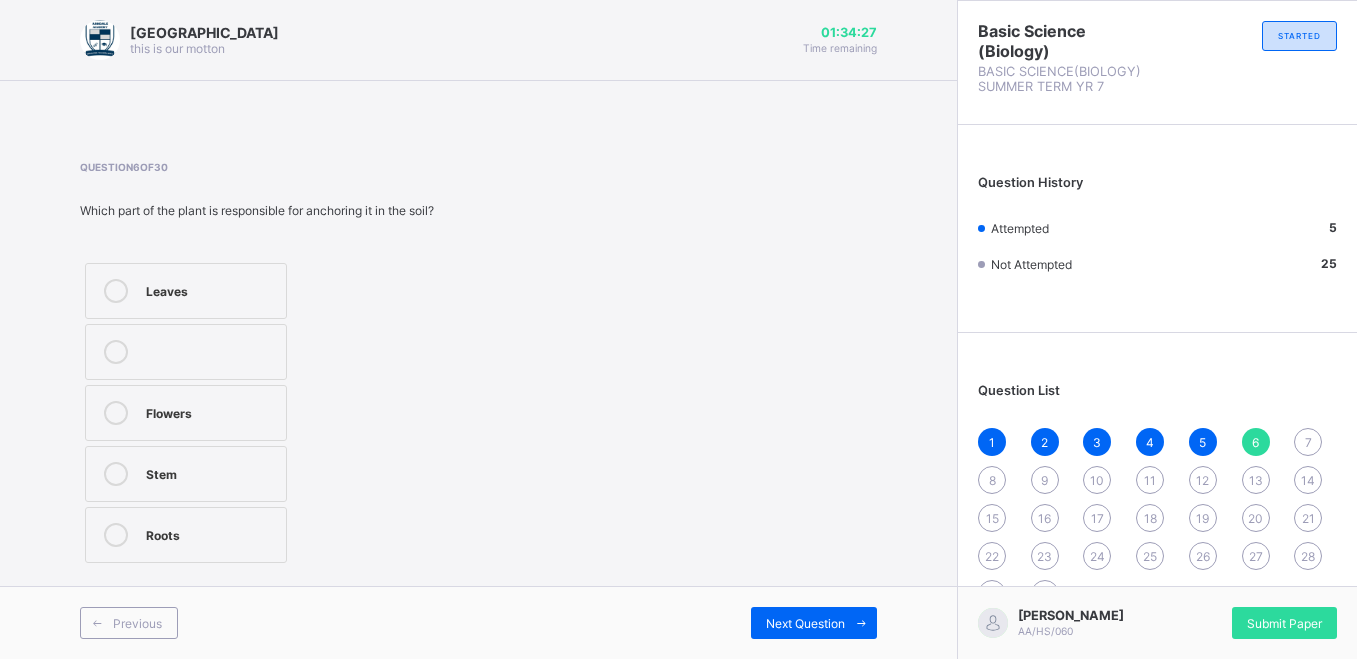 click on "Stem" at bounding box center (211, 472) 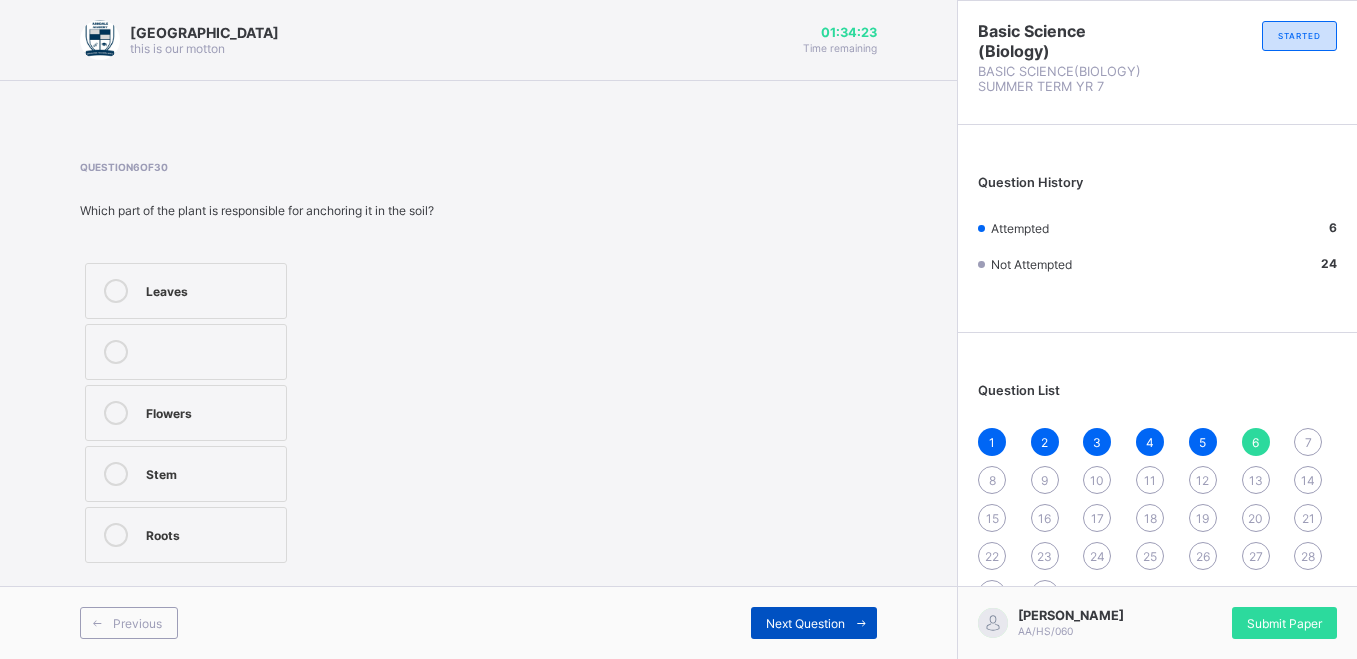 click on "Next Question" at bounding box center (805, 623) 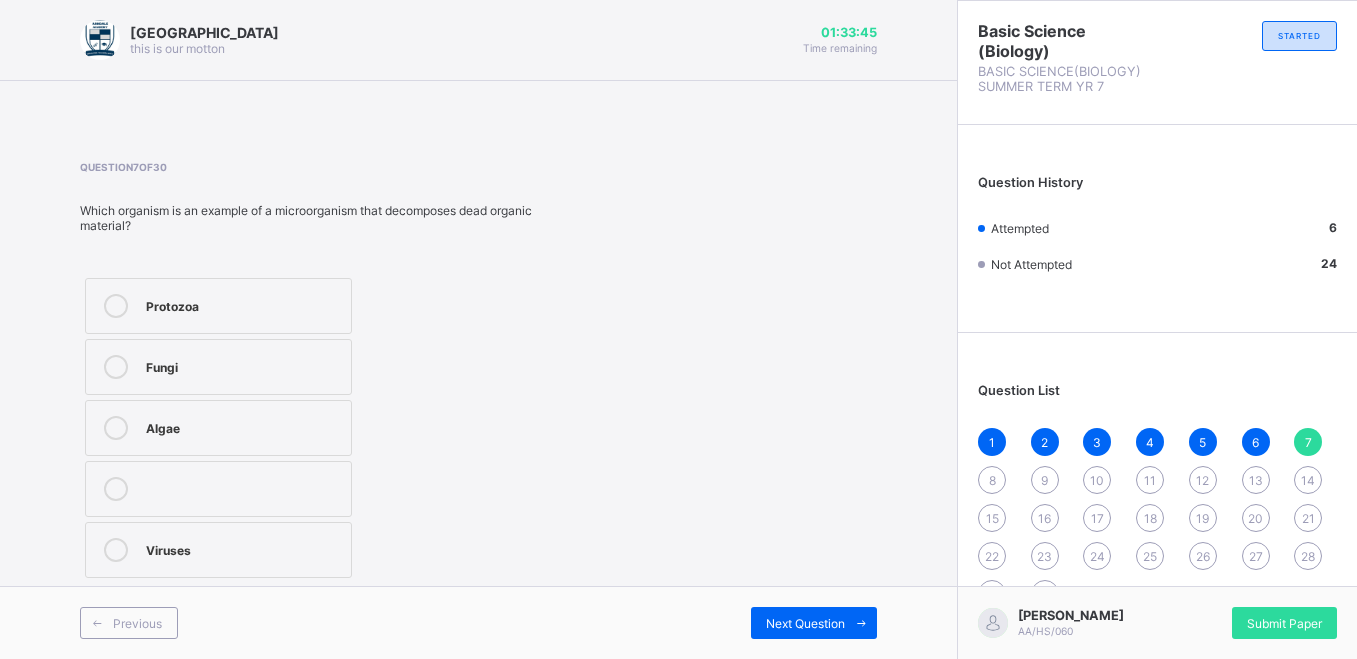 drag, startPoint x: 239, startPoint y: 368, endPoint x: 250, endPoint y: 378, distance: 14.866069 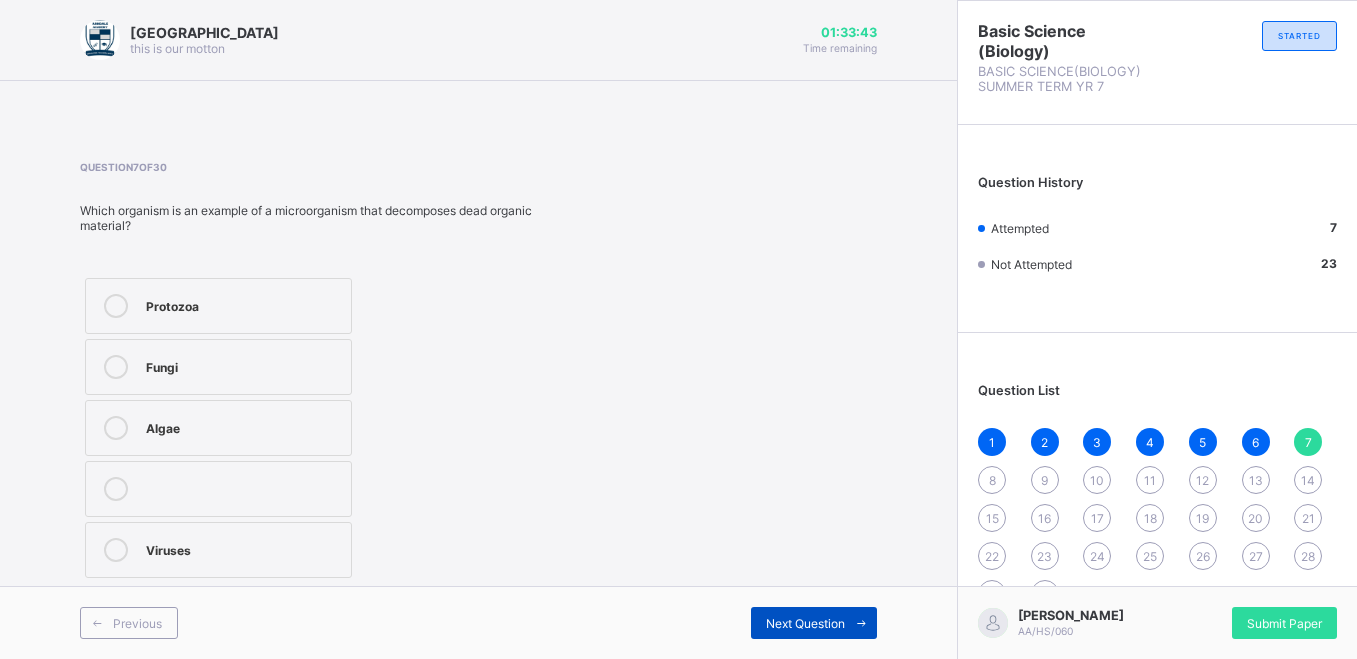 click on "Next Question" at bounding box center [814, 623] 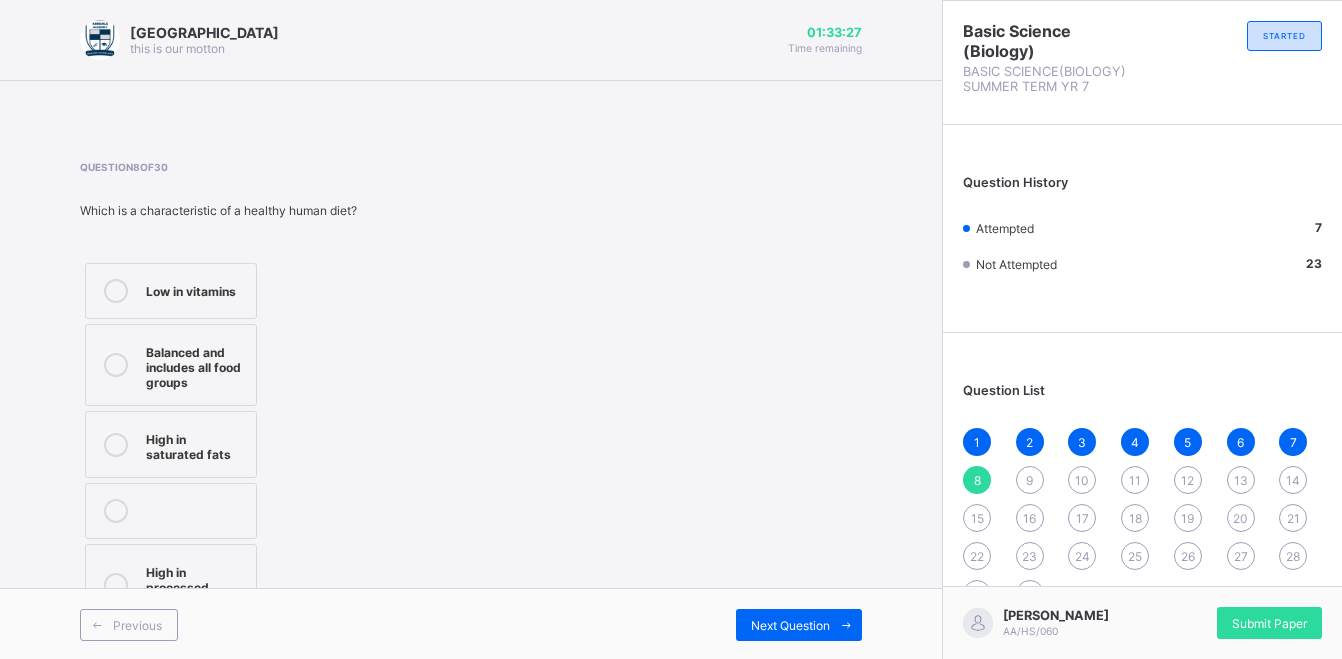 click on "Balanced and includes all food groups" at bounding box center [171, 365] 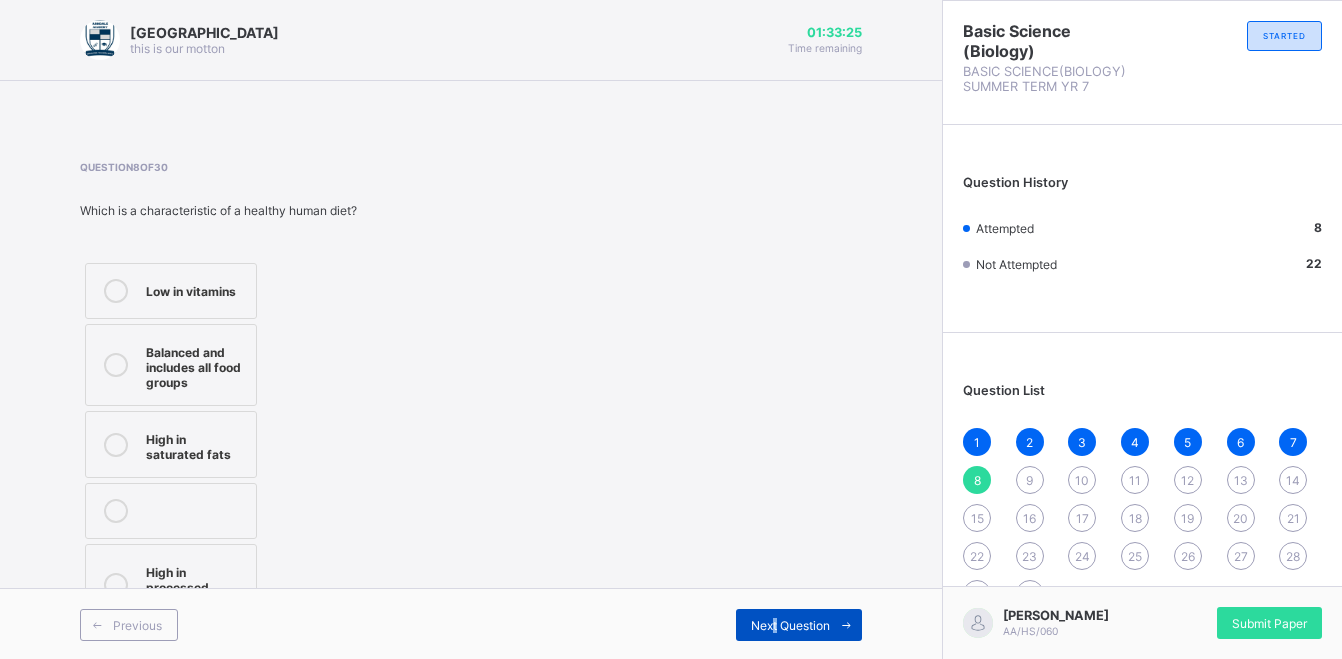 click on "Next Question" at bounding box center (790, 625) 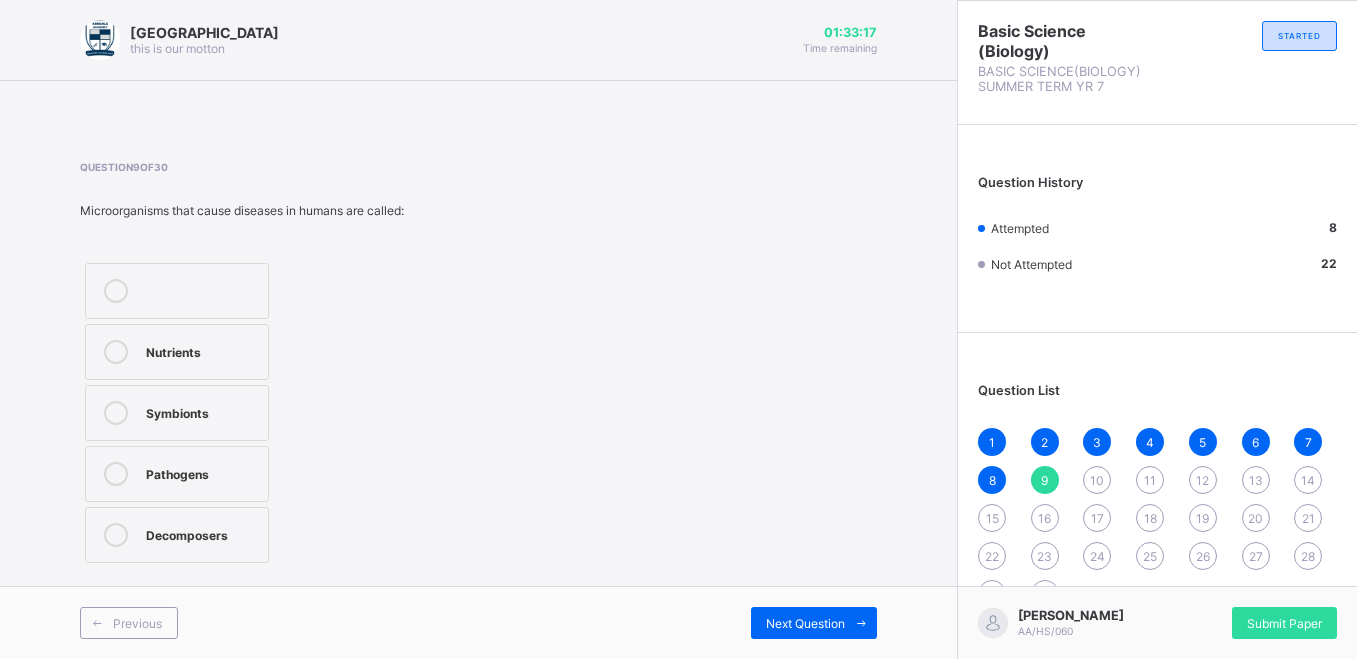 click on "Decomposers" at bounding box center (202, 533) 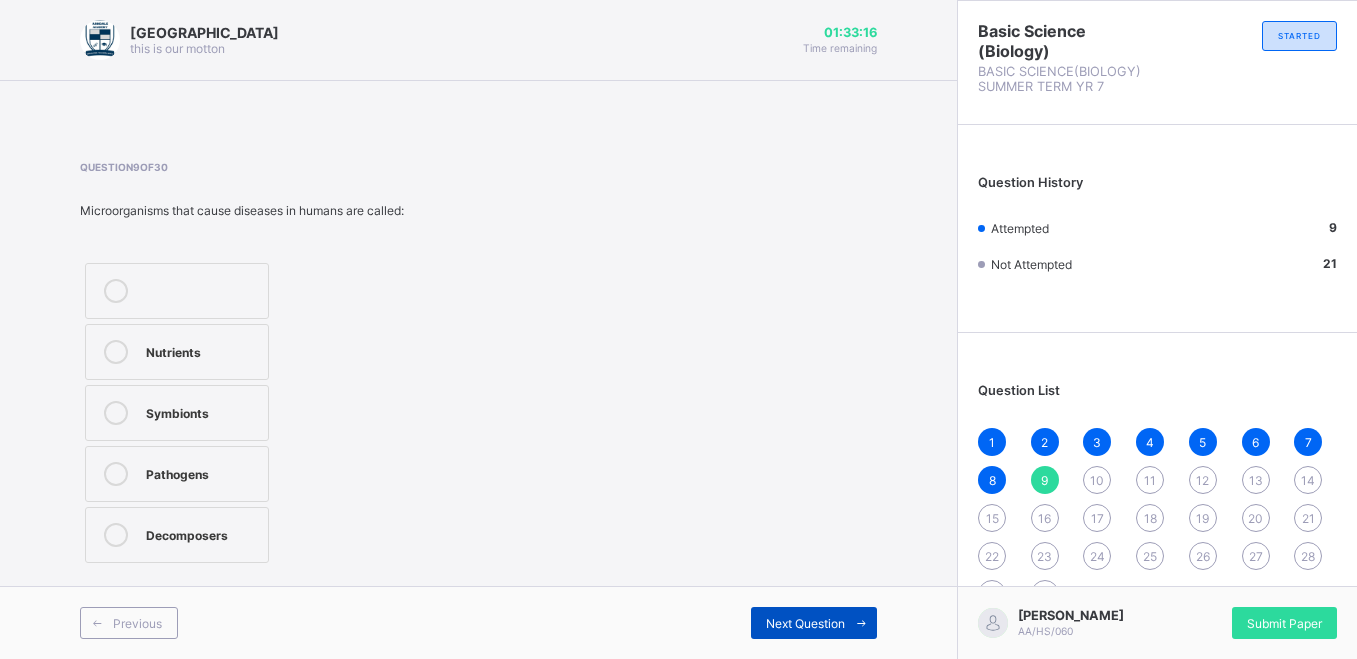 click on "Next Question" at bounding box center (805, 623) 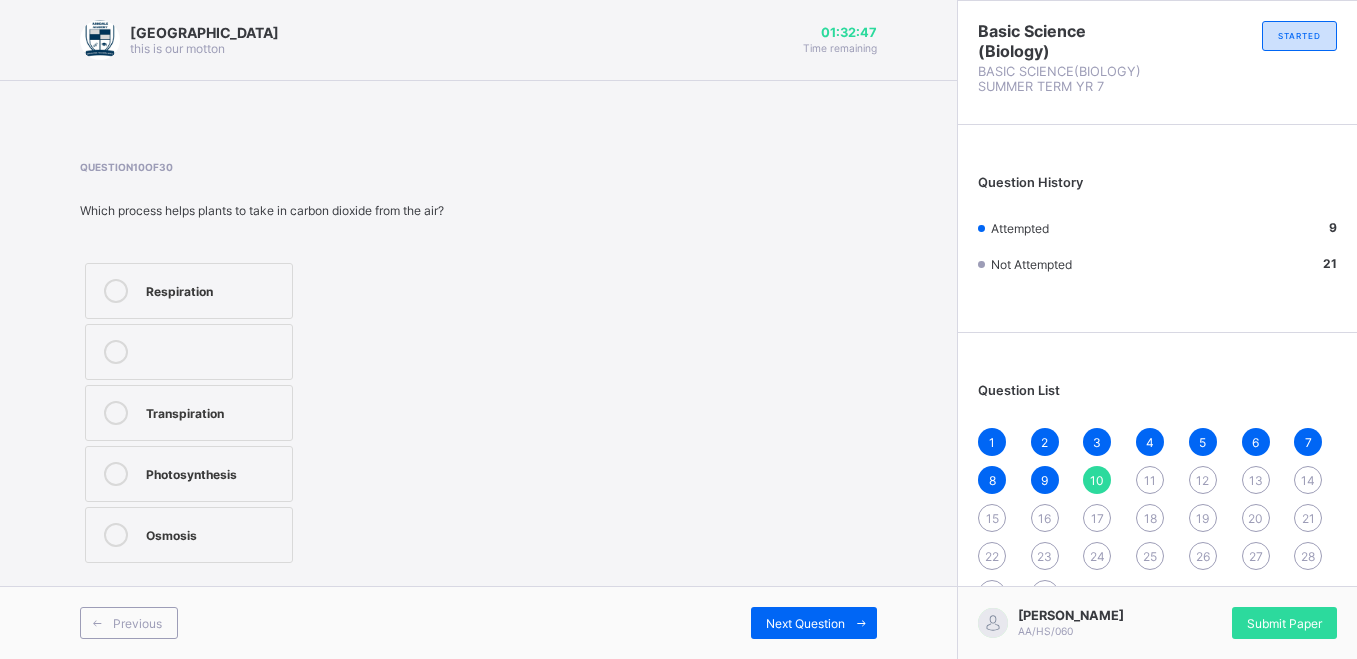 click on "Transpiration" at bounding box center (214, 413) 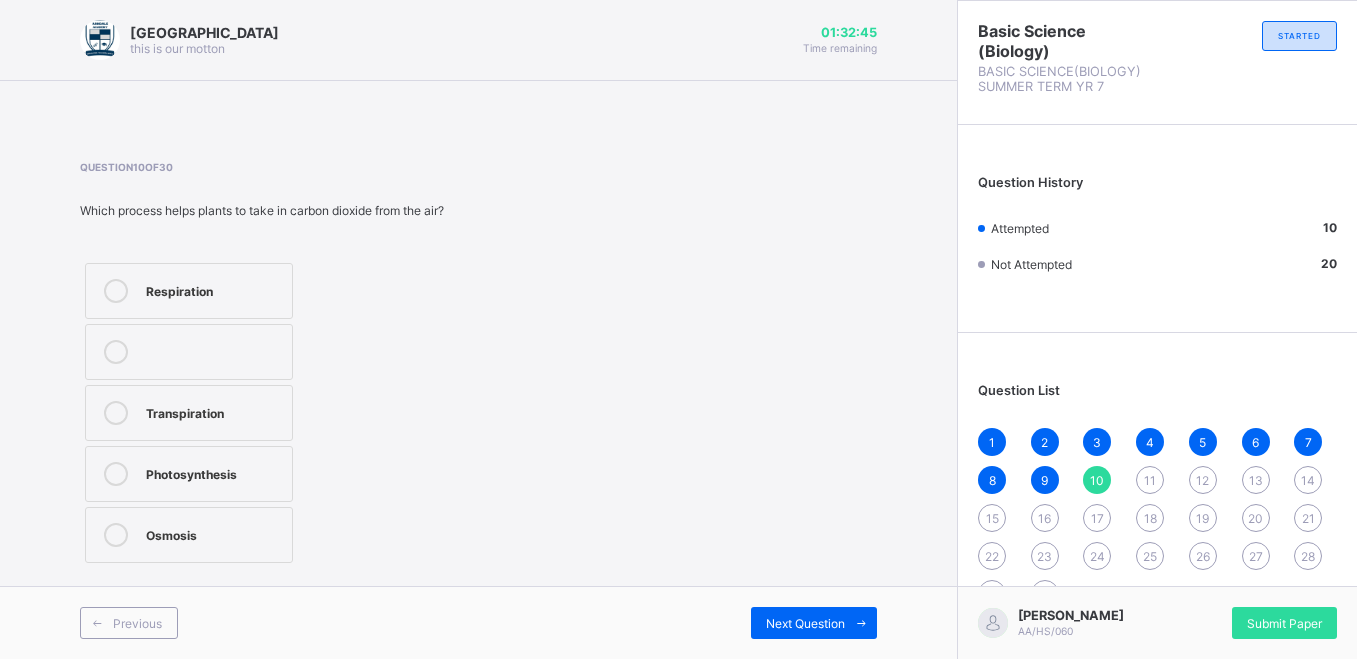 click on "Previous Next Question" at bounding box center (478, 622) 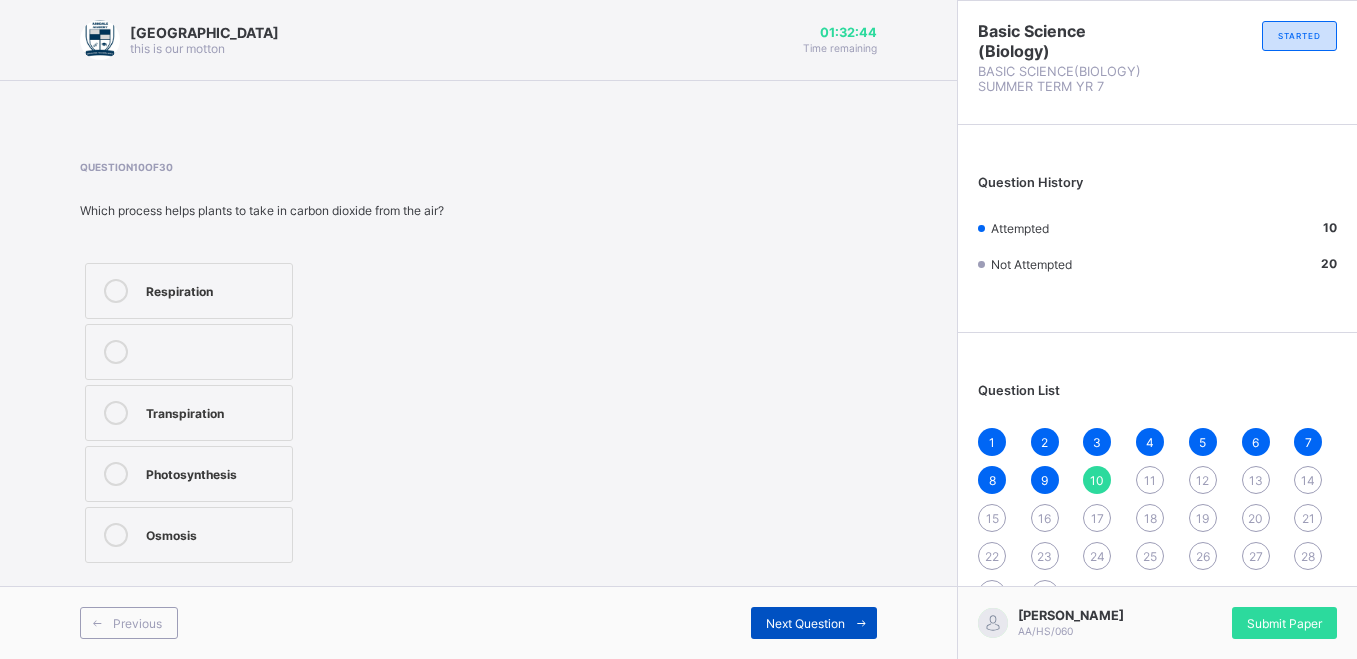 click on "Next Question" at bounding box center [814, 623] 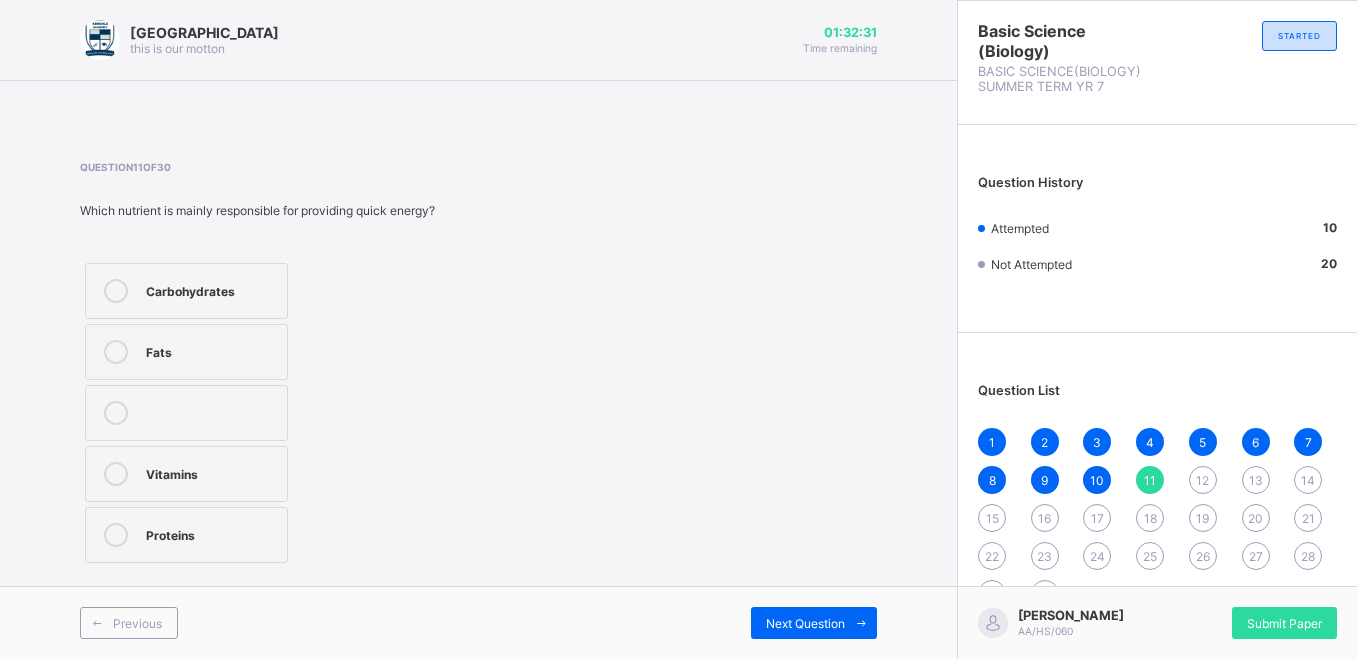 click on "Carbohydrates" at bounding box center [211, 289] 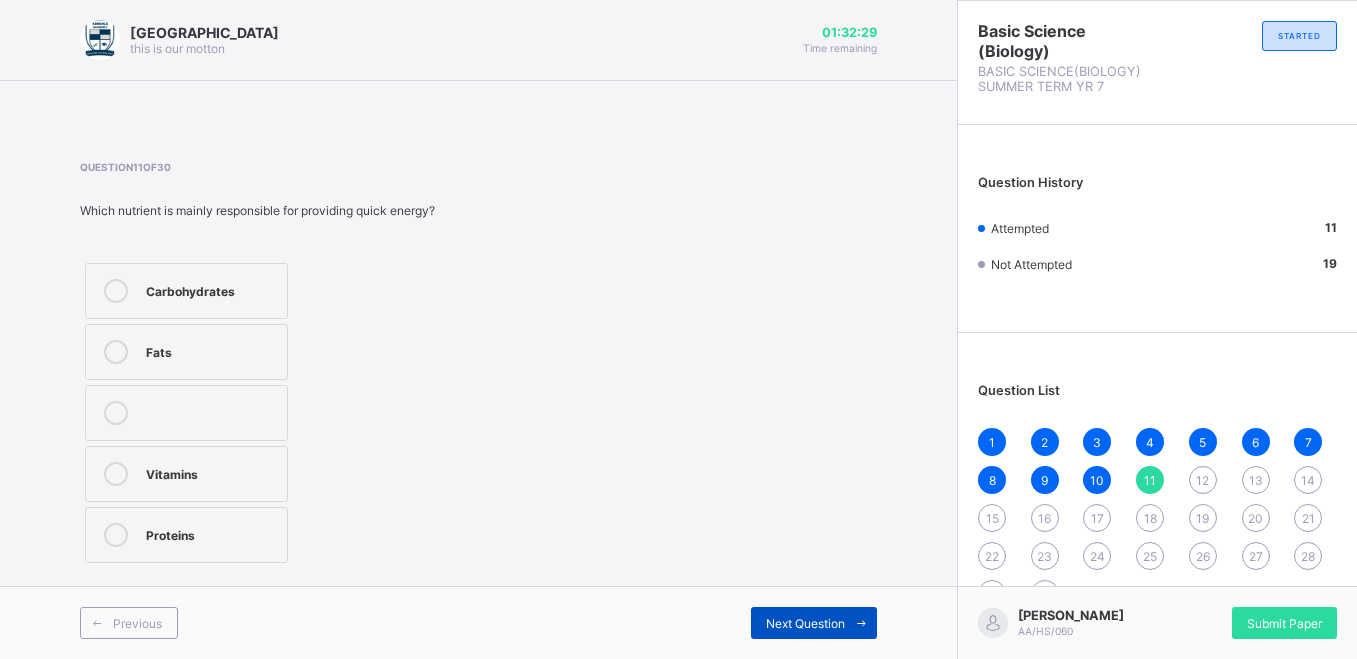 click on "Next Question" at bounding box center [805, 623] 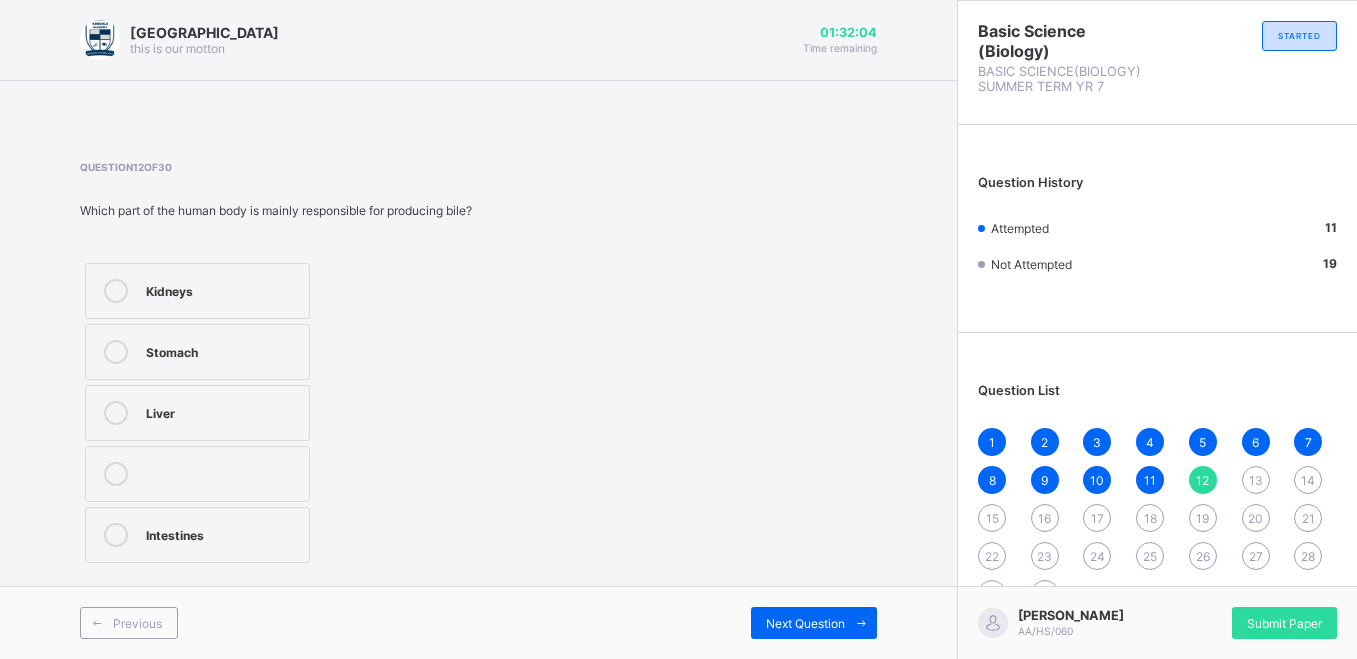 click on "Liver" at bounding box center [197, 413] 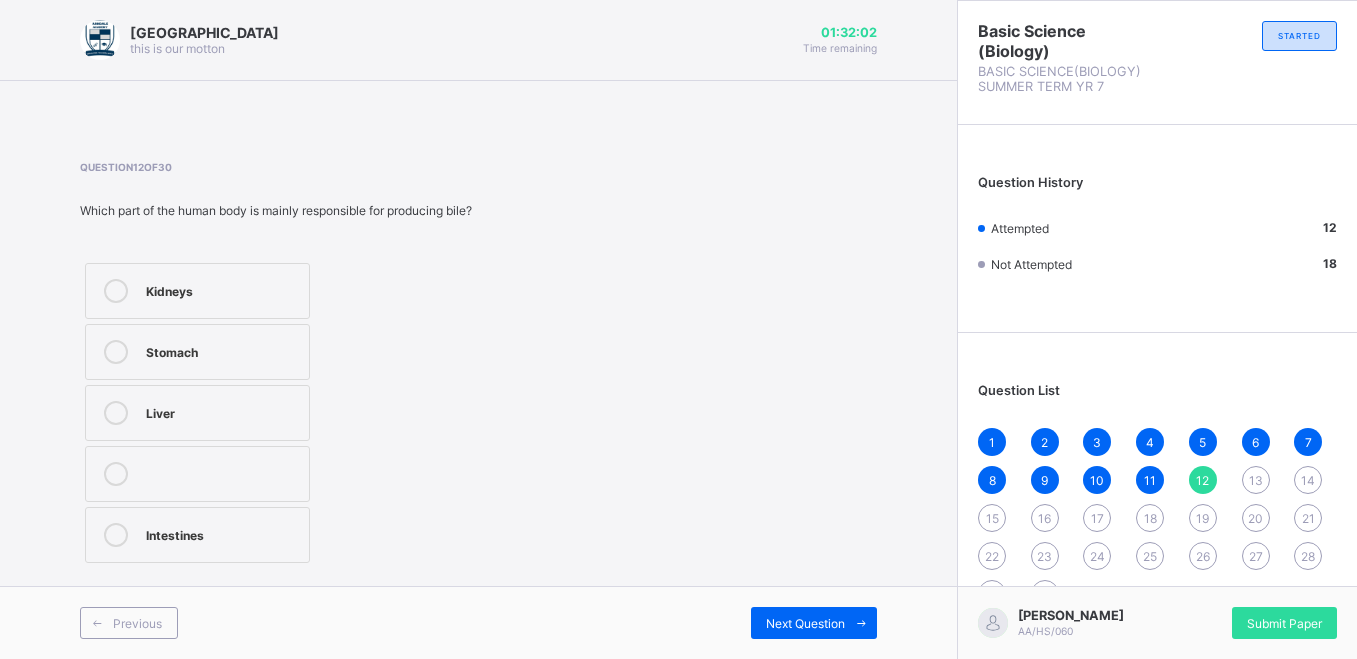 click on "Kidneys" at bounding box center [222, 289] 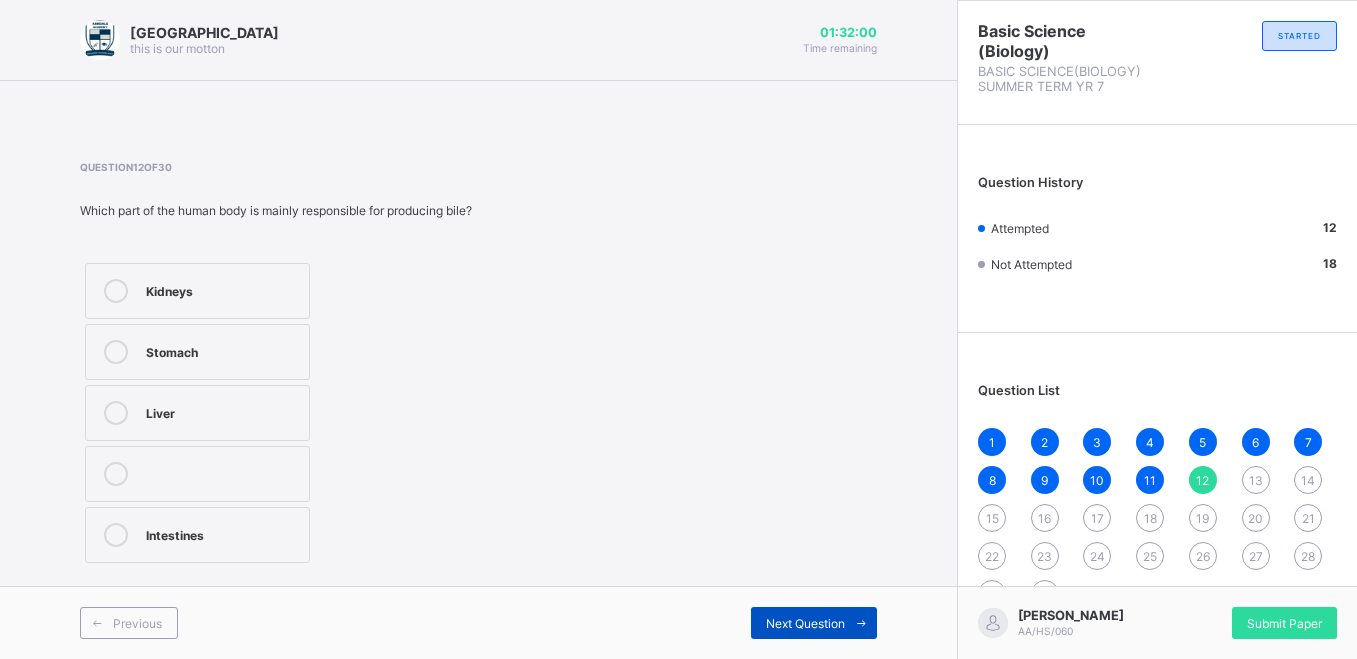 click on "Next Question" at bounding box center [814, 623] 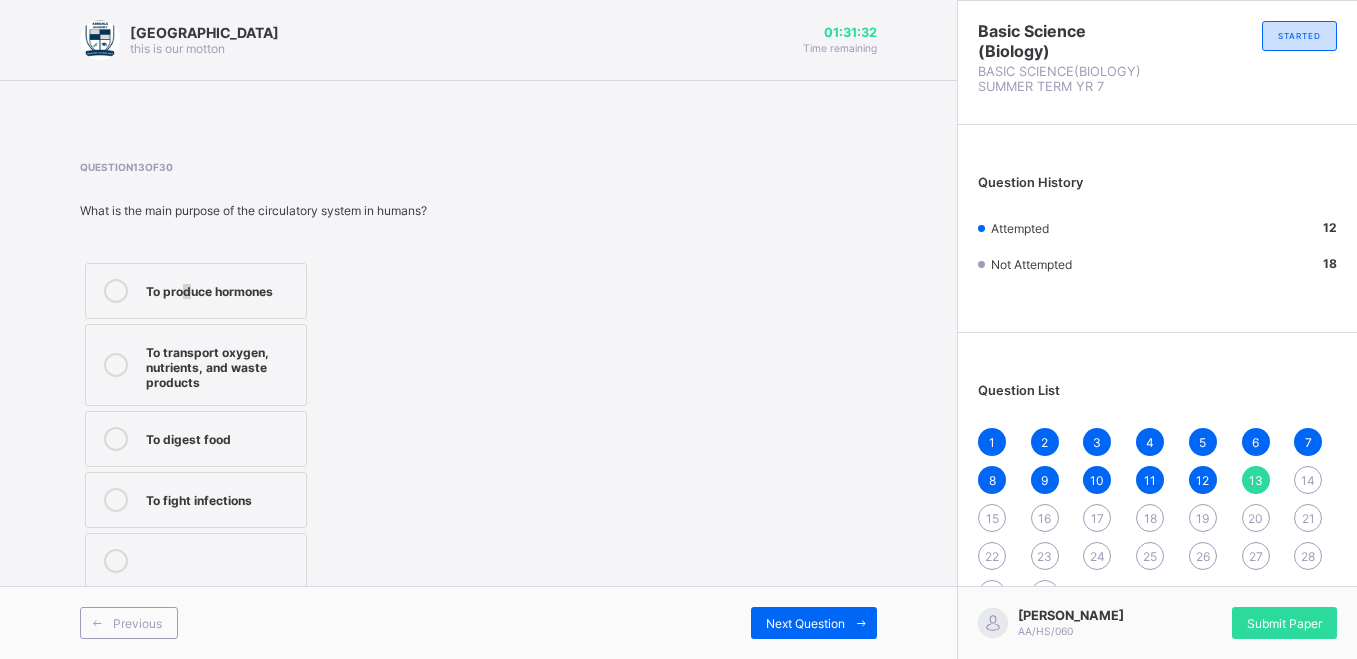 click on "To produce hormones" at bounding box center (221, 291) 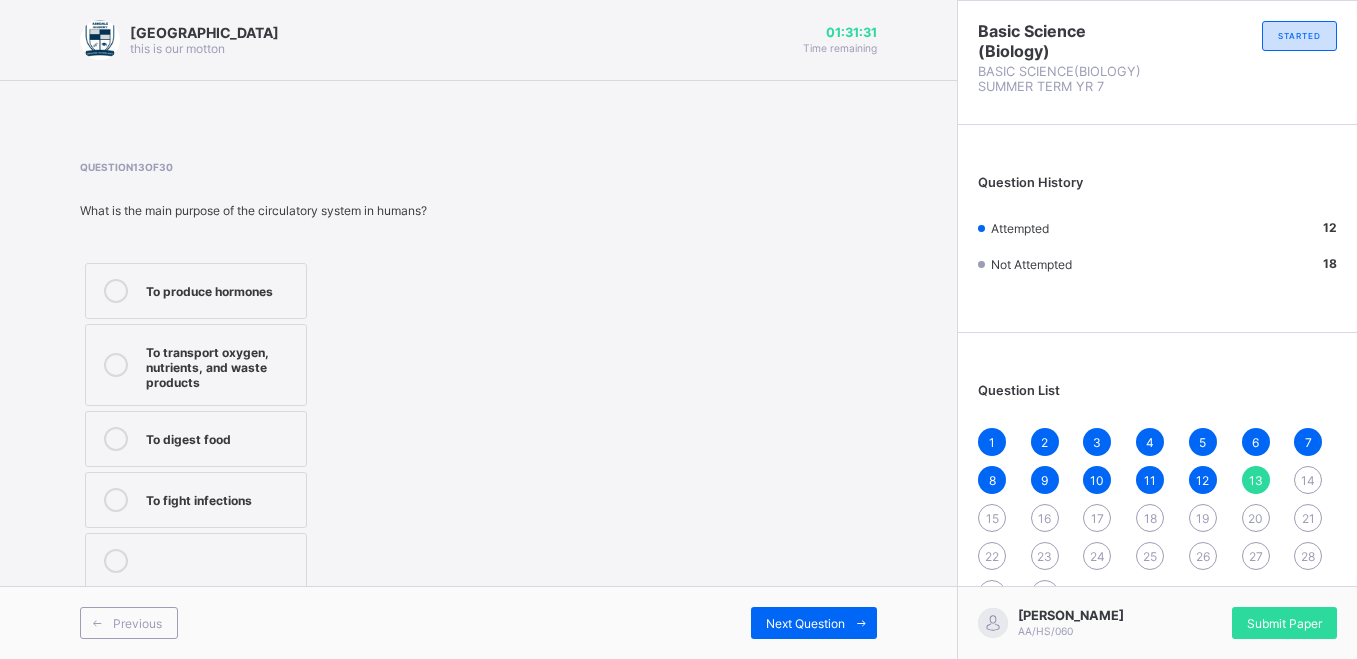 click on "To produce hormones" at bounding box center [221, 289] 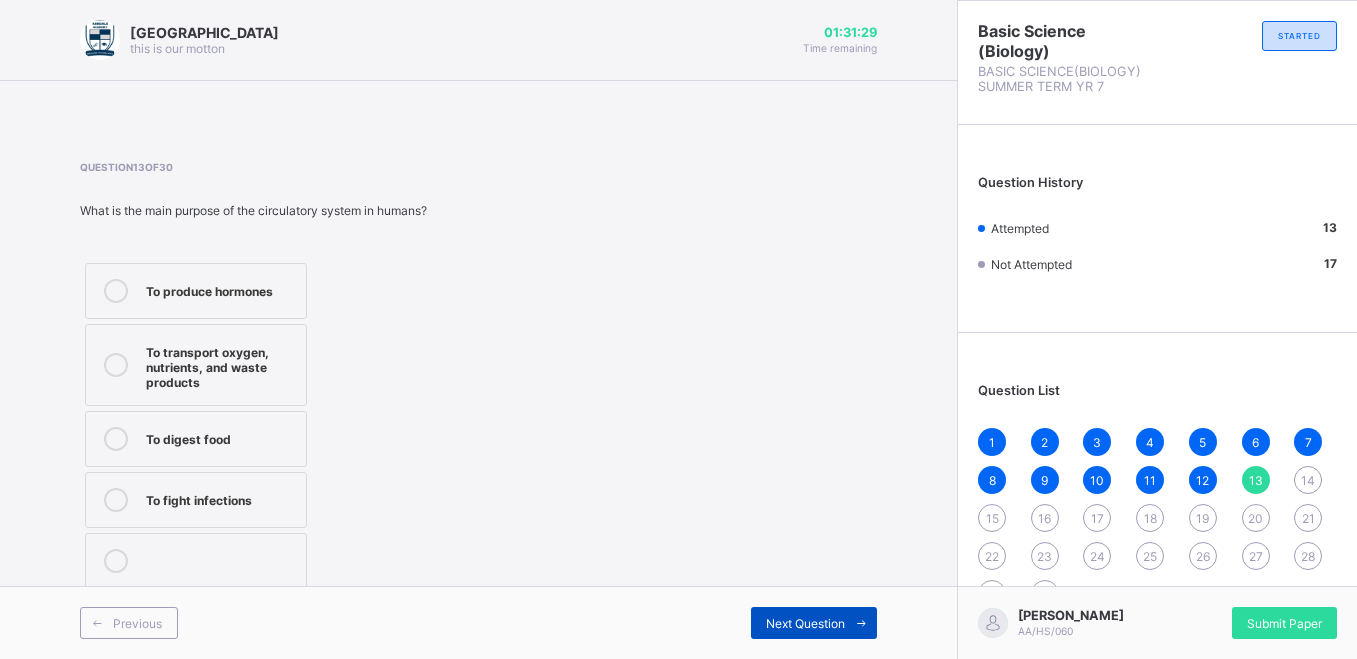 click on "Next Question" at bounding box center (805, 623) 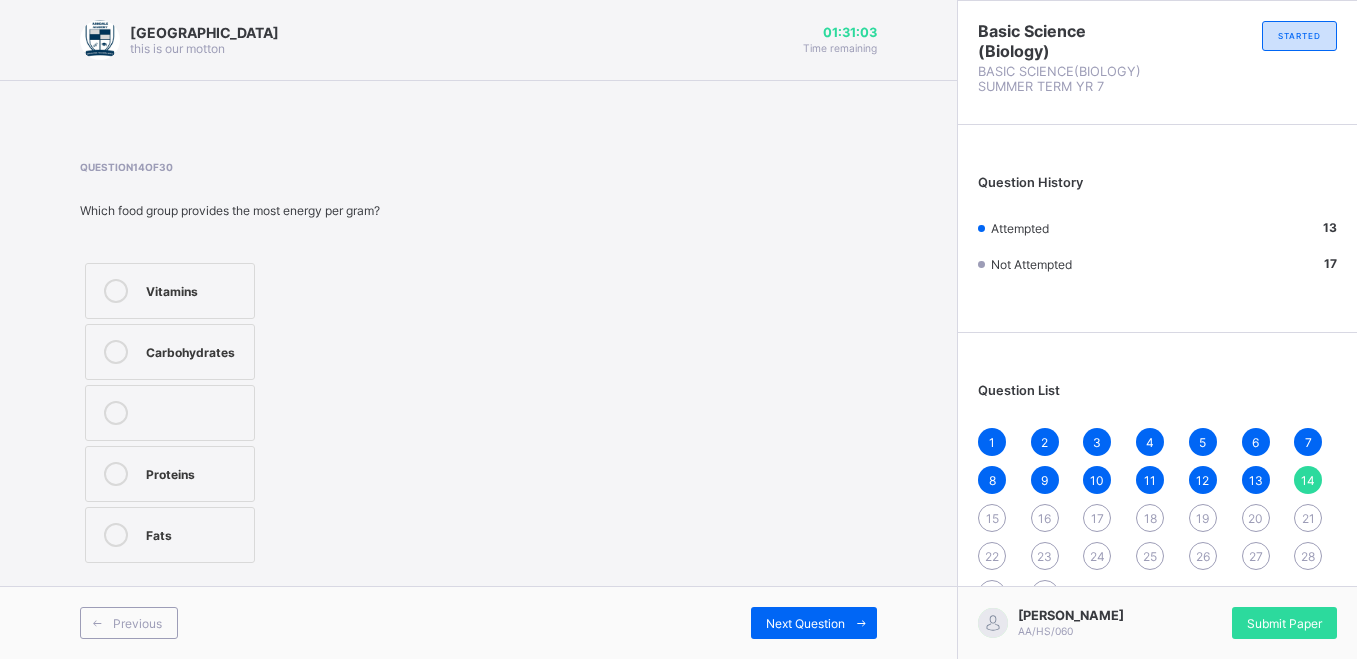click on "Vitamins" at bounding box center [195, 289] 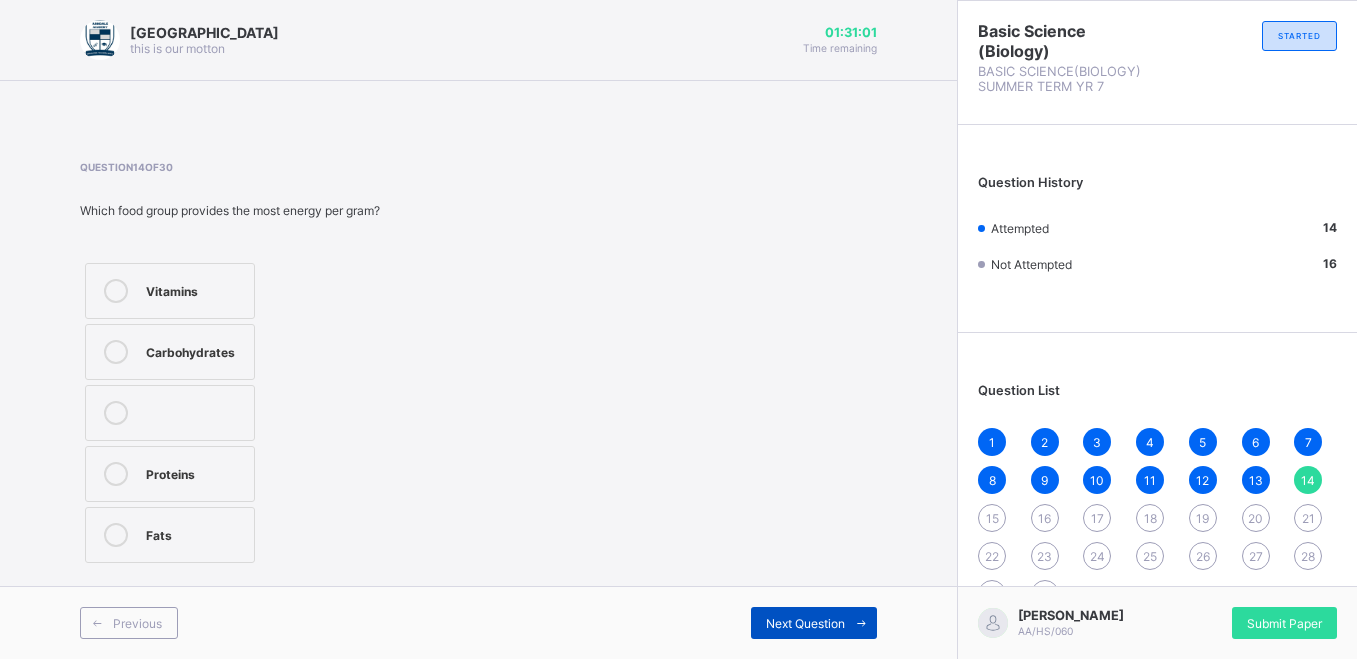 click on "Next Question" at bounding box center [805, 623] 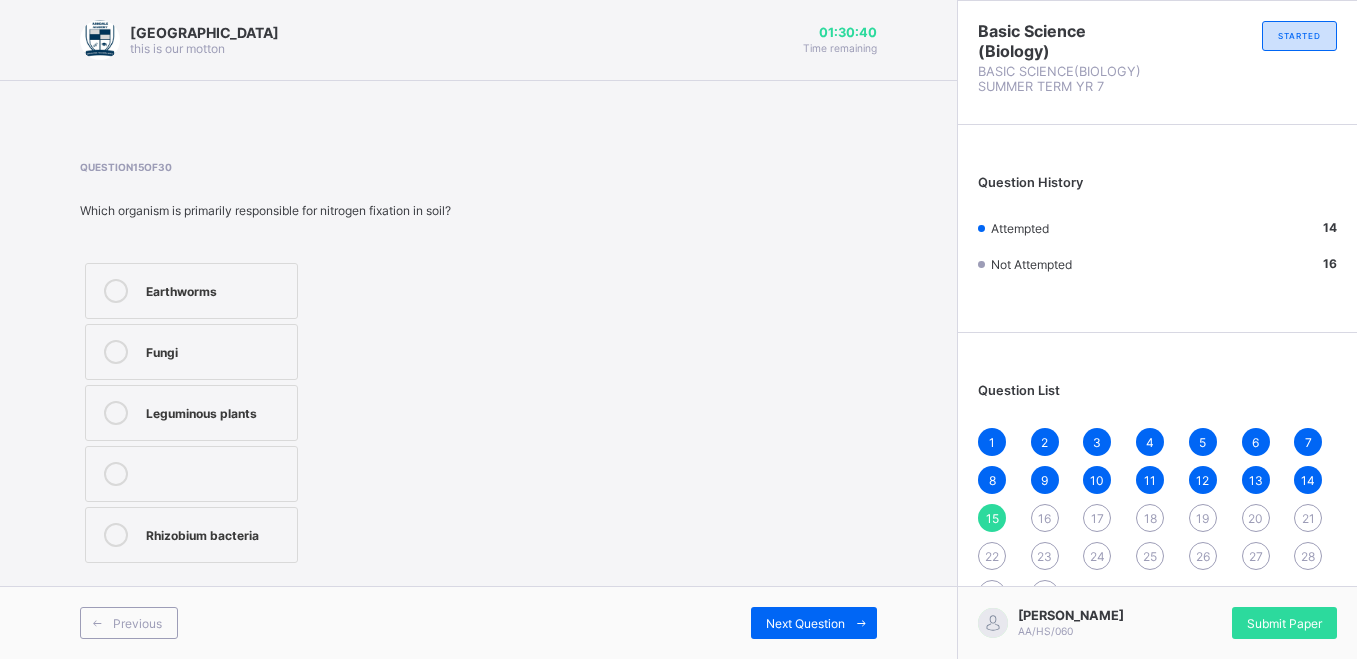 click on "Earthworms" at bounding box center (216, 289) 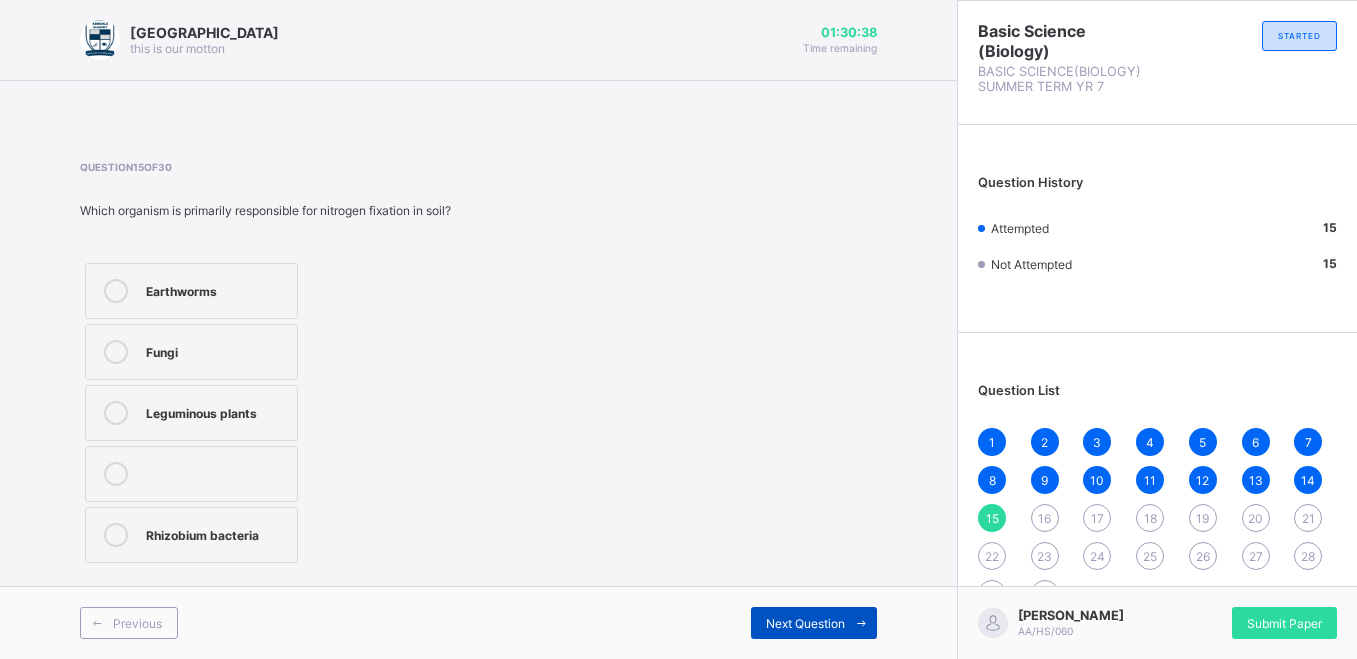 click on "Next Question" at bounding box center (805, 623) 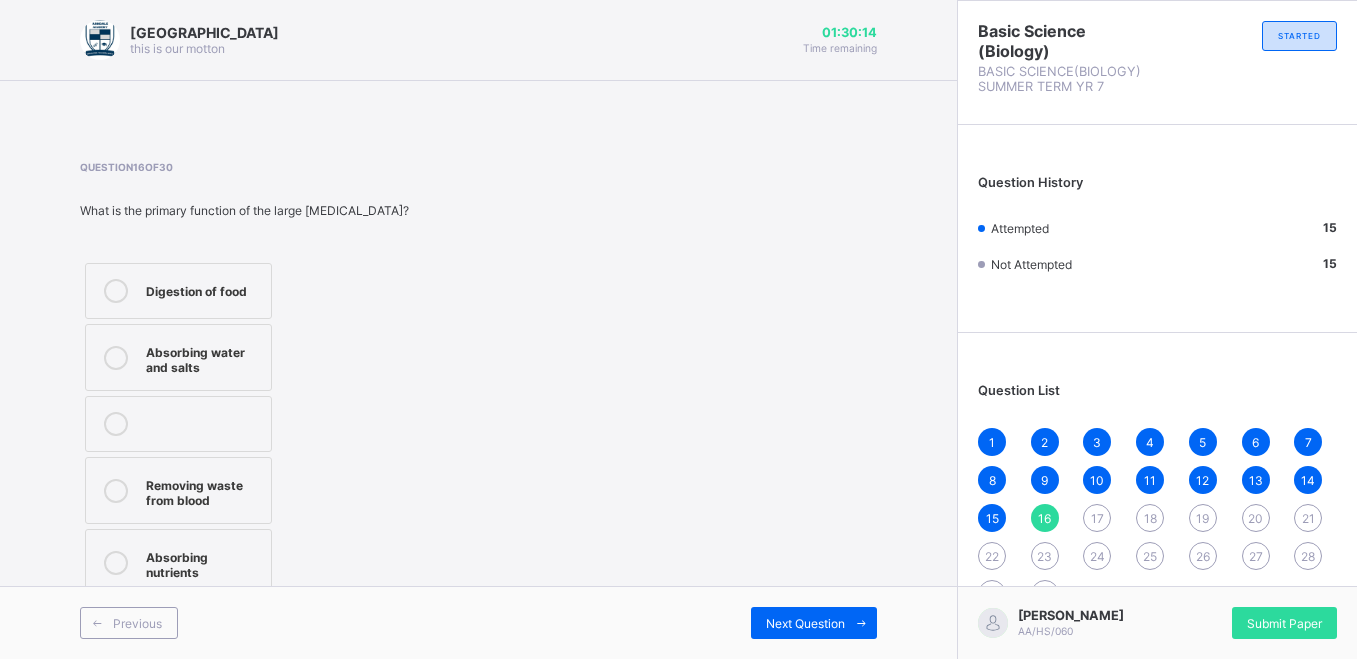 click on "Removing waste from blood" at bounding box center (203, 490) 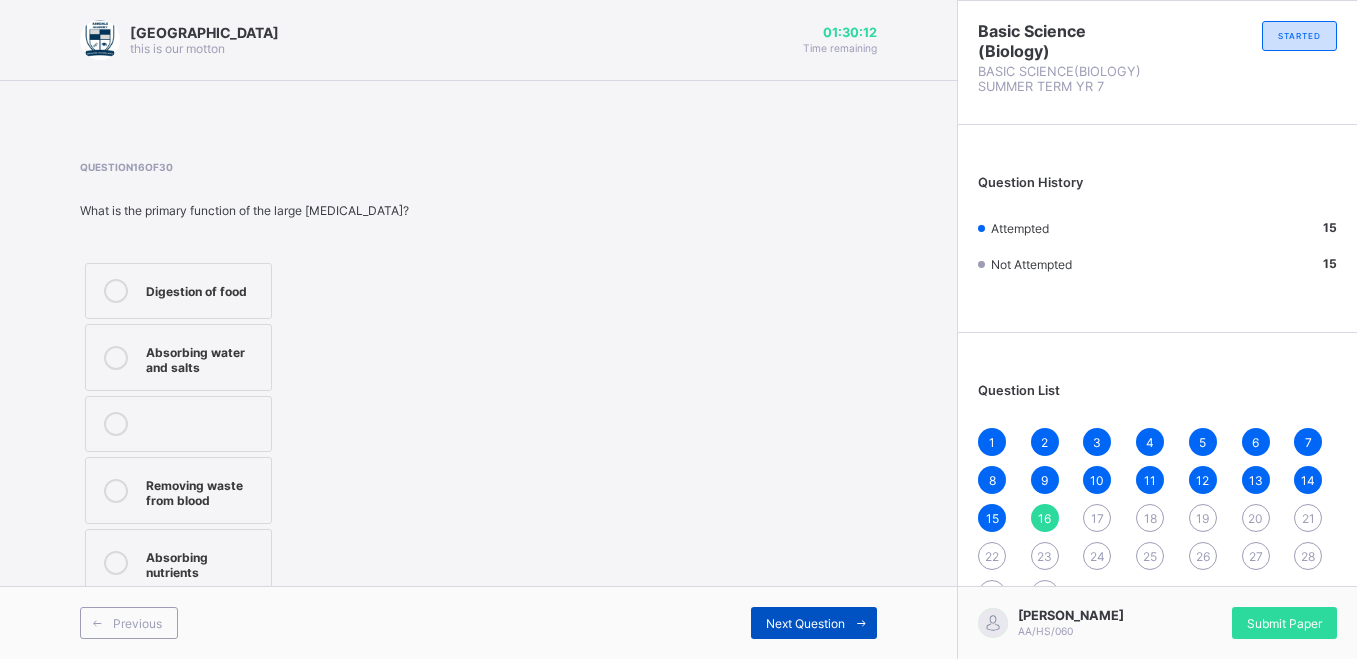 click at bounding box center (861, 623) 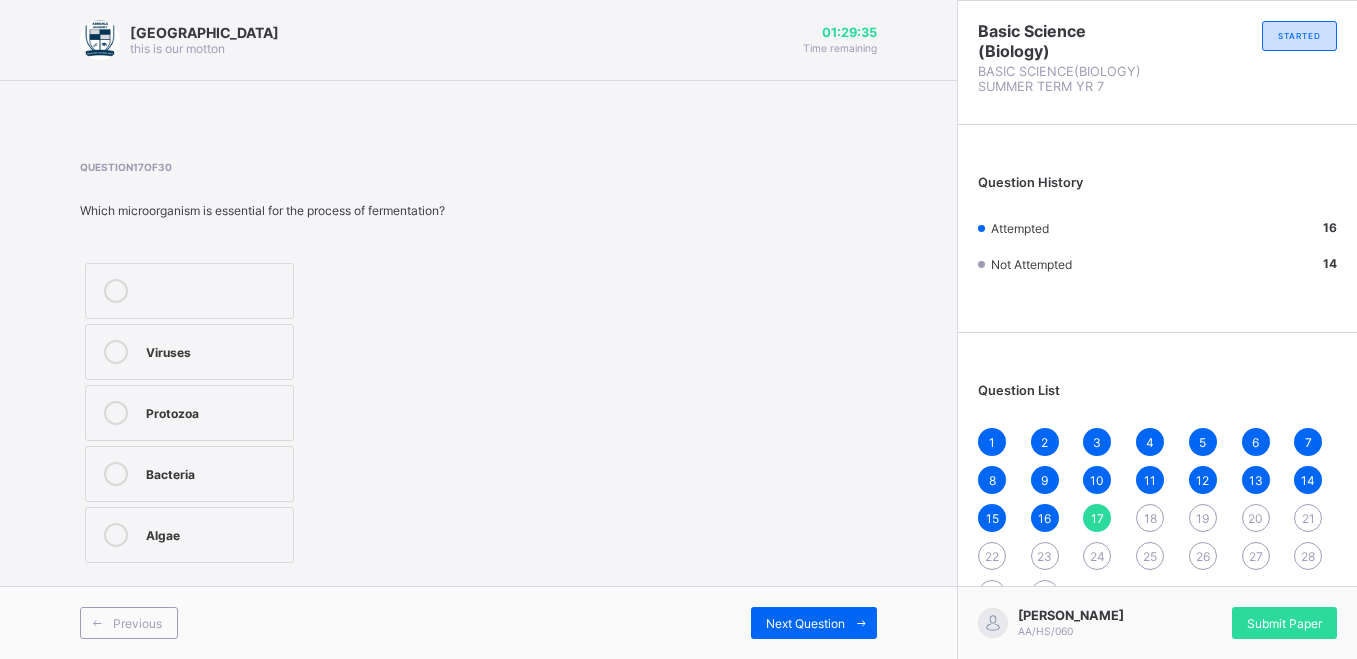 drag, startPoint x: 214, startPoint y: 479, endPoint x: 223, endPoint y: 460, distance: 21.023796 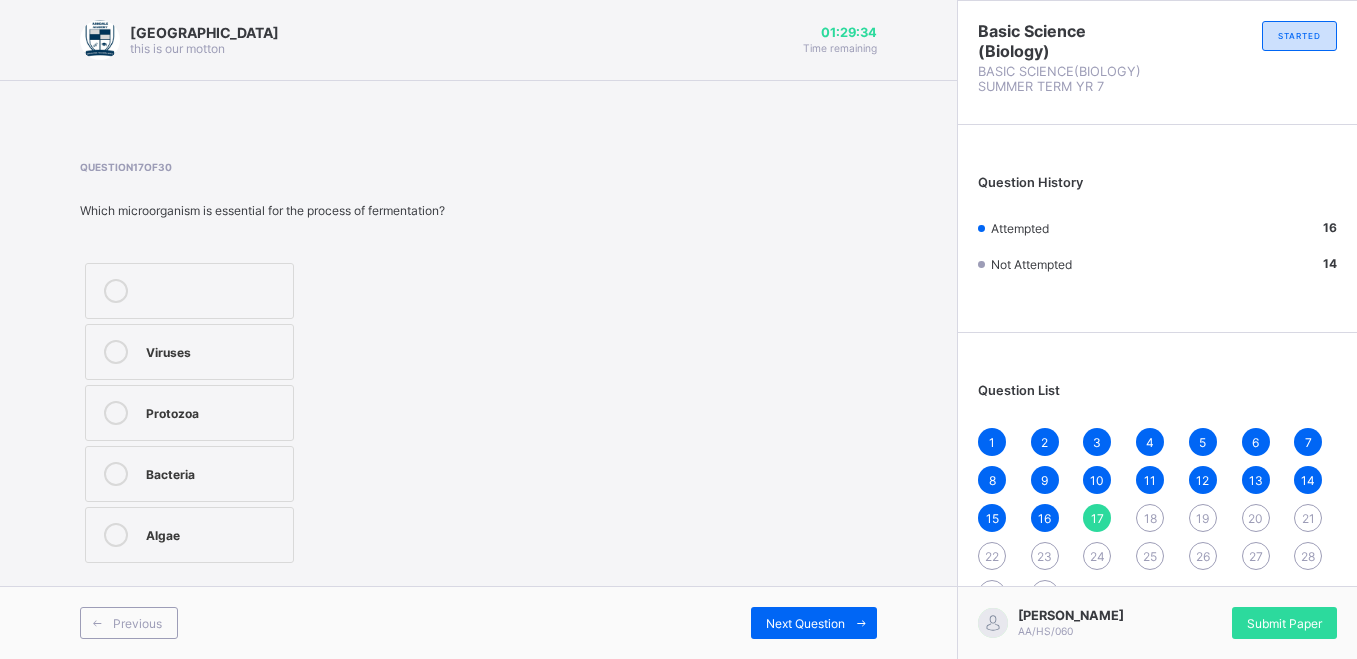 click on "Protozoa" at bounding box center [214, 413] 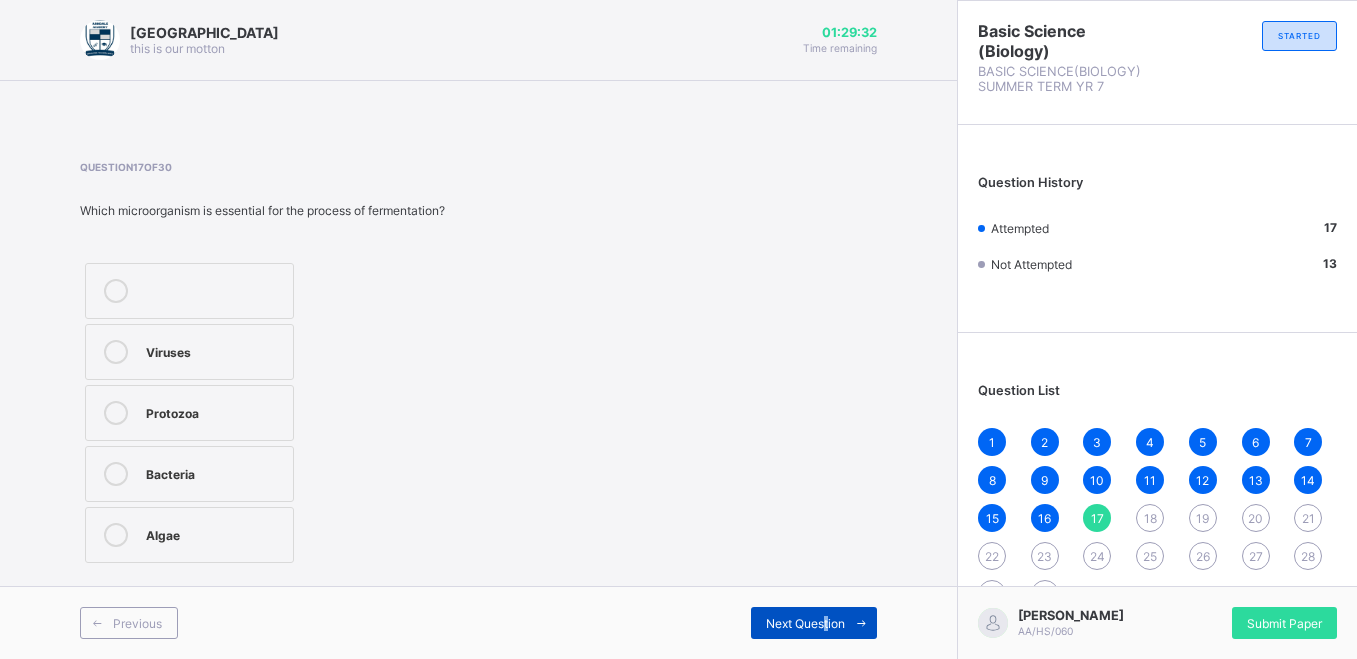 click on "Next Question" at bounding box center [805, 623] 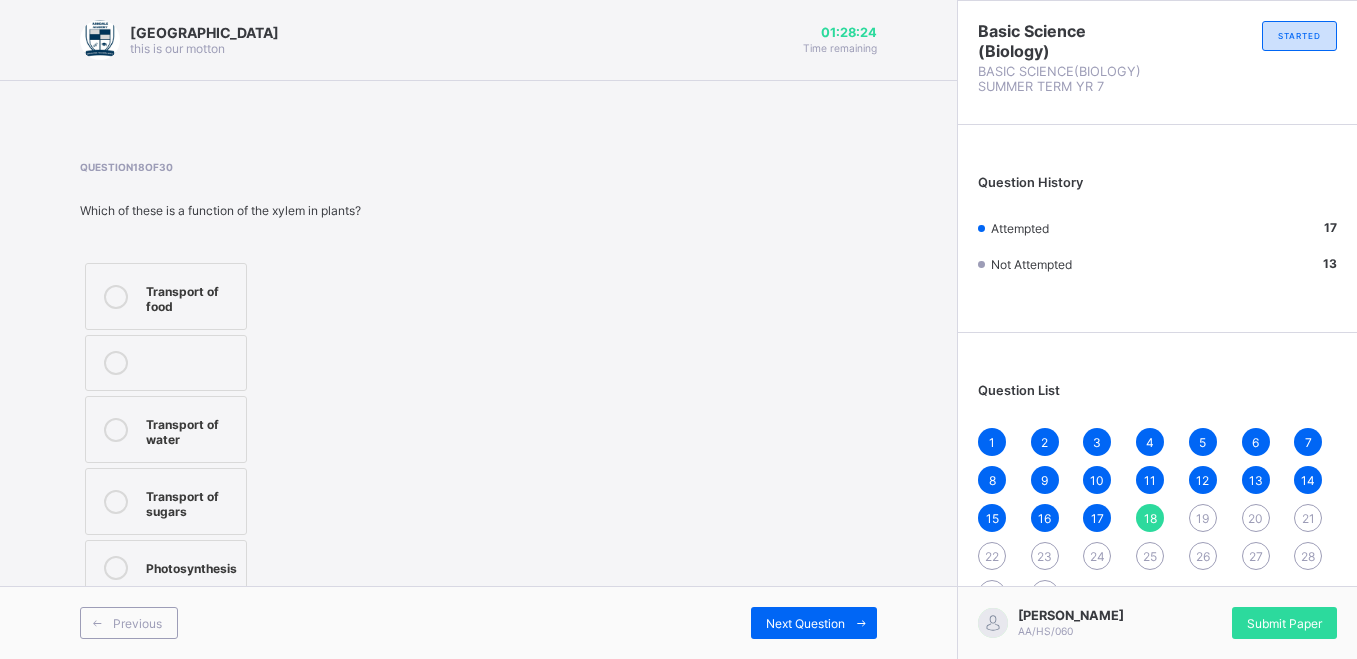 click on "Transport of water" at bounding box center [191, 429] 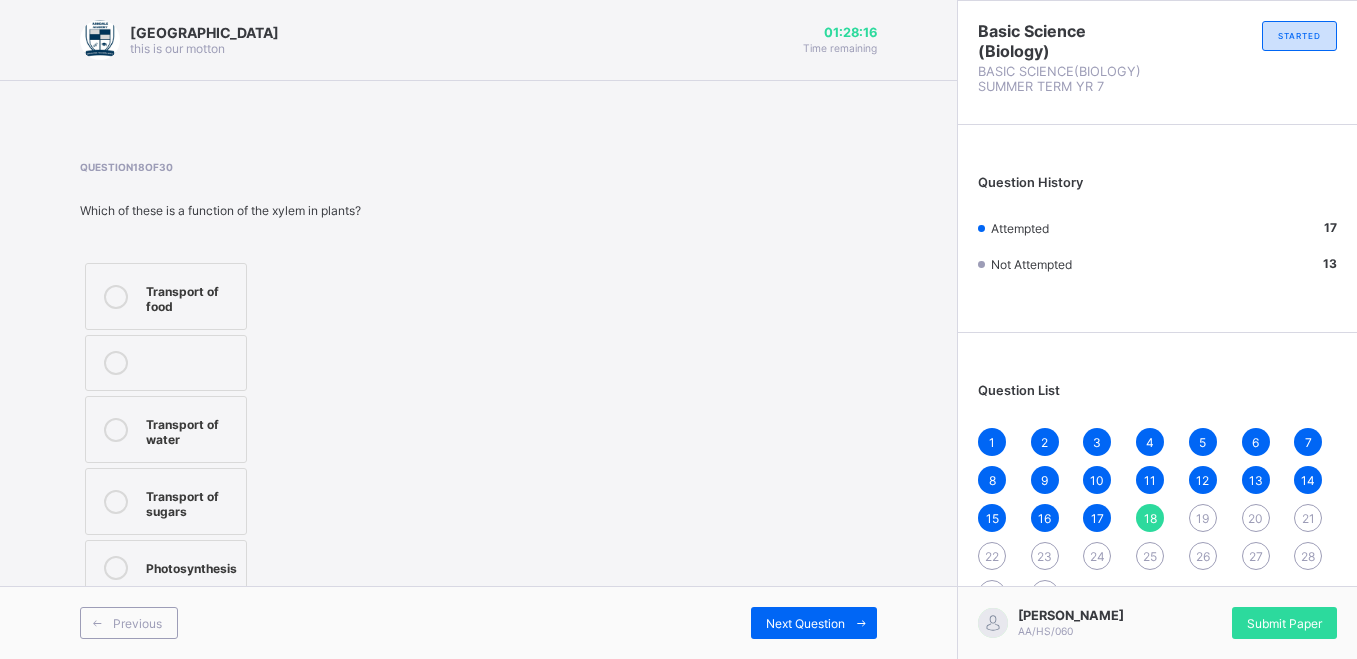 click on "Previous Next Question" at bounding box center [478, 622] 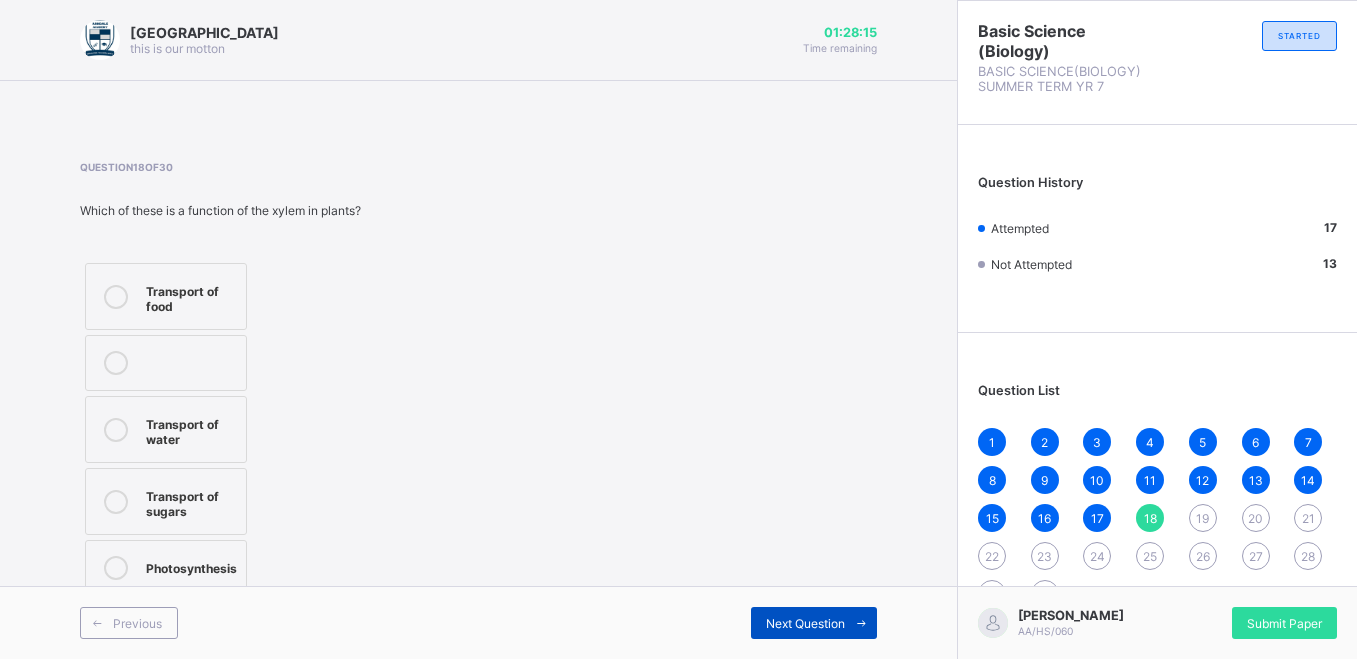 click on "Next Question" at bounding box center [814, 623] 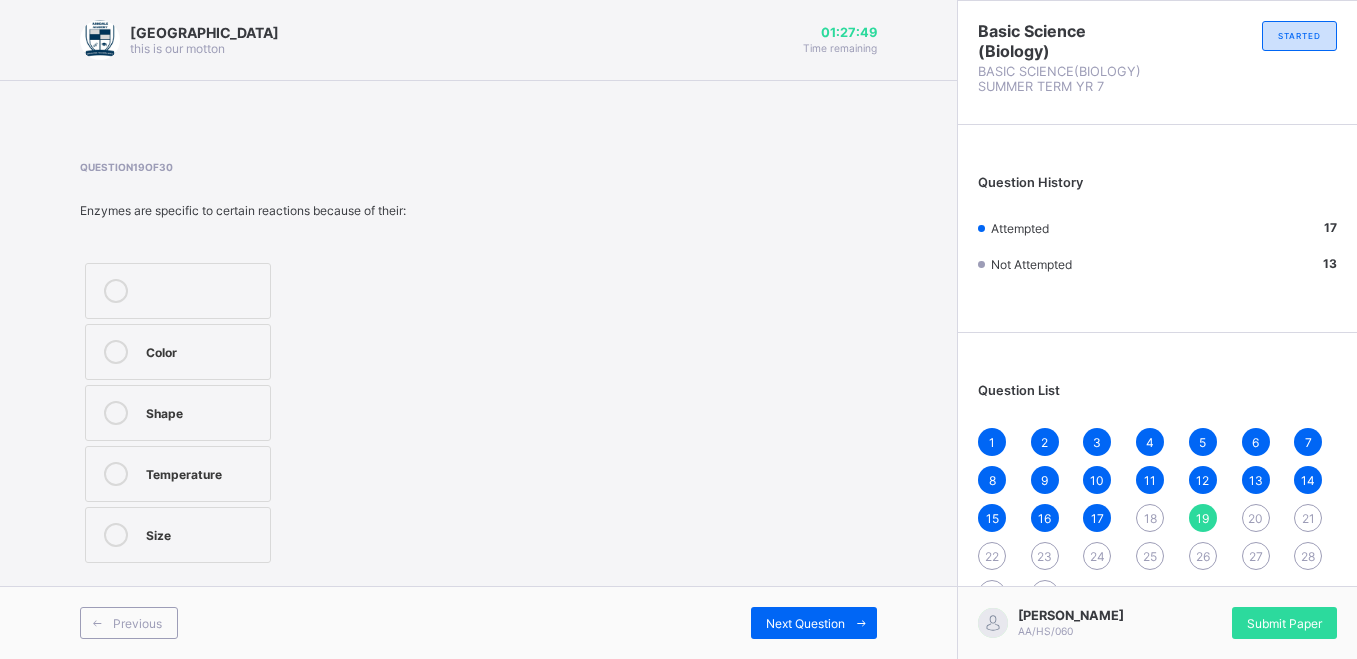 click on "Temperature" at bounding box center (203, 472) 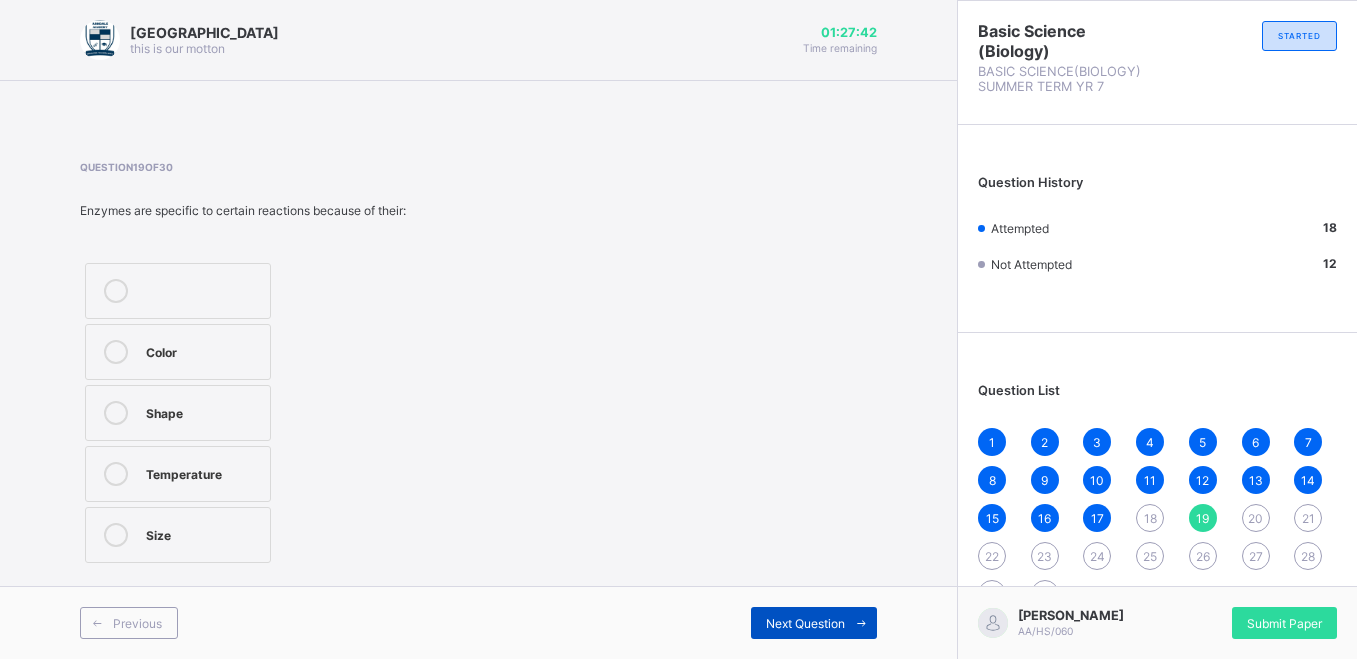 click on "Next Question" at bounding box center [814, 623] 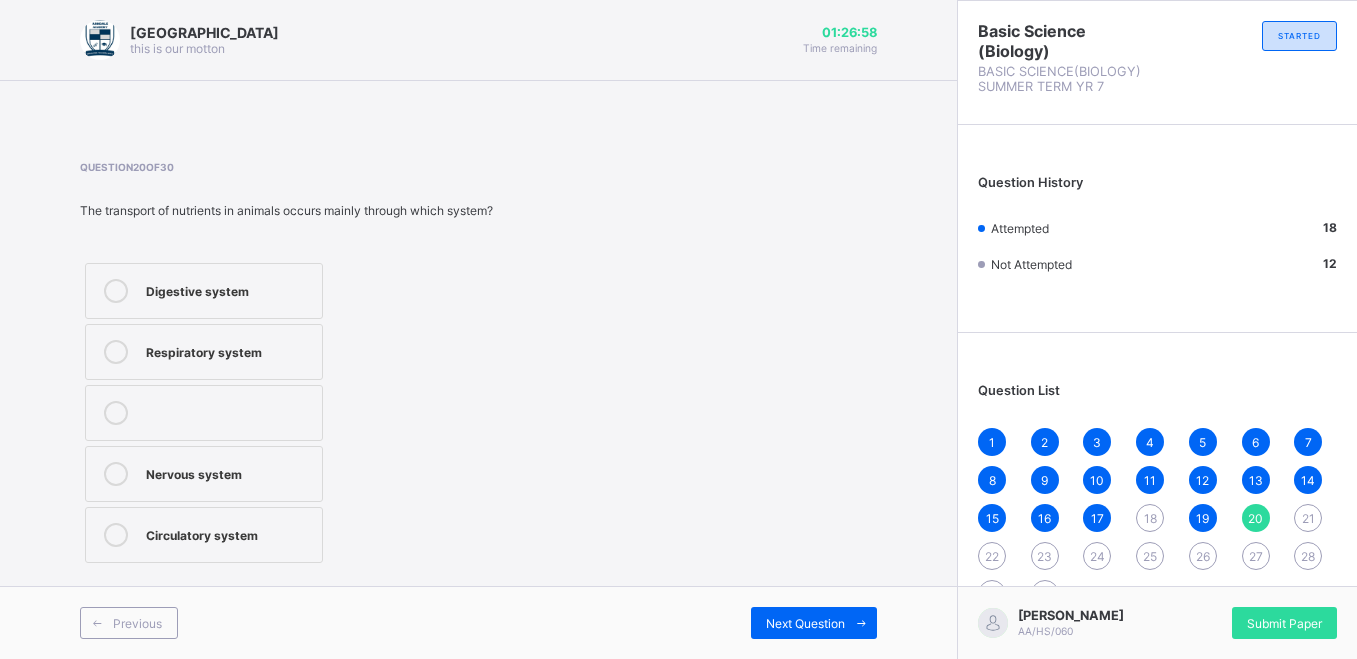 click on "Nervous system" at bounding box center (204, 474) 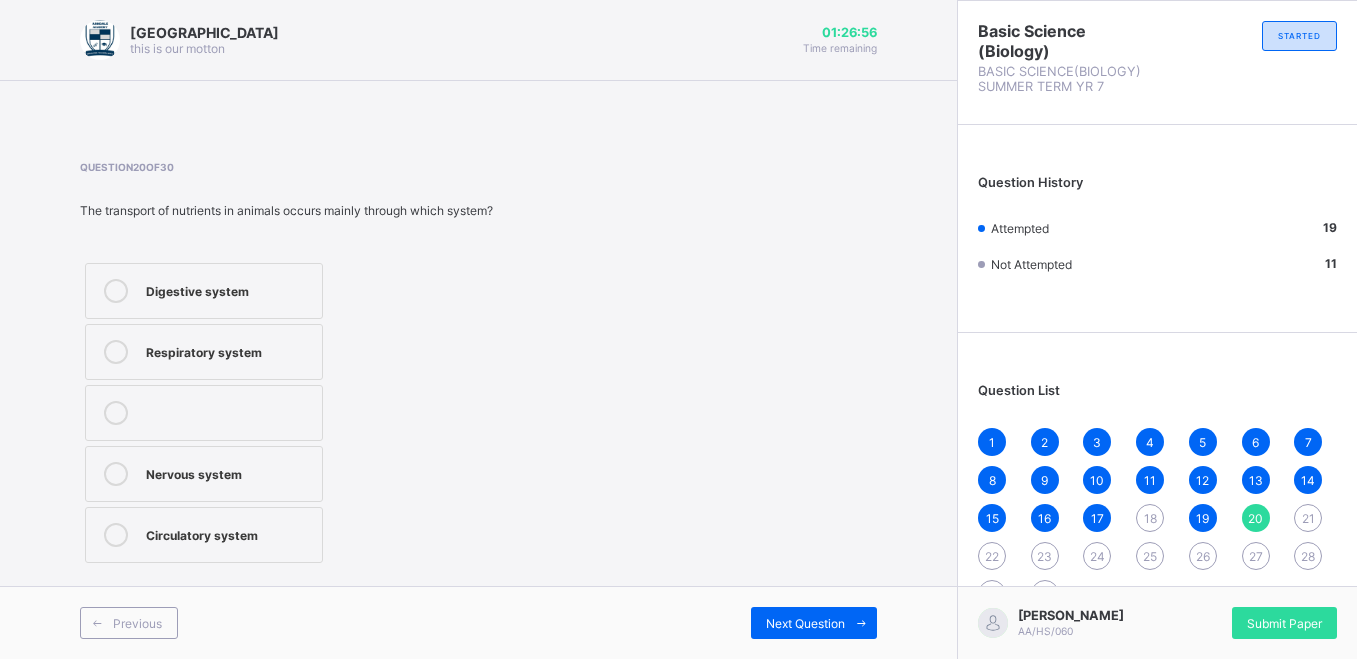 click on "Respiratory system" at bounding box center [229, 350] 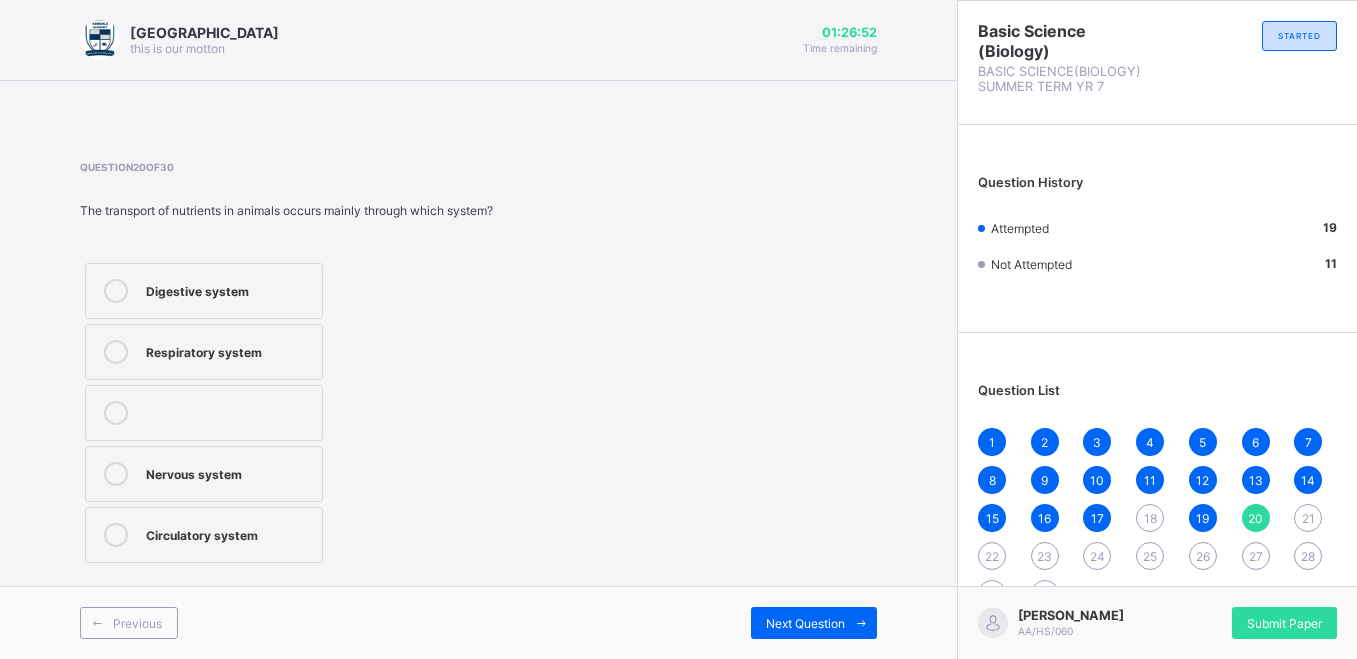 click on "Digestive system" at bounding box center [229, 291] 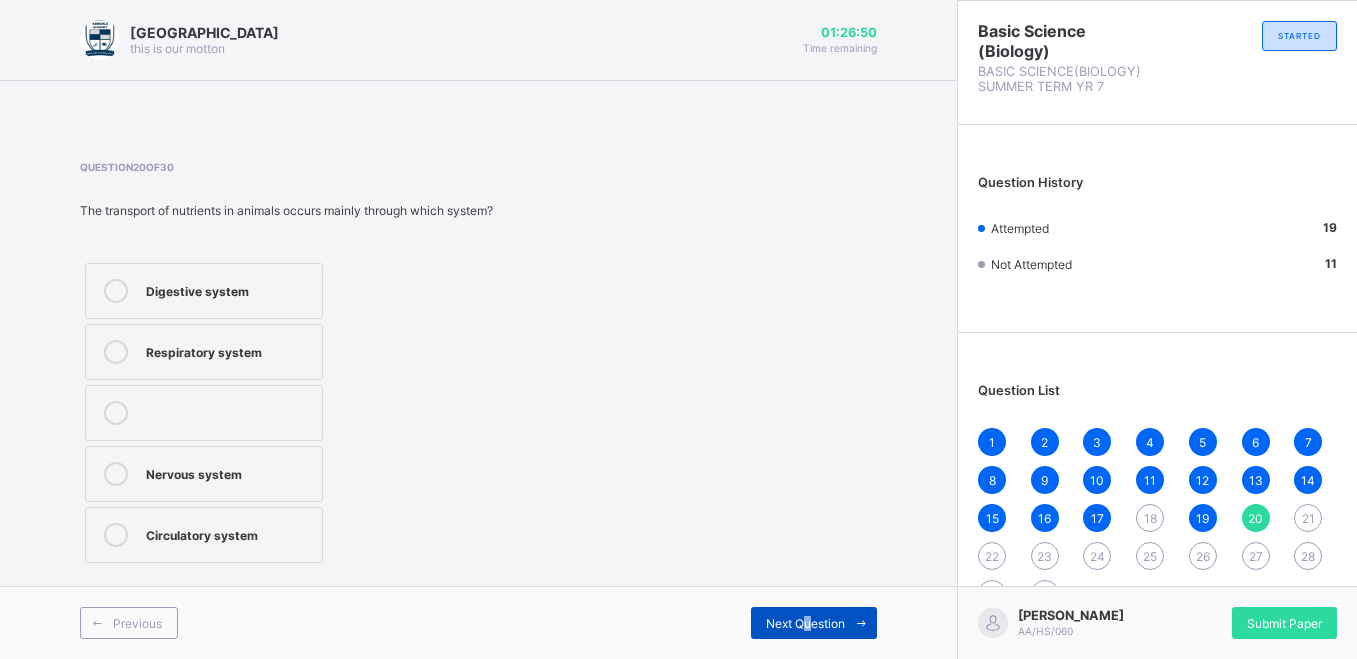 click on "Next Question" at bounding box center (805, 623) 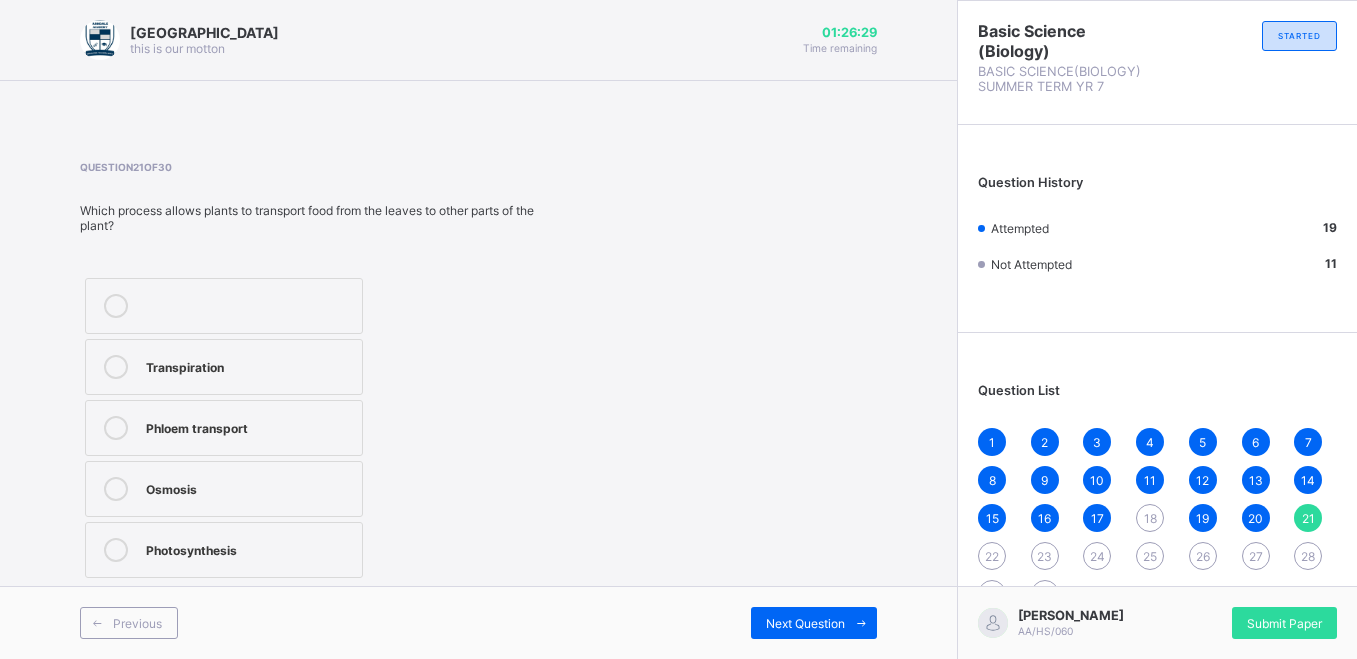 click on "Phloem transport" at bounding box center (249, 426) 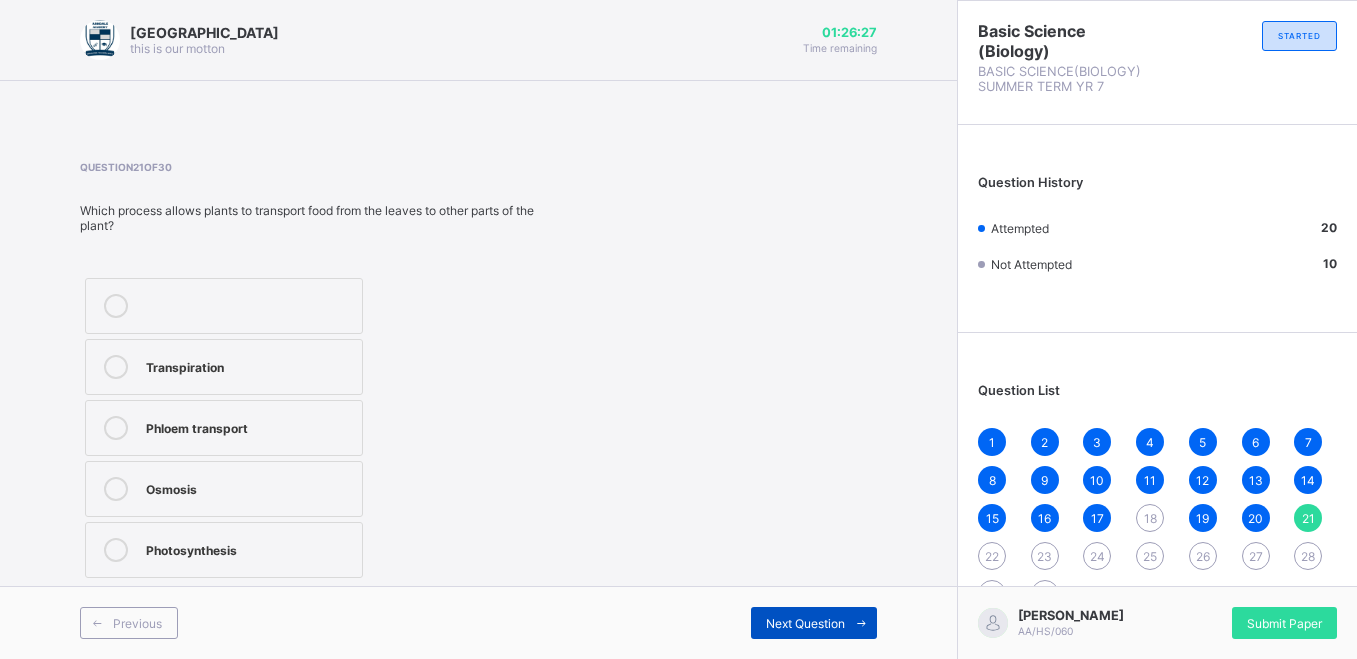 click on "Next Question" at bounding box center [805, 623] 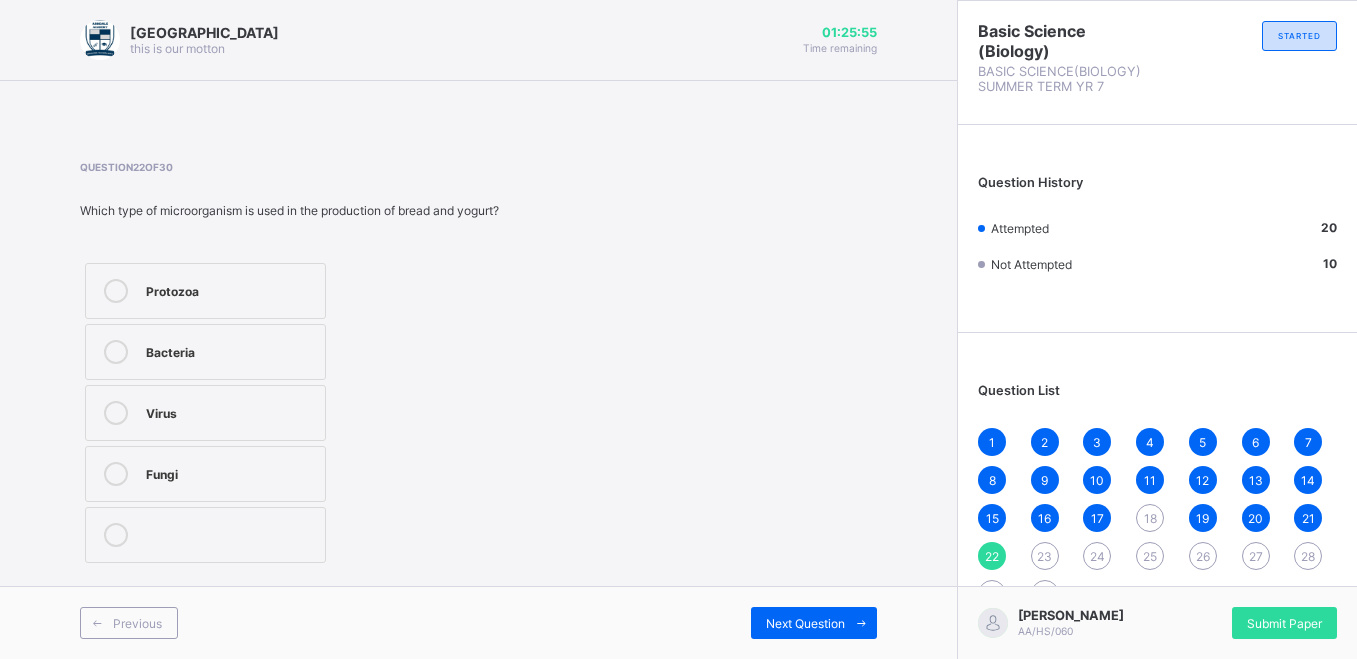click on "Fungi" at bounding box center (230, 472) 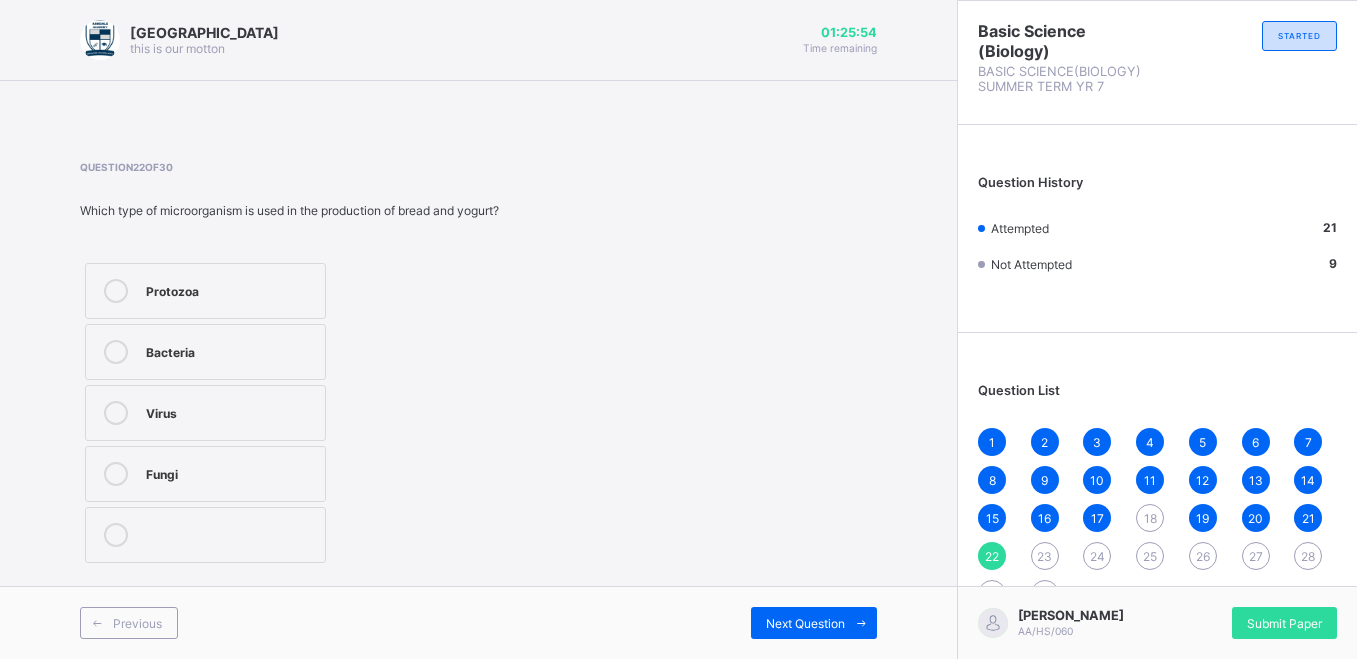 drag, startPoint x: 251, startPoint y: 413, endPoint x: 245, endPoint y: 375, distance: 38.470768 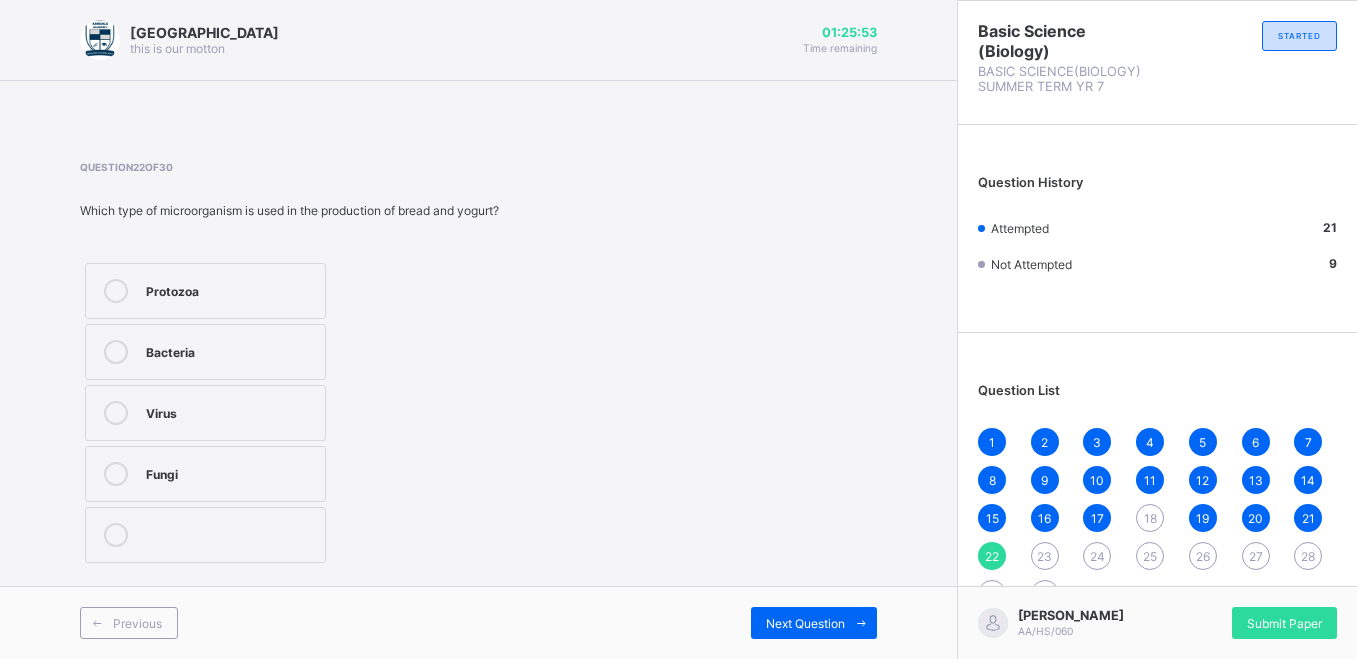 click on "Bacteria" at bounding box center [205, 352] 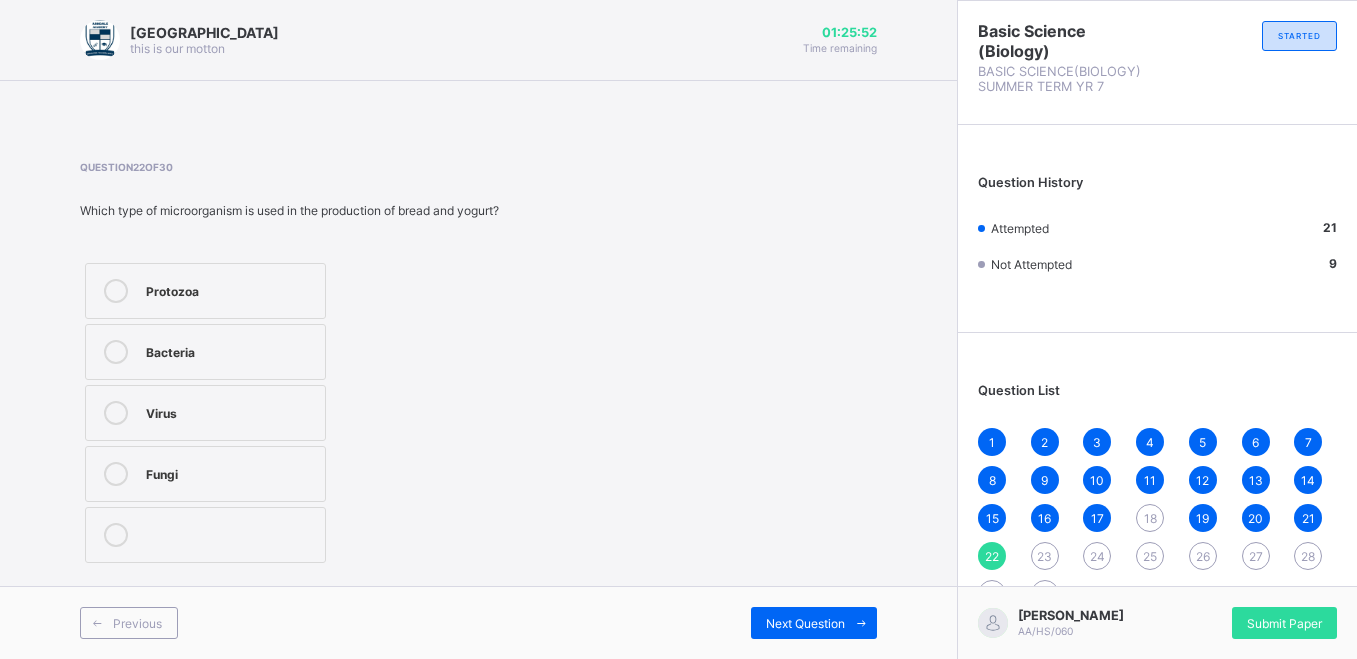 click on "Bacteria" at bounding box center (205, 352) 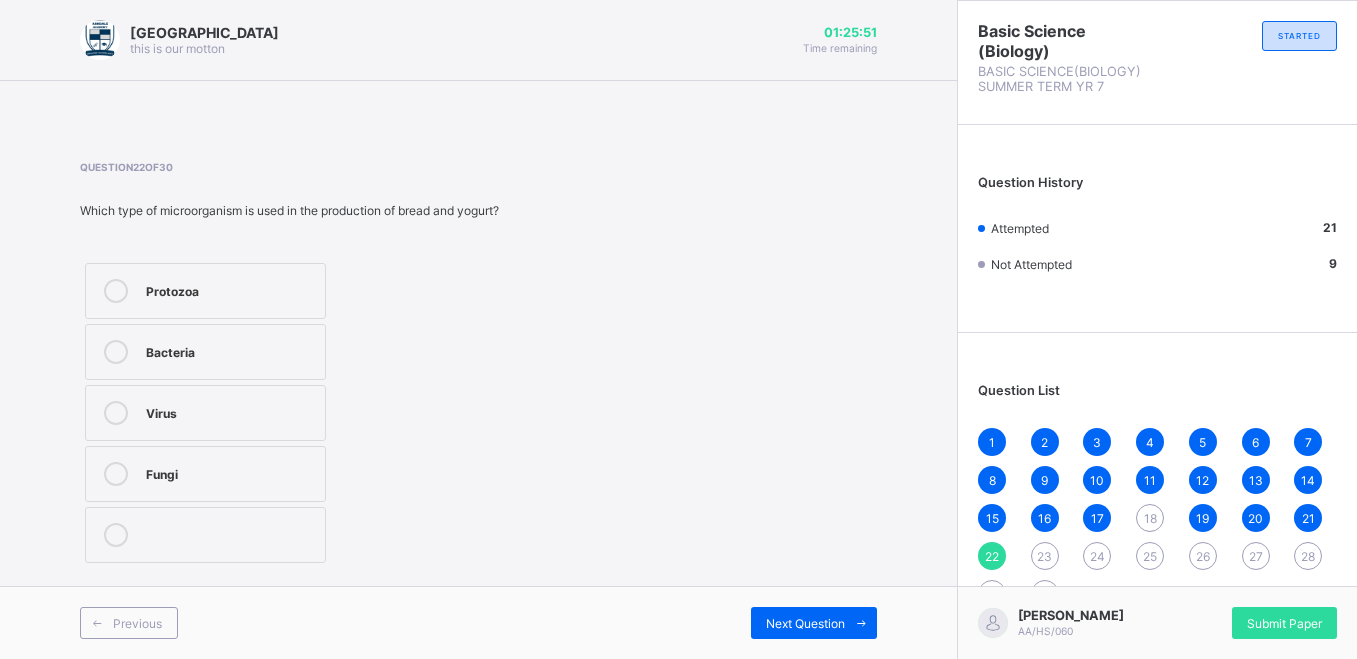 click on "Virus" at bounding box center [205, 413] 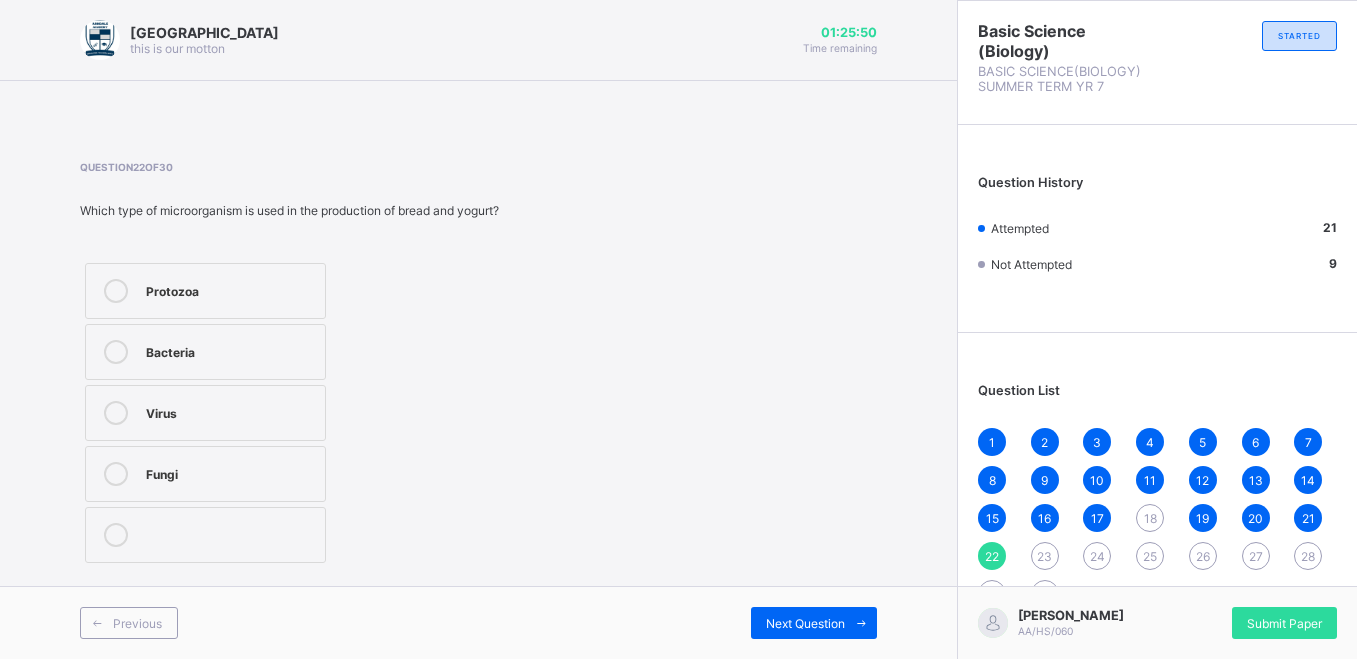 click on "Virus" at bounding box center (230, 411) 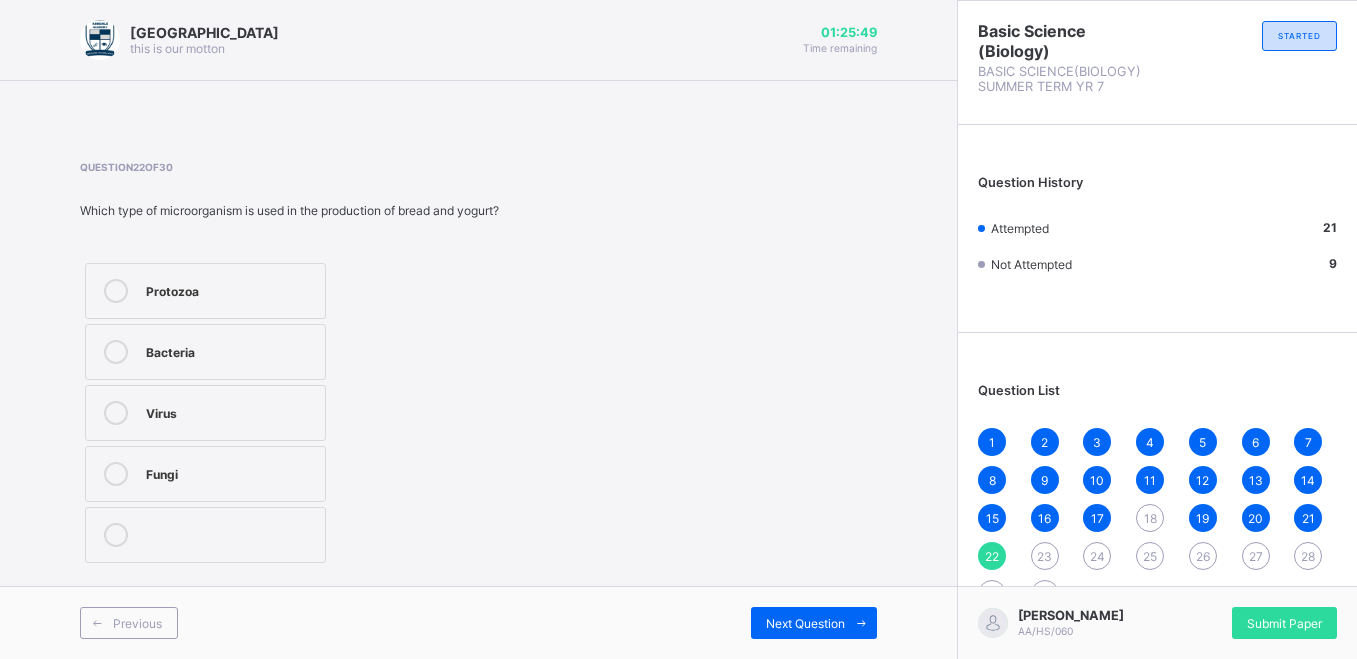 click on "Fungi" at bounding box center [205, 474] 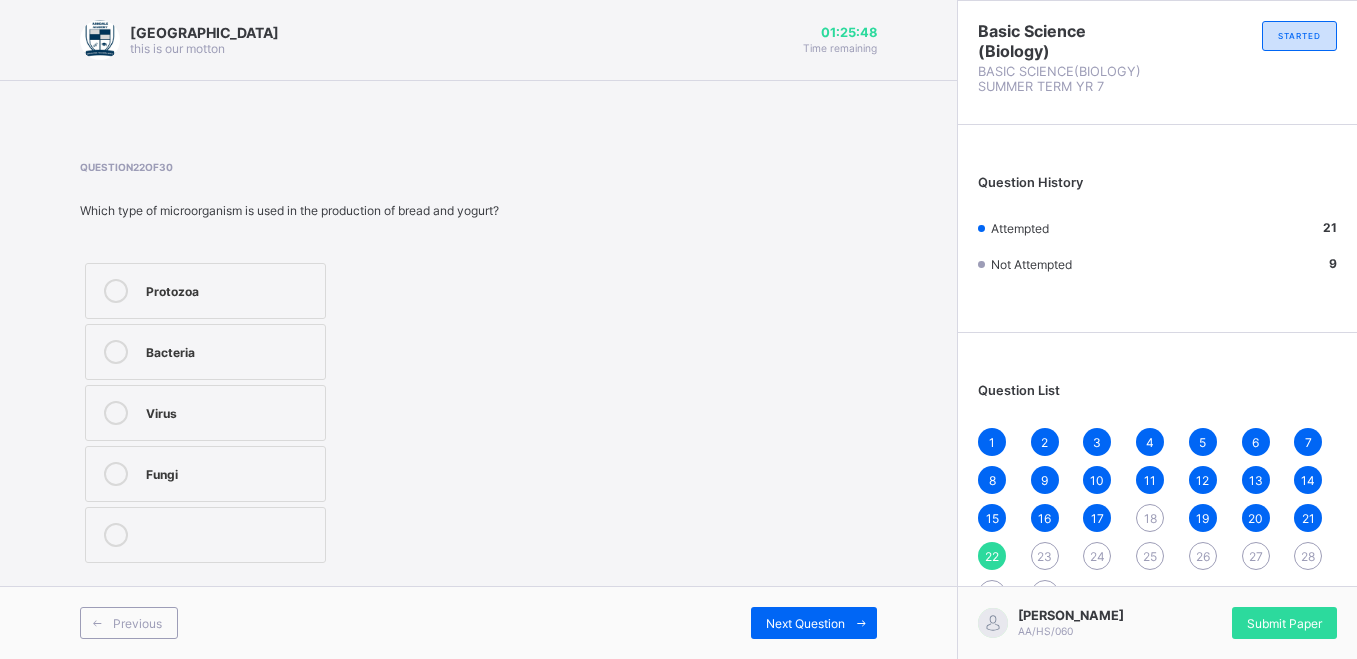 click on "Bacteria" at bounding box center [205, 352] 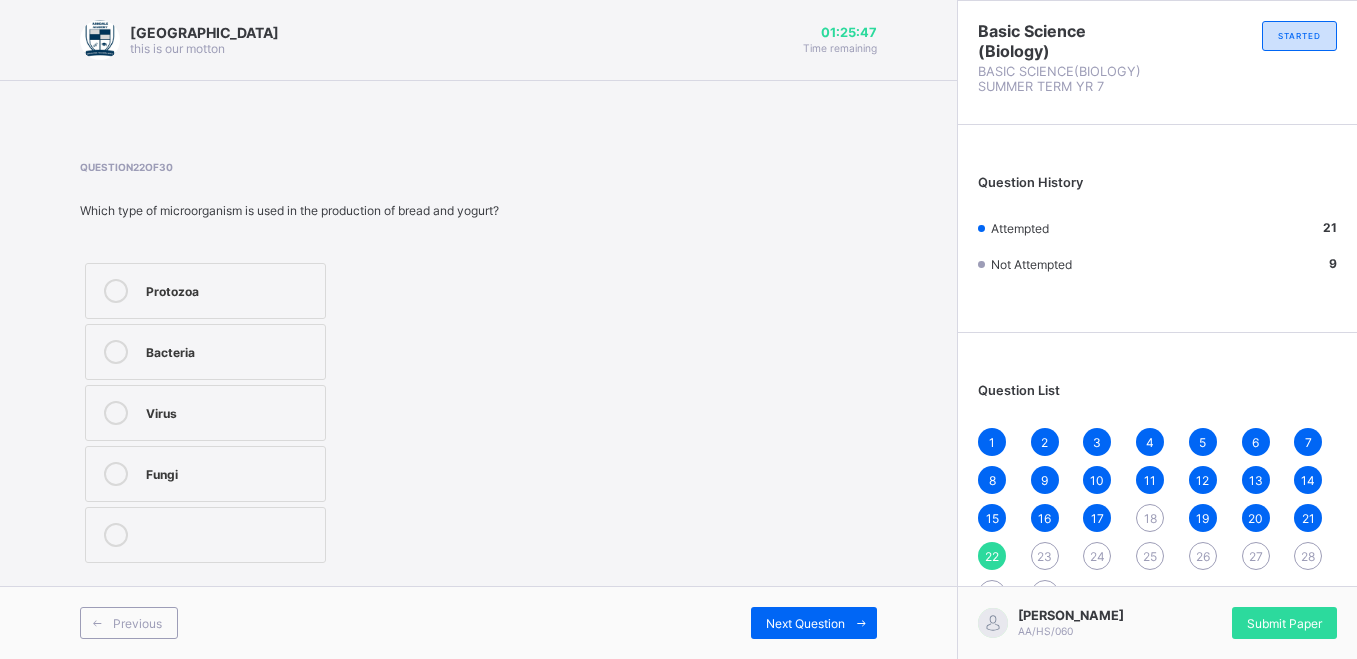 click on "Question  22  of  30 Which type of microorganism is used in the production of bread and yogurt? Protozoa Bacteria Virus Fungi" at bounding box center (289, 364) 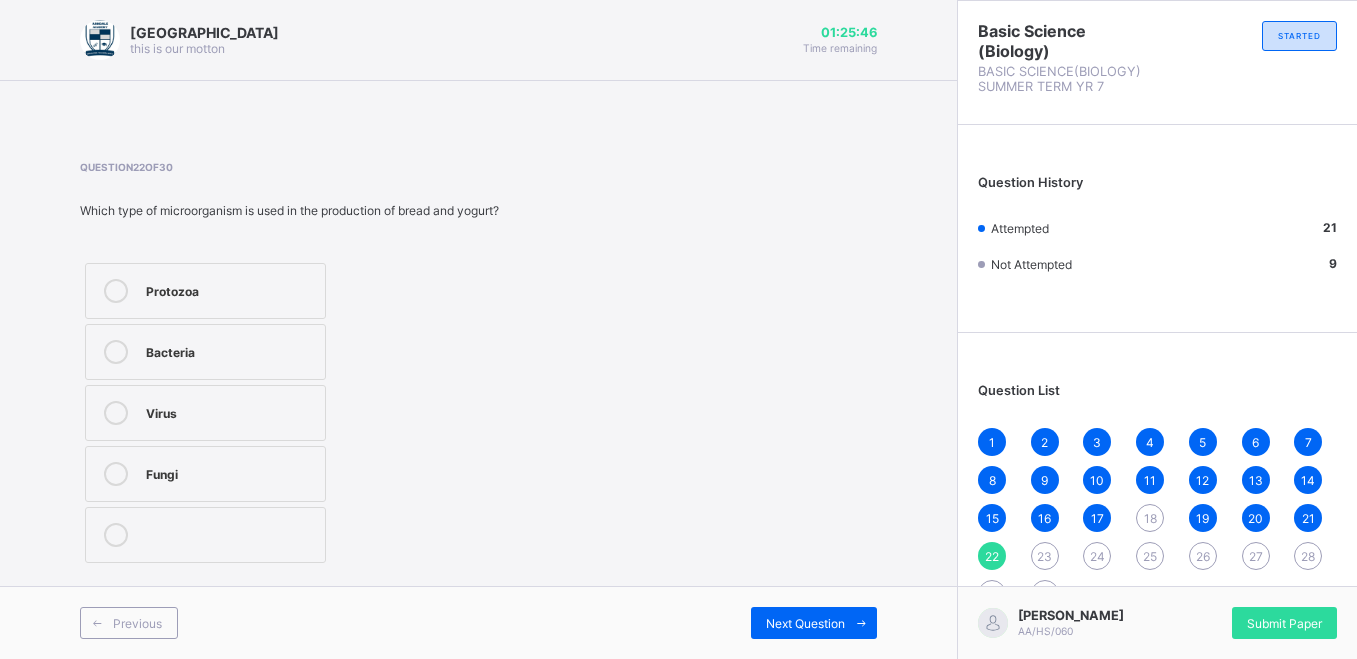 click on "Bacteria" at bounding box center (205, 352) 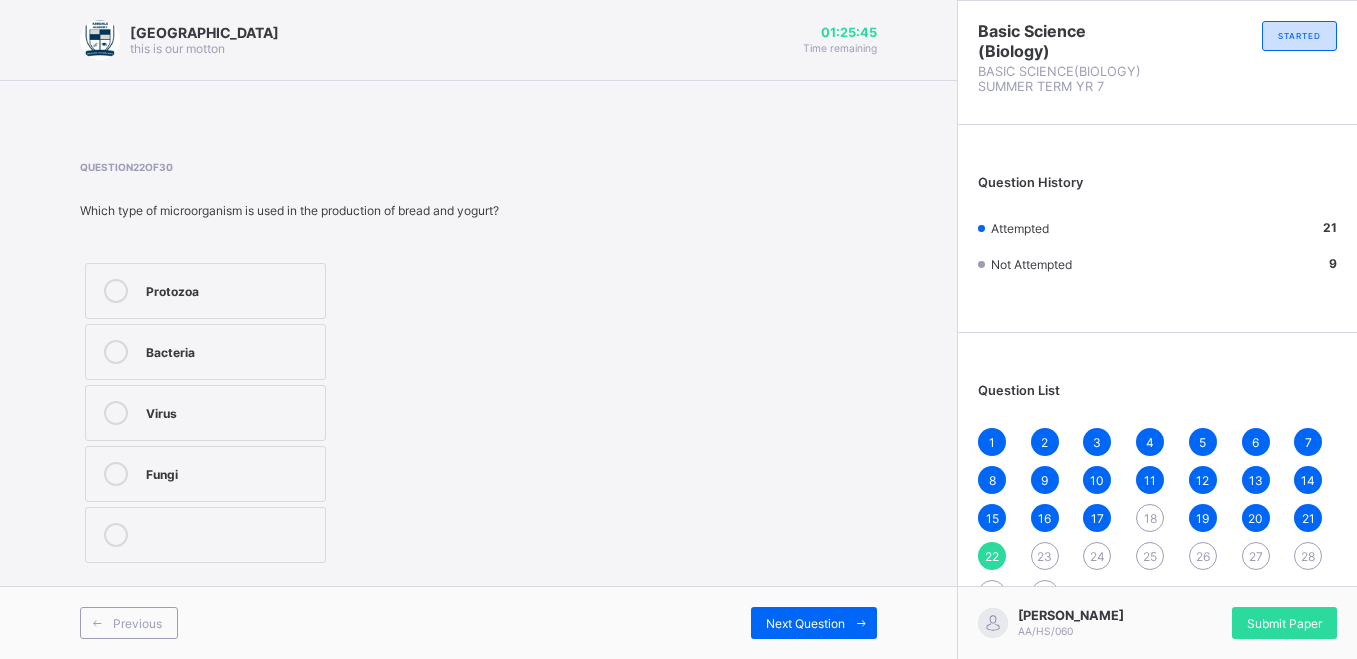 click on "Virus" at bounding box center (230, 411) 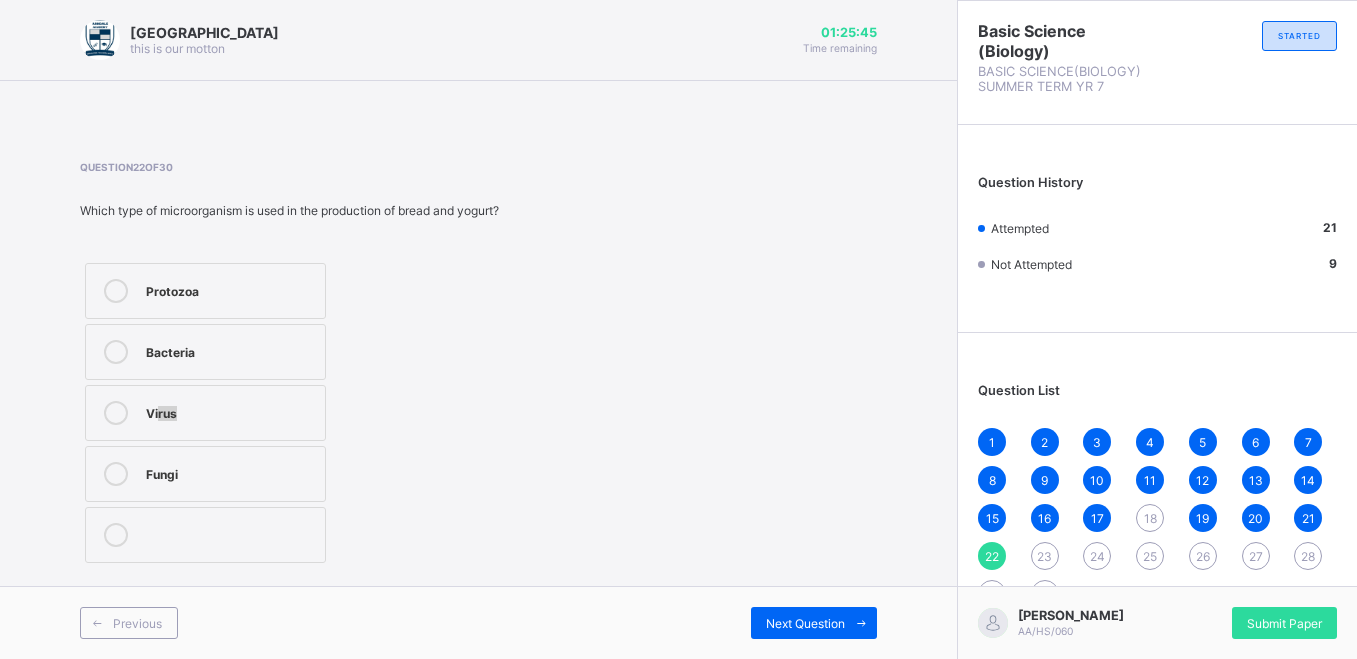 click on "Virus" at bounding box center [205, 413] 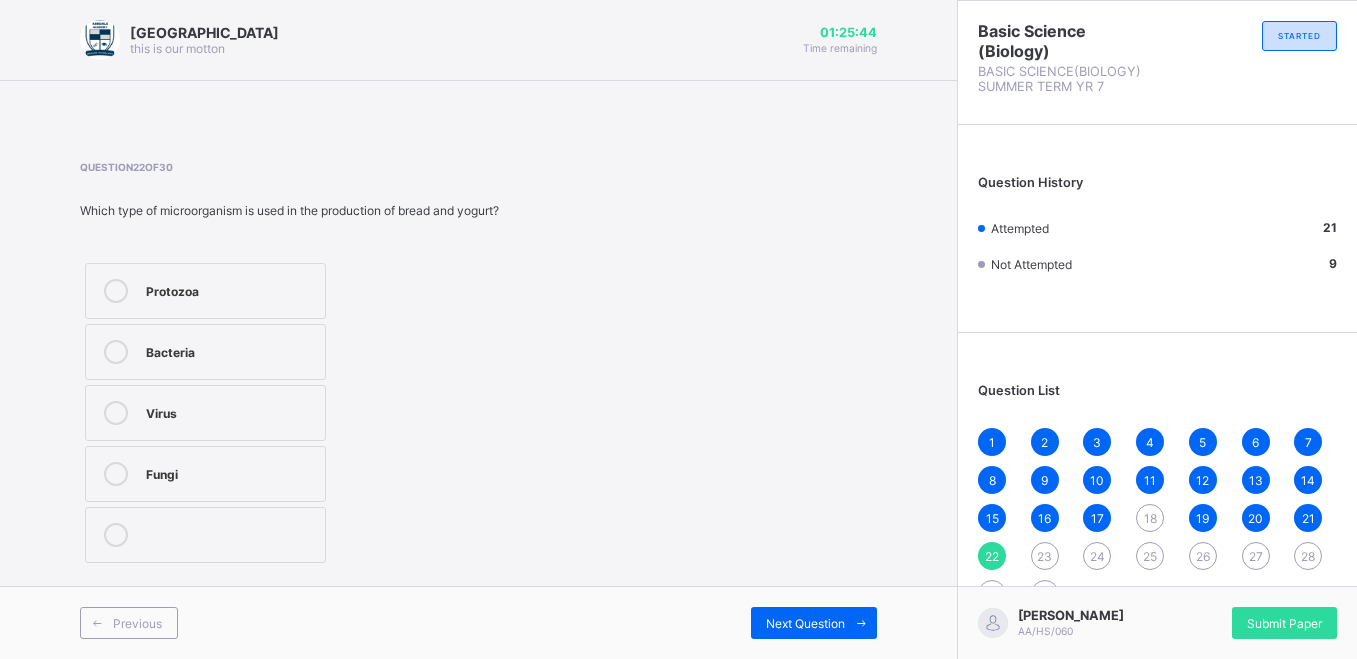 click on "Fungi" at bounding box center [230, 474] 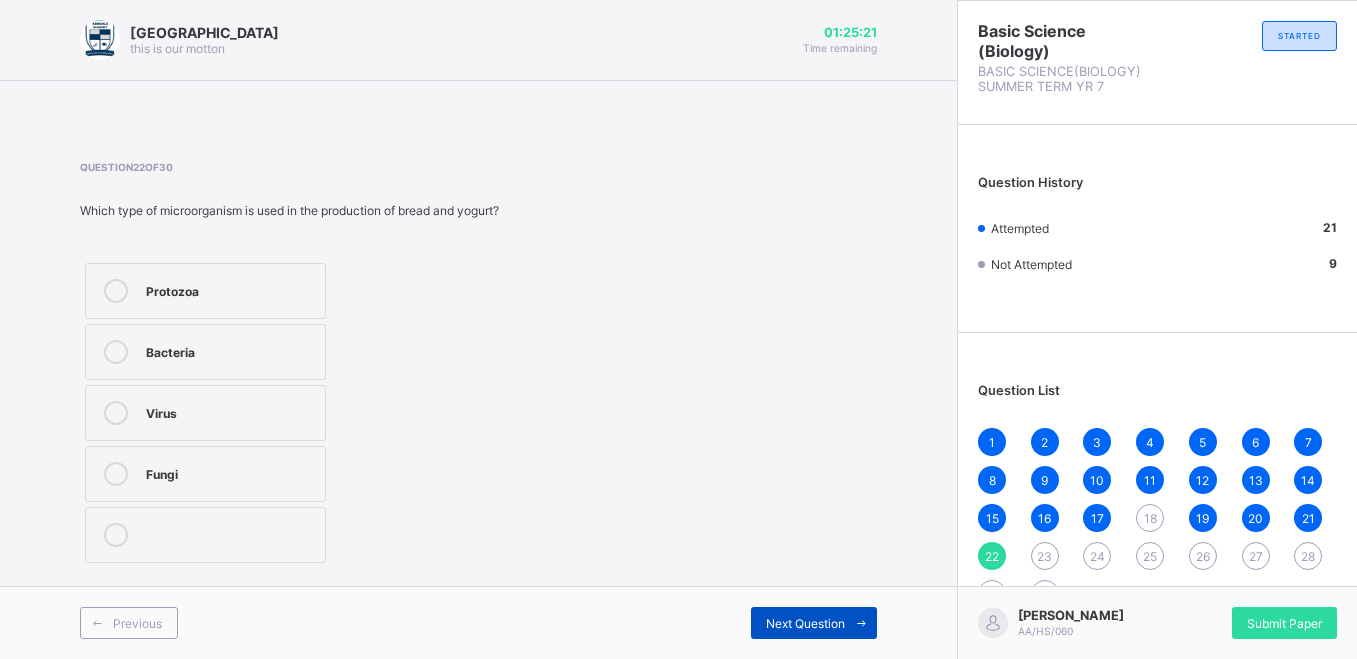 click at bounding box center [861, 623] 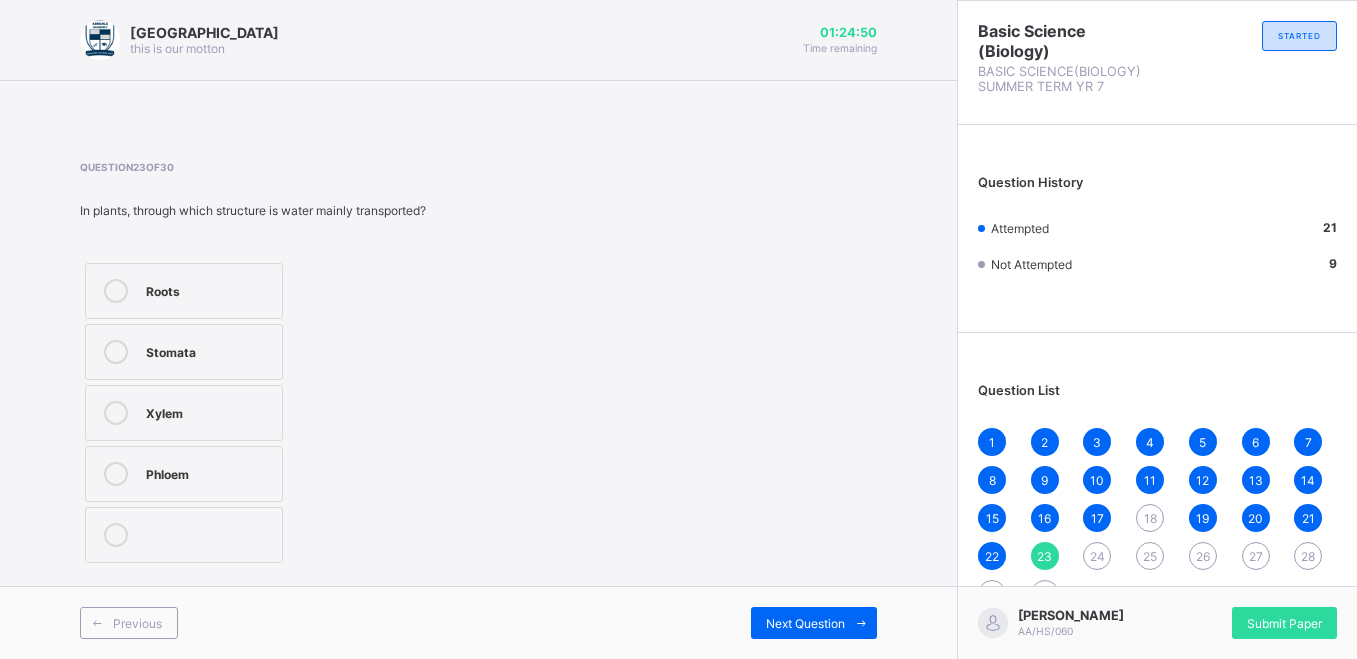 click on "Xylem" at bounding box center [209, 413] 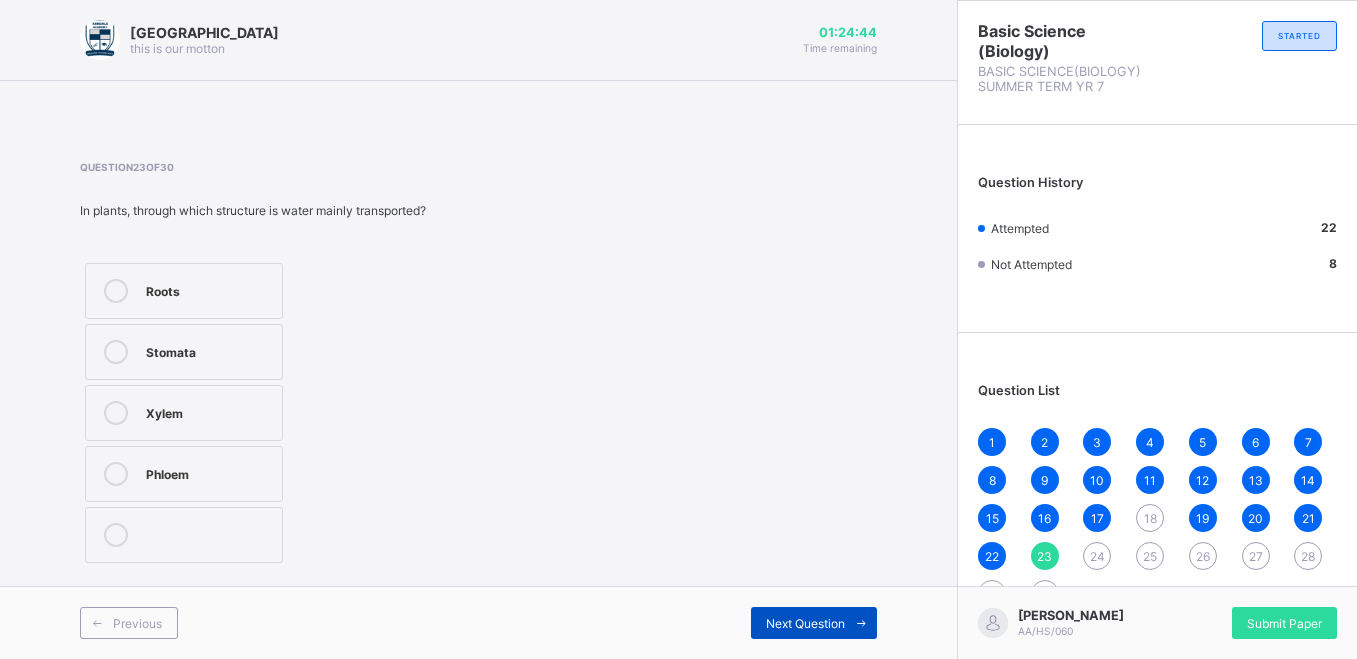 click on "Next Question" at bounding box center [805, 623] 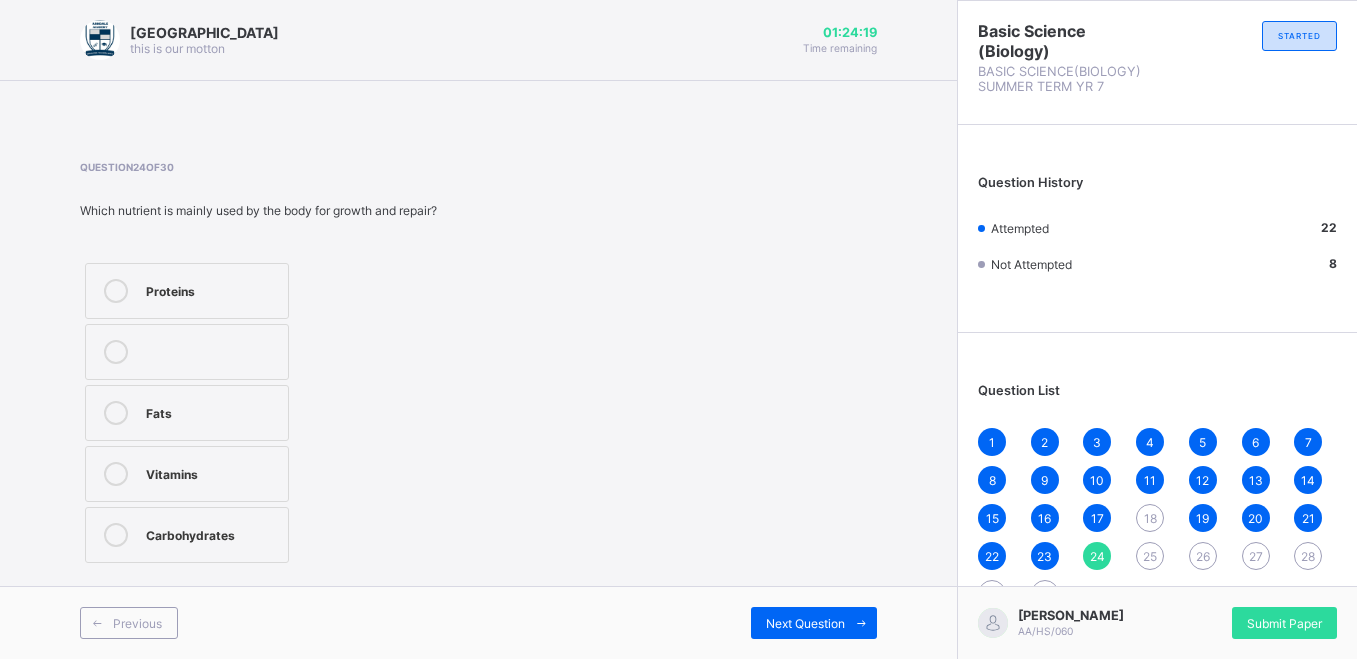 click on "Carbohydrates" at bounding box center [212, 533] 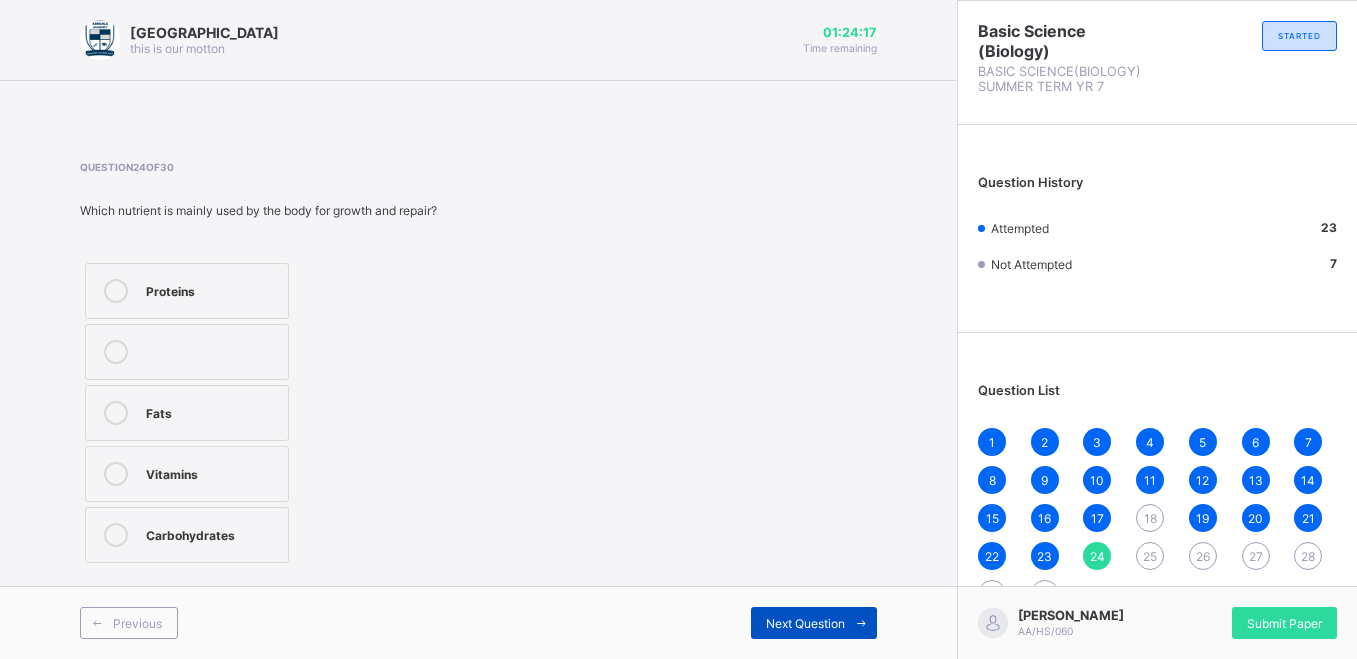 click on "Next Question" at bounding box center (814, 623) 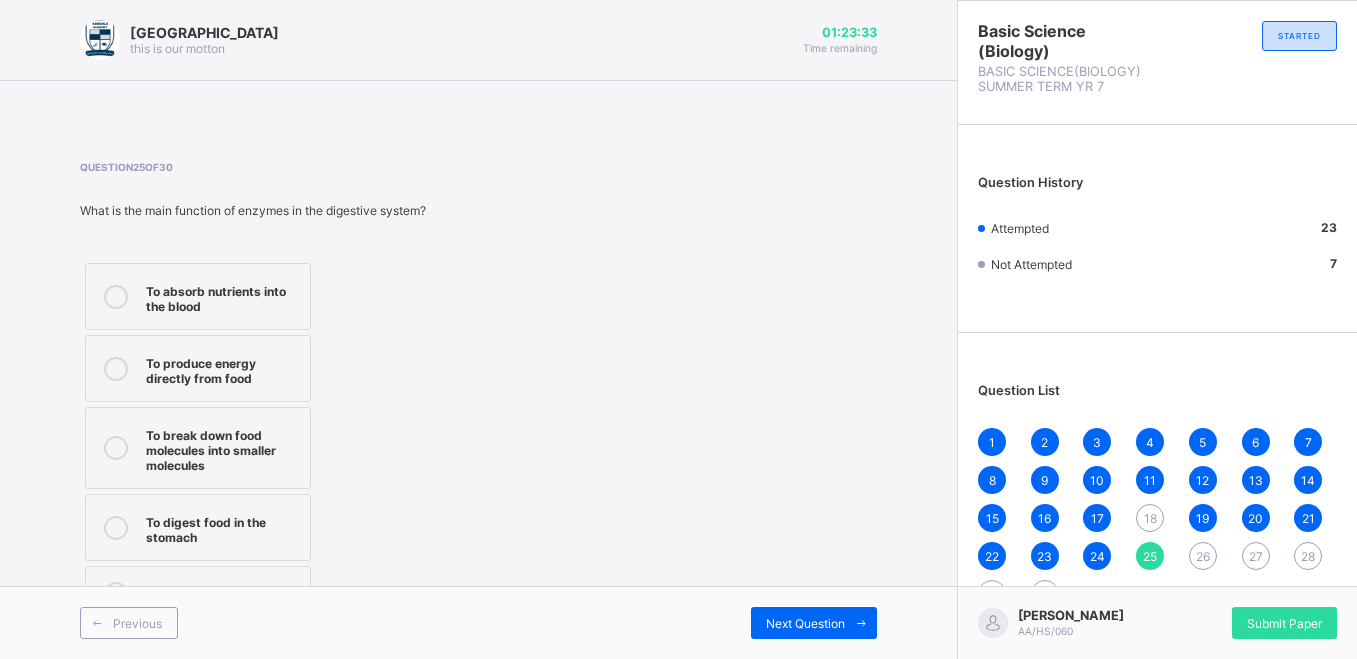 click on "To produce energy directly from food" at bounding box center (198, 368) 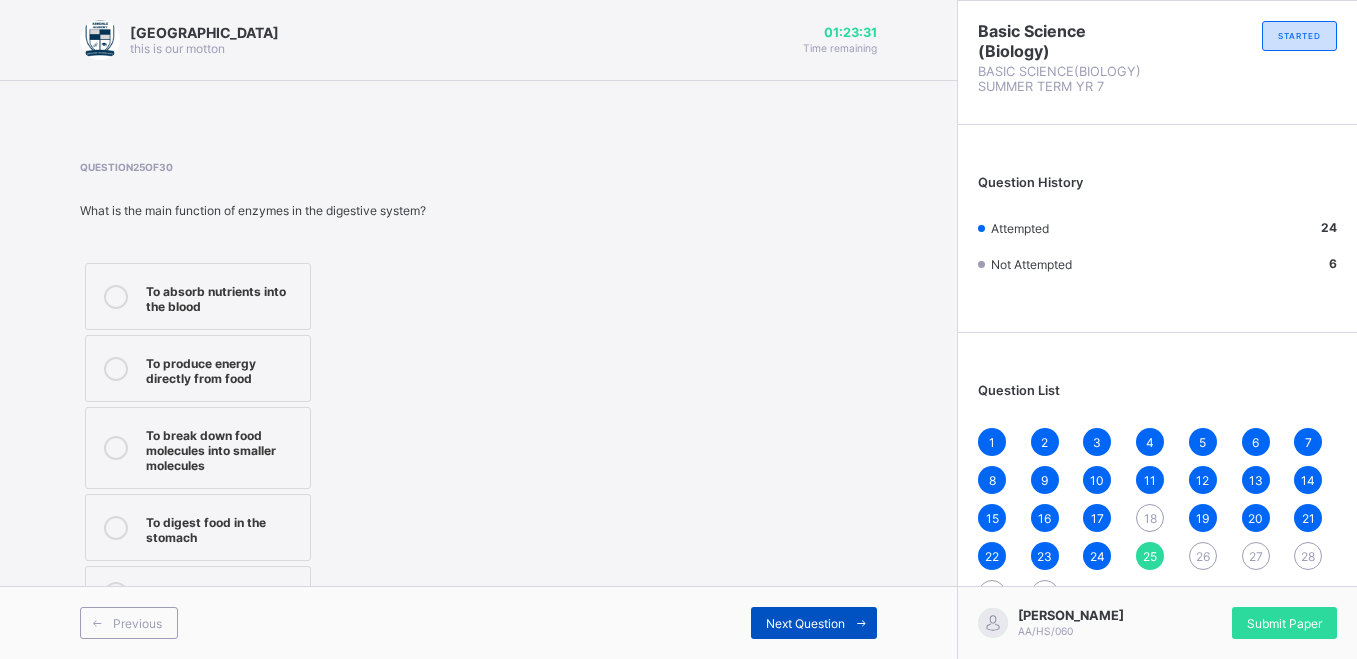 click at bounding box center (861, 623) 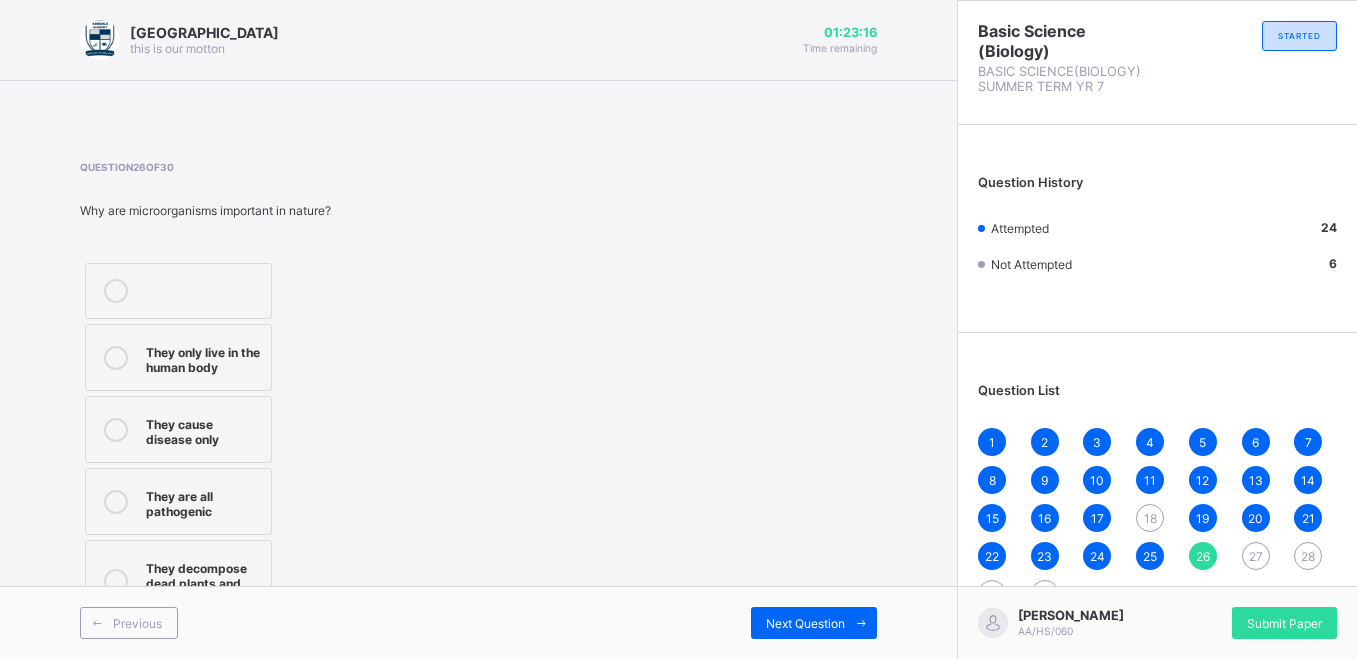 click on "They only live in the human body" at bounding box center (203, 357) 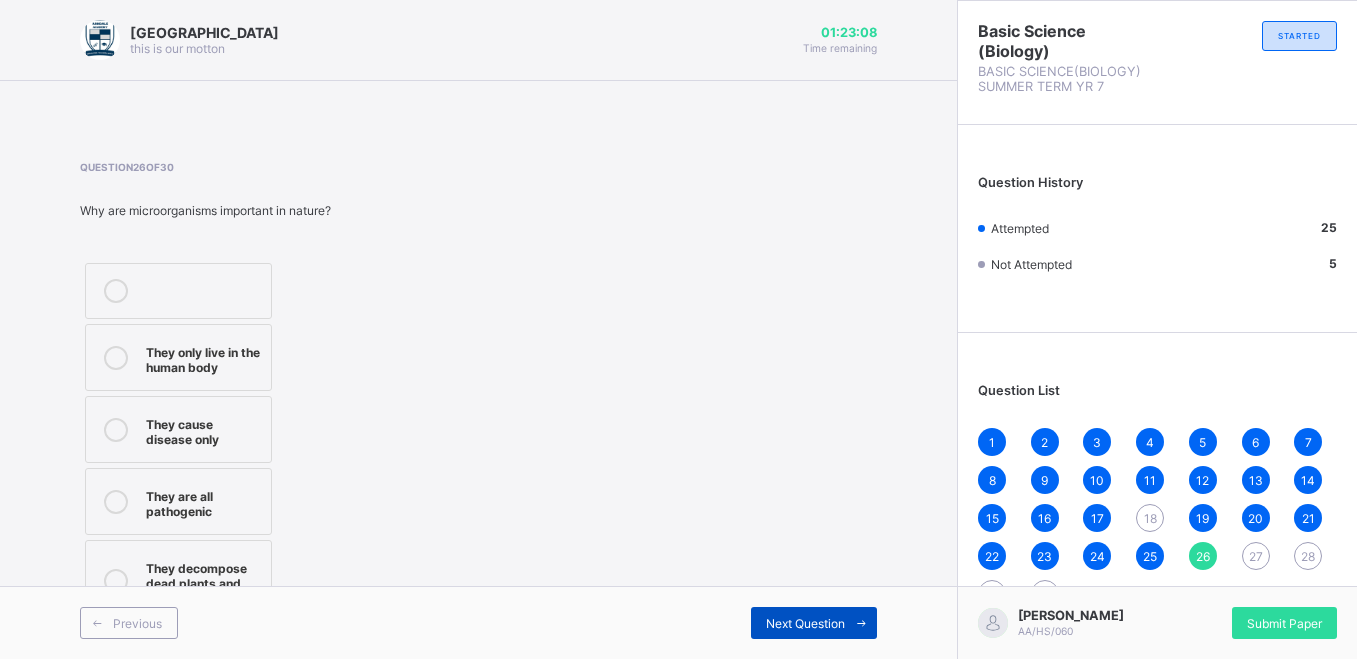 click on "Next Question" at bounding box center (805, 623) 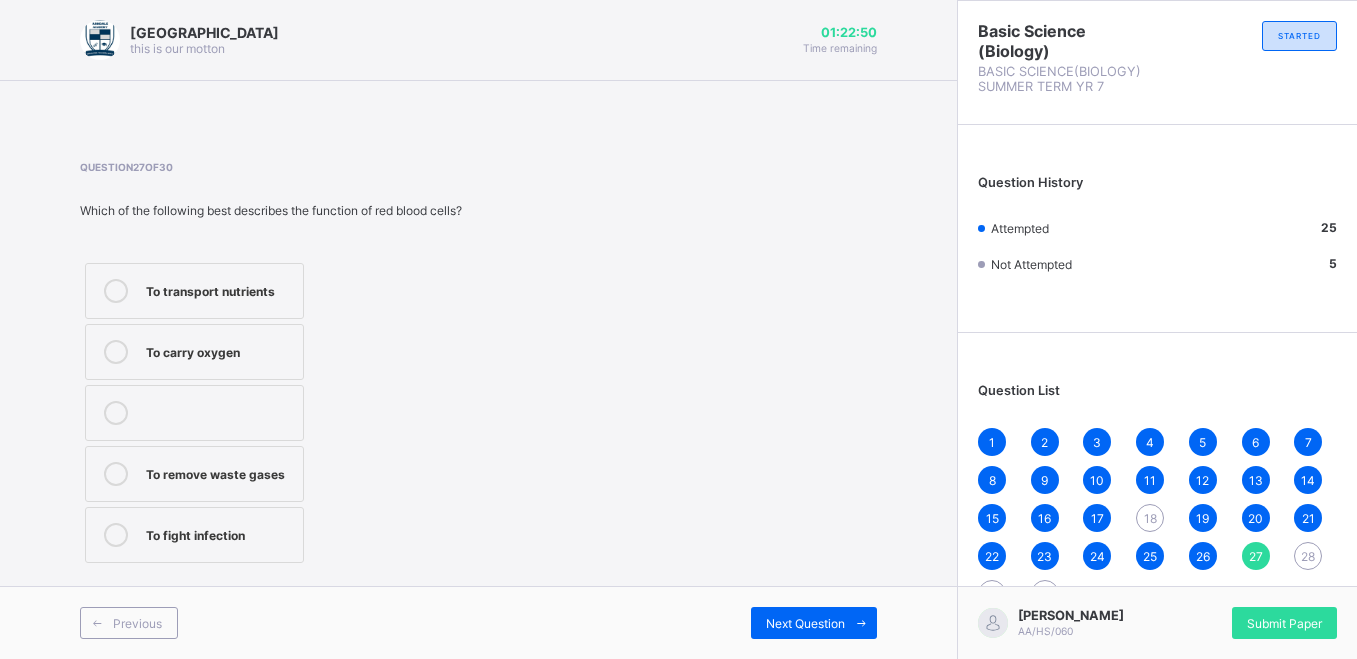 click on "To transport nutrients" at bounding box center [219, 289] 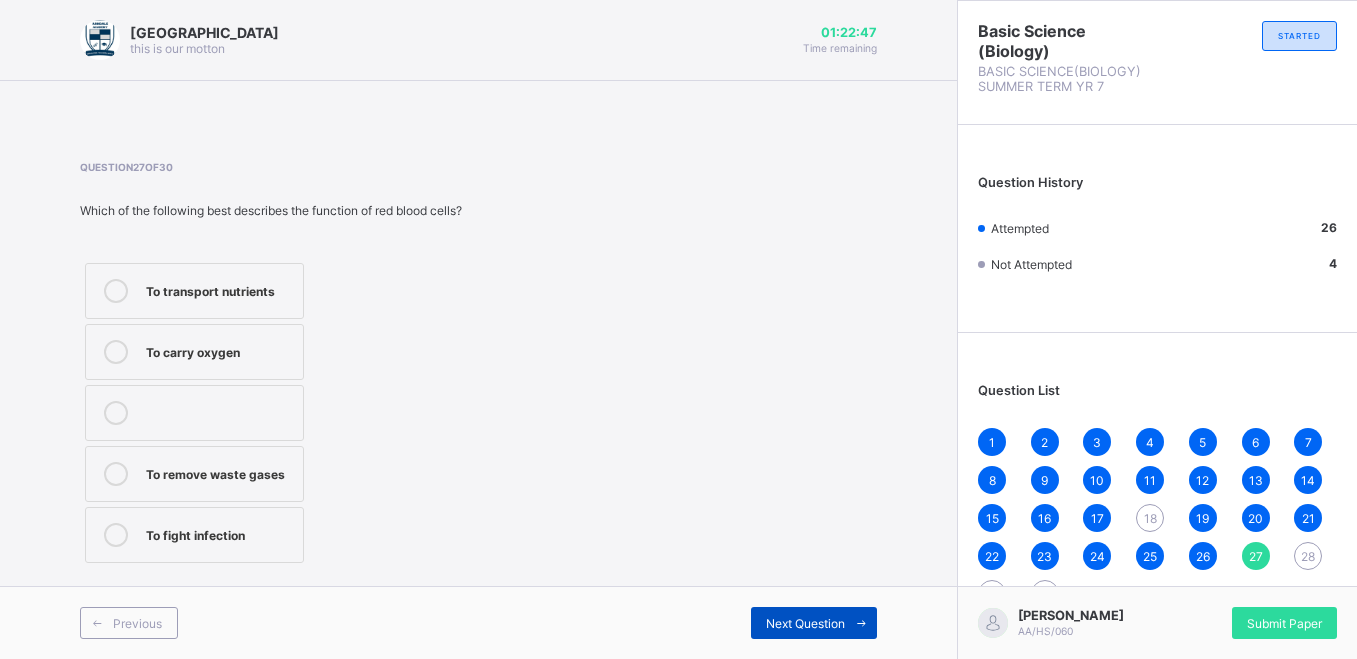 click on "Next Question" at bounding box center (814, 623) 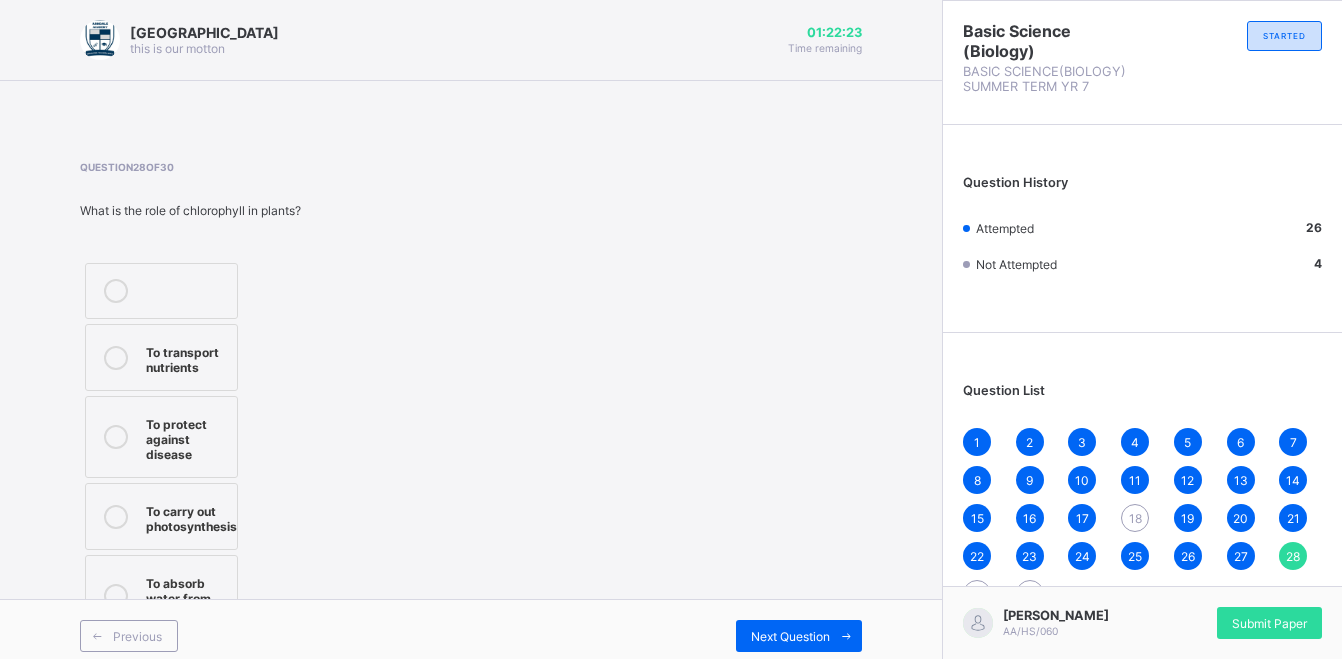 drag, startPoint x: 195, startPoint y: 459, endPoint x: 213, endPoint y: 459, distance: 18 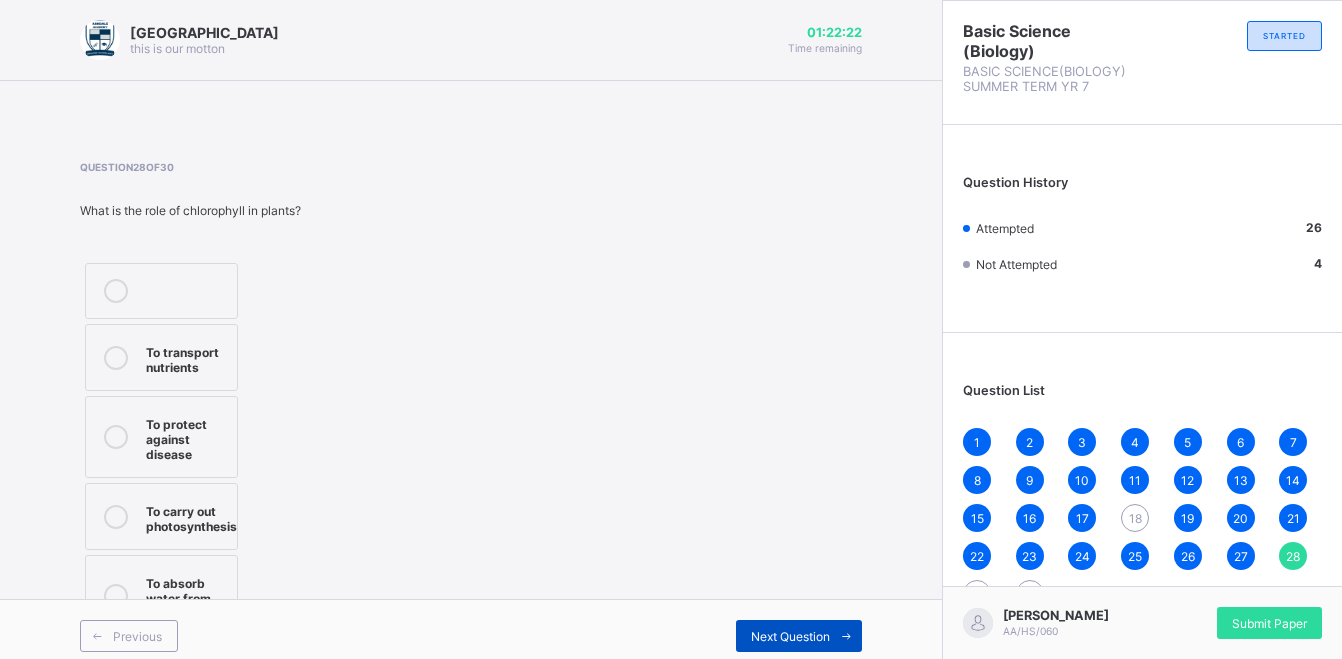 click on "Next Question" at bounding box center (799, 636) 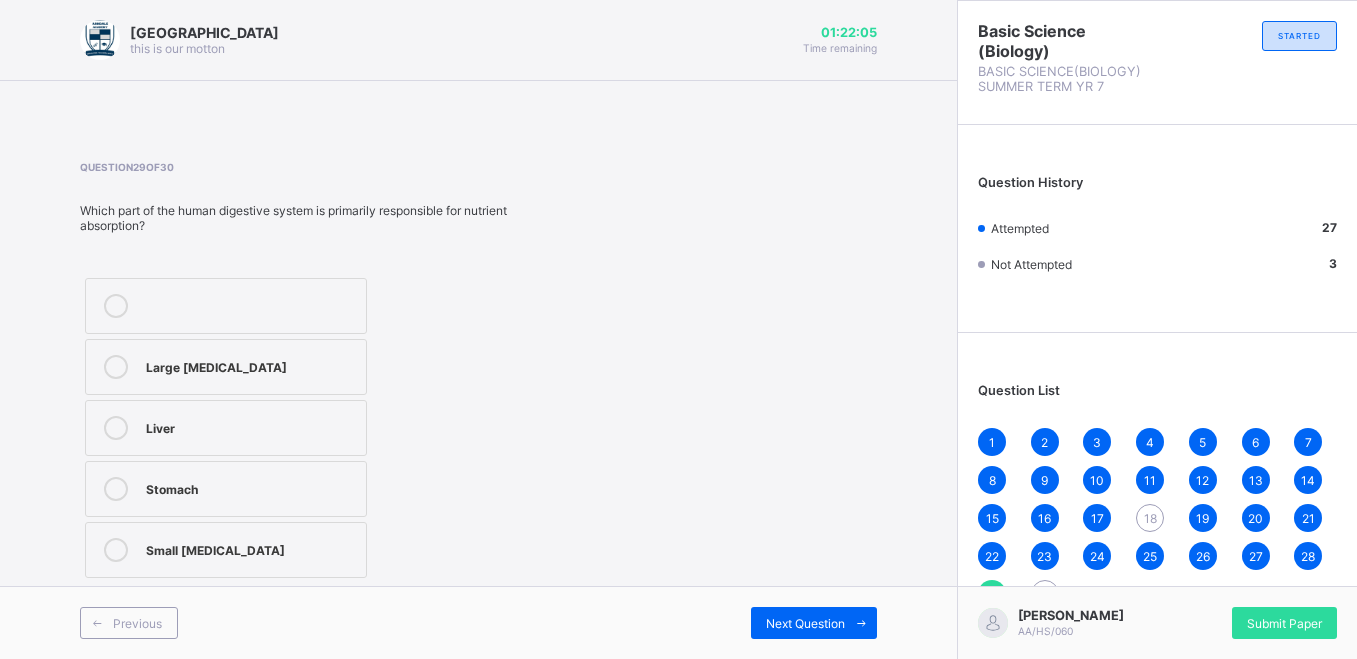 drag, startPoint x: 207, startPoint y: 368, endPoint x: 390, endPoint y: 448, distance: 199.7223 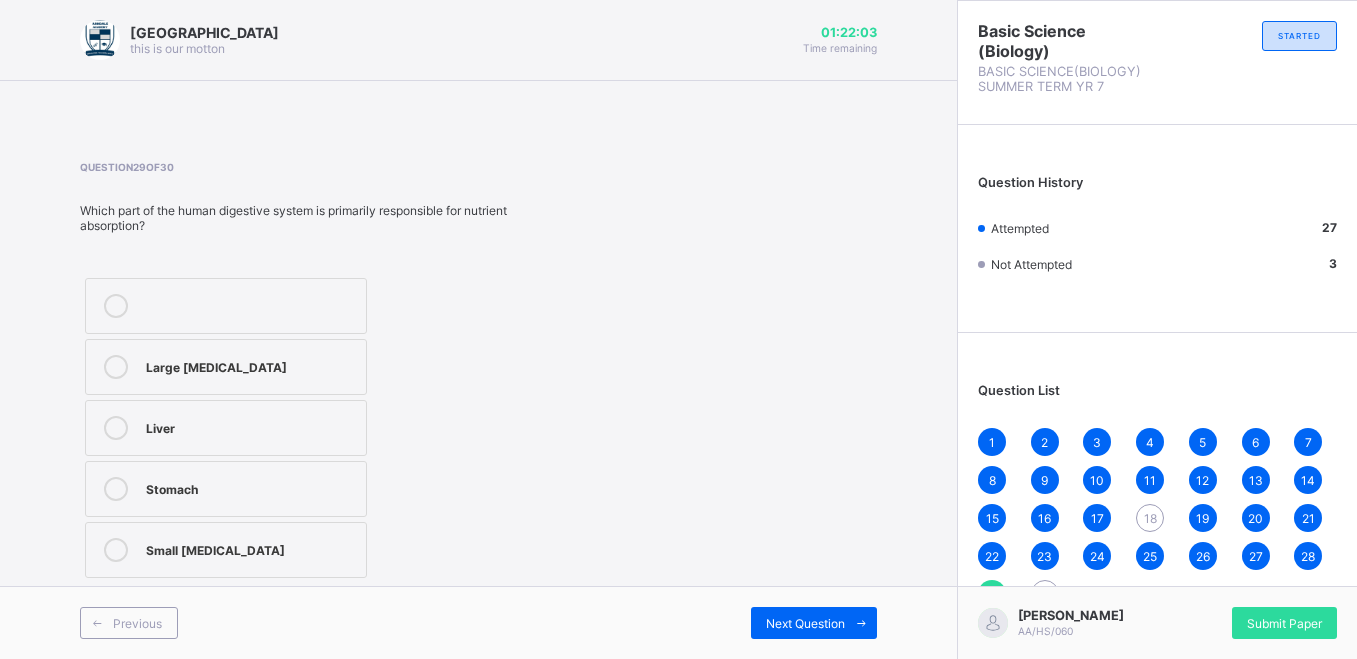 click on "Large [MEDICAL_DATA]" at bounding box center (251, 365) 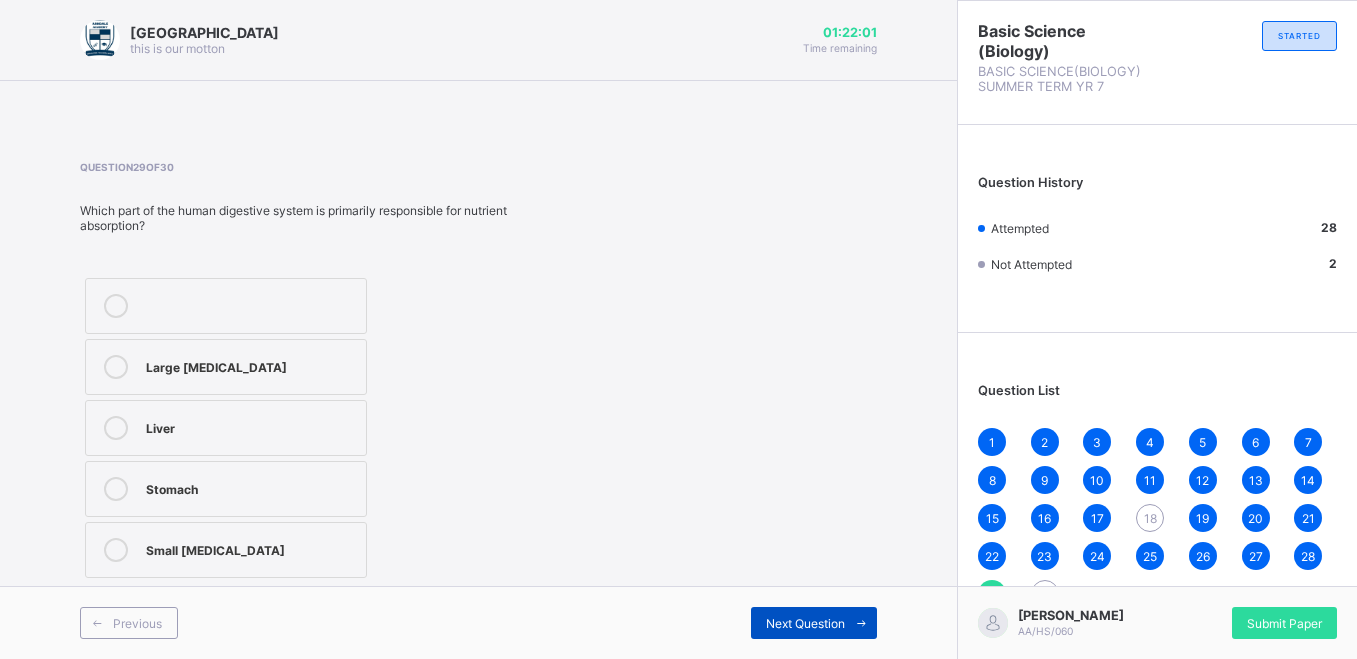 click on "Next Question" at bounding box center (805, 623) 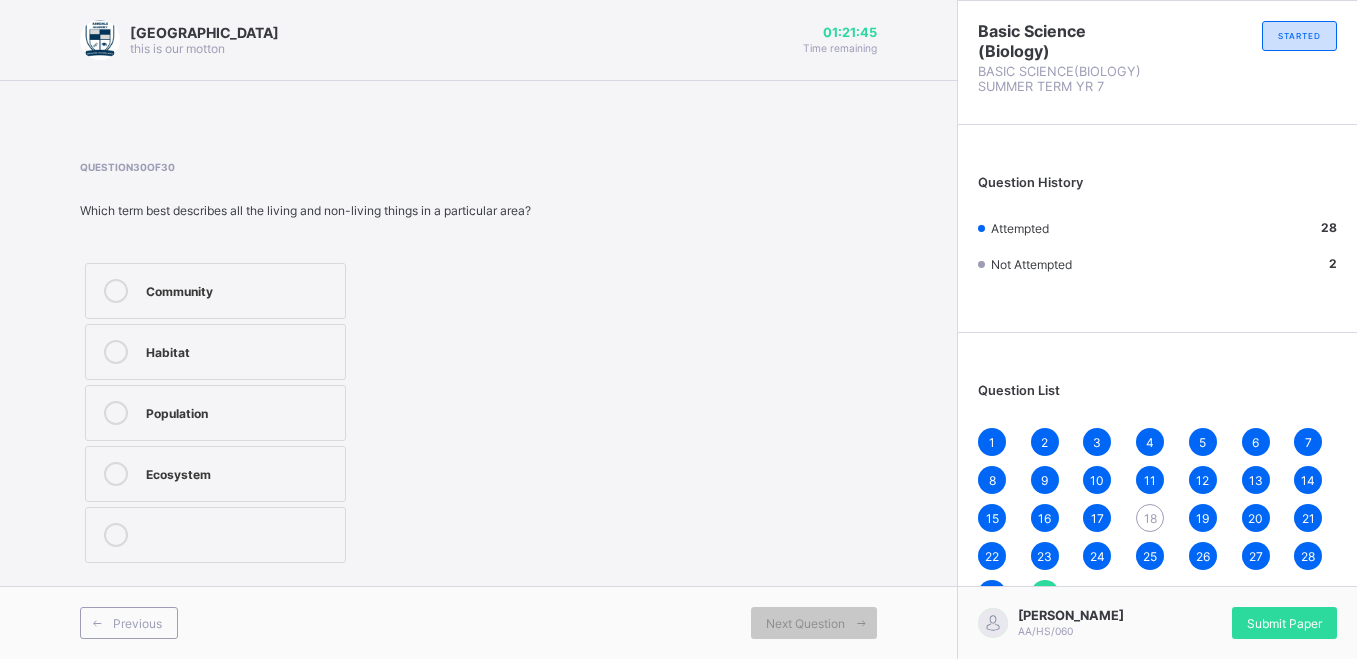 click on "Ecosystem" at bounding box center (240, 474) 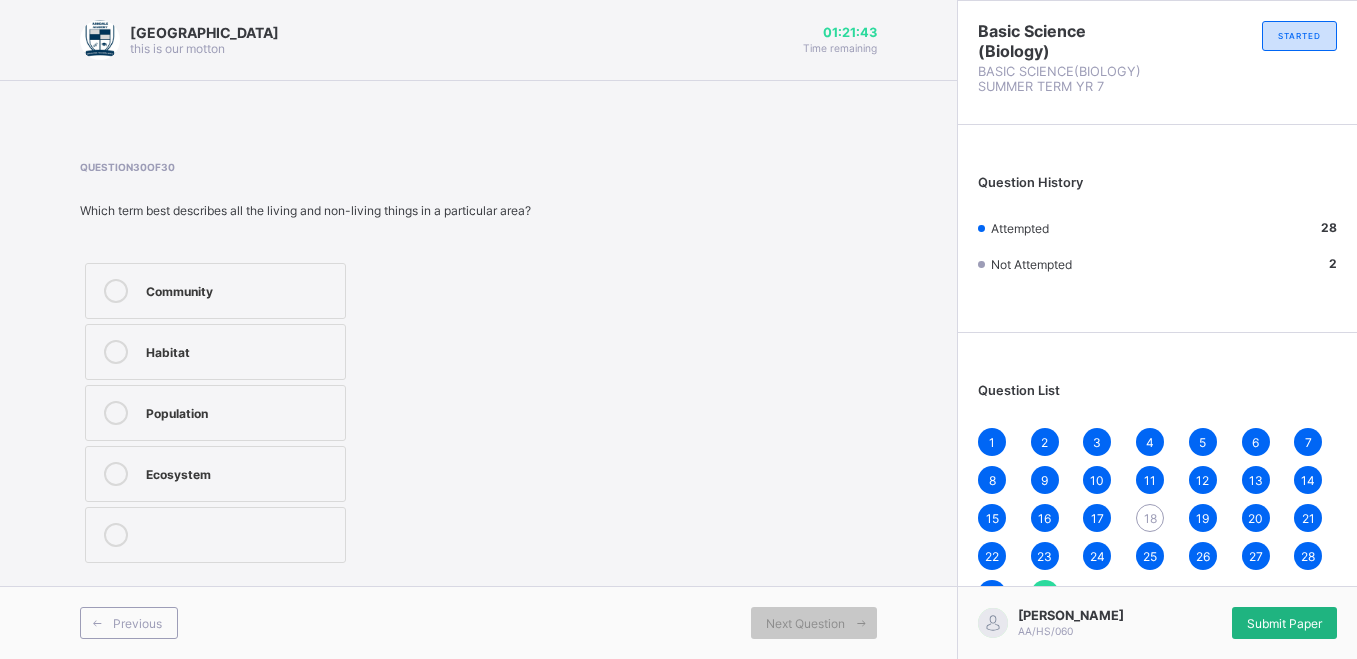 click on "Submit Paper" at bounding box center (1284, 623) 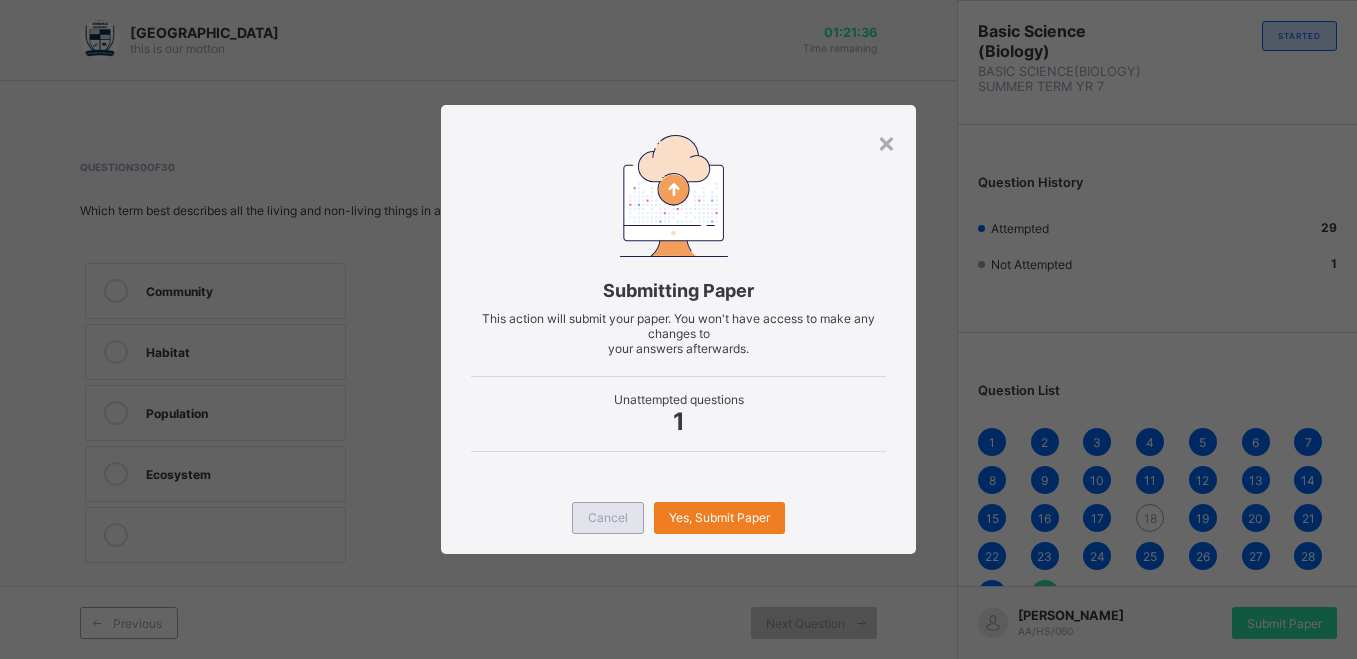 click on "Cancel" at bounding box center (608, 517) 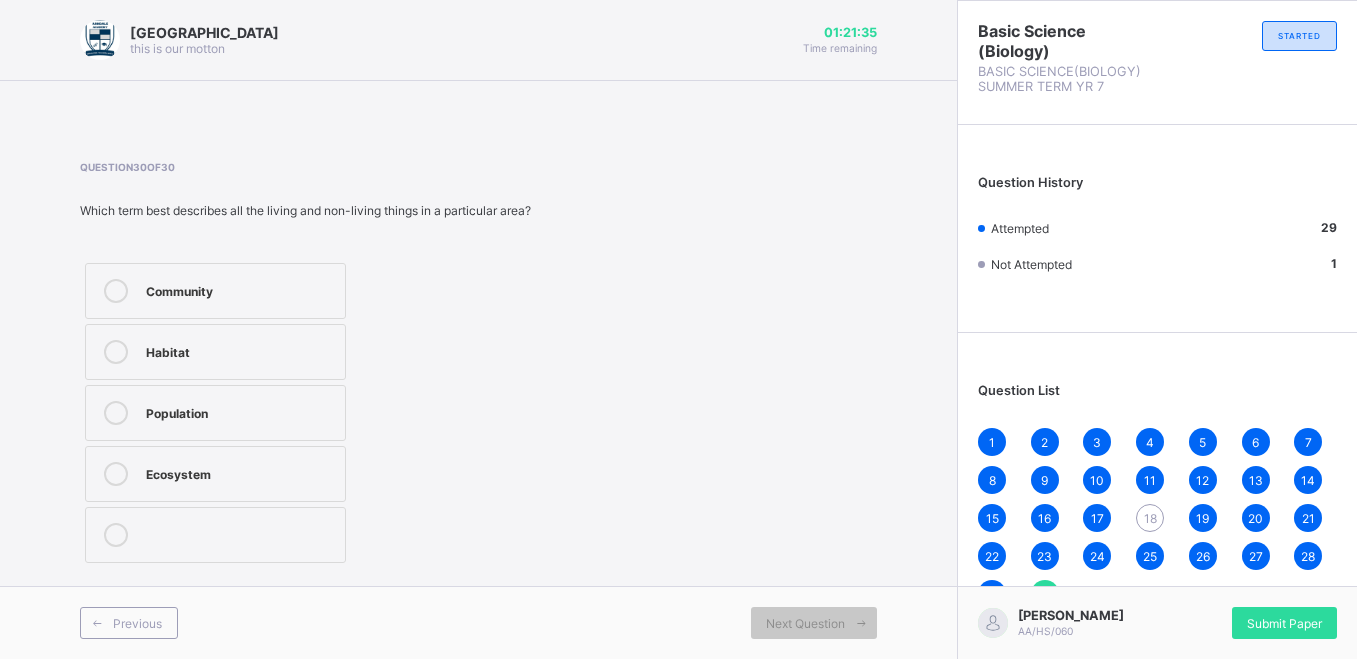 click on "18" at bounding box center (1150, 518) 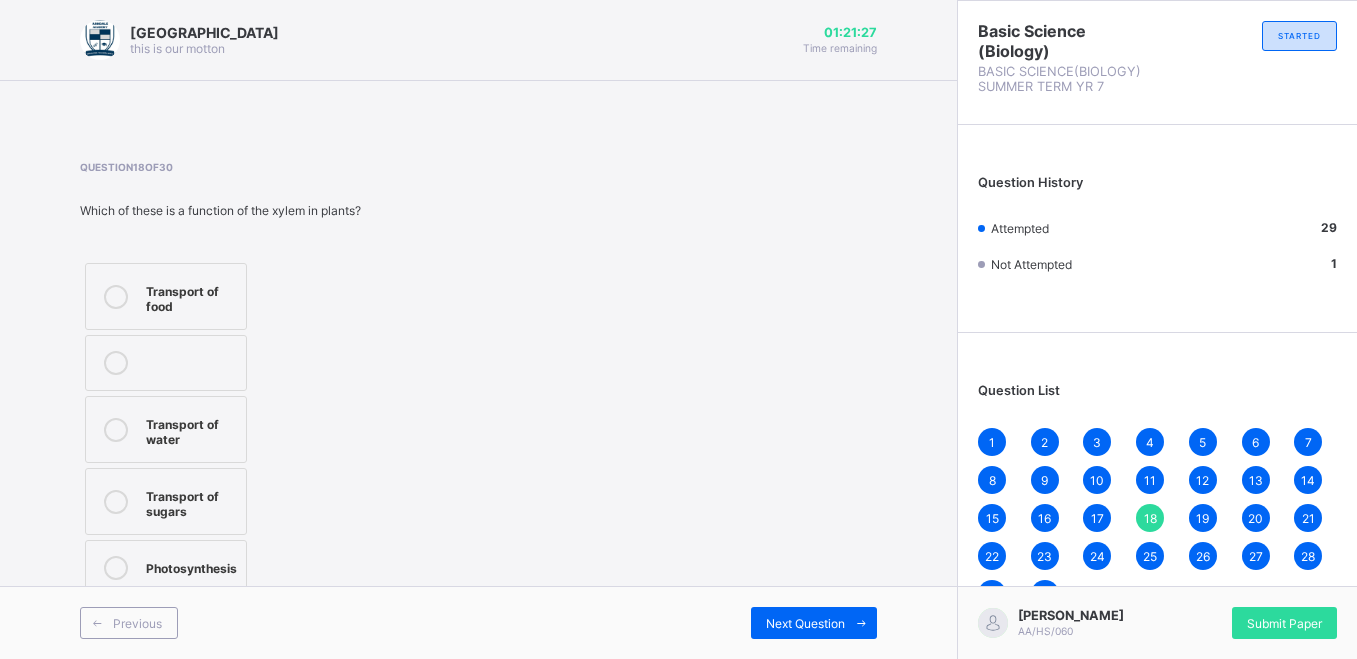 click on "Transport of water" at bounding box center [191, 429] 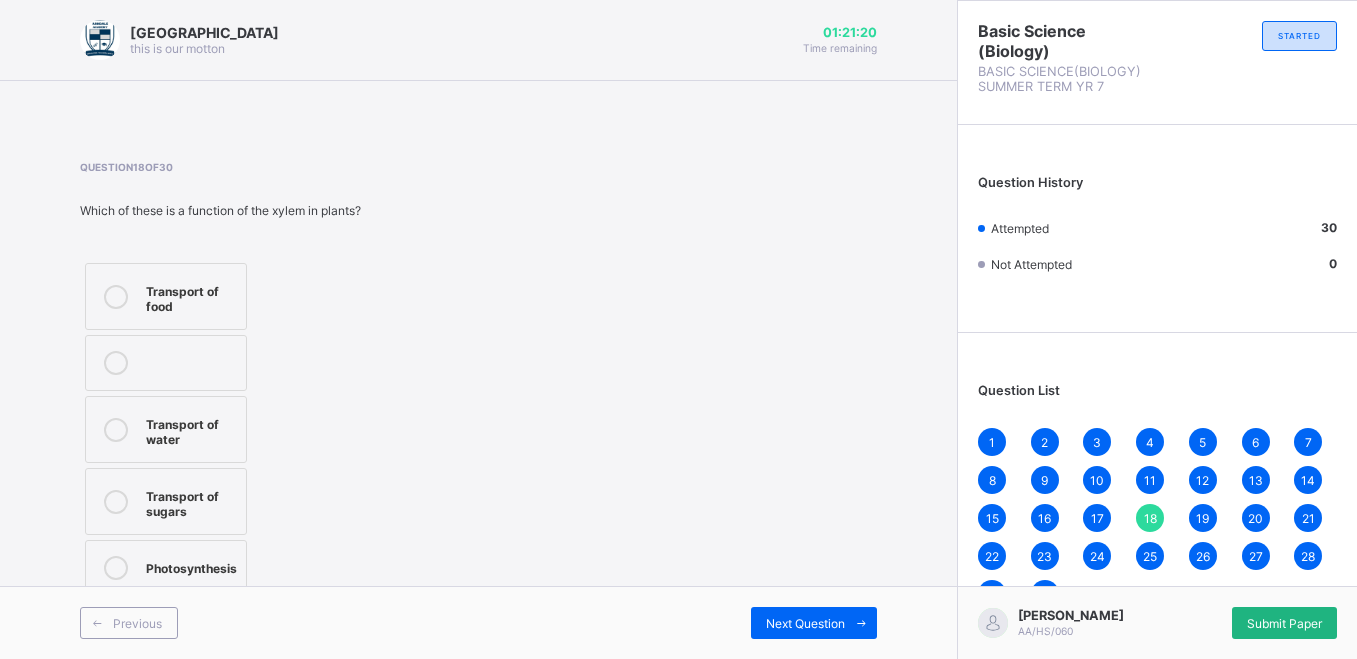 click on "Submit Paper" at bounding box center [1284, 623] 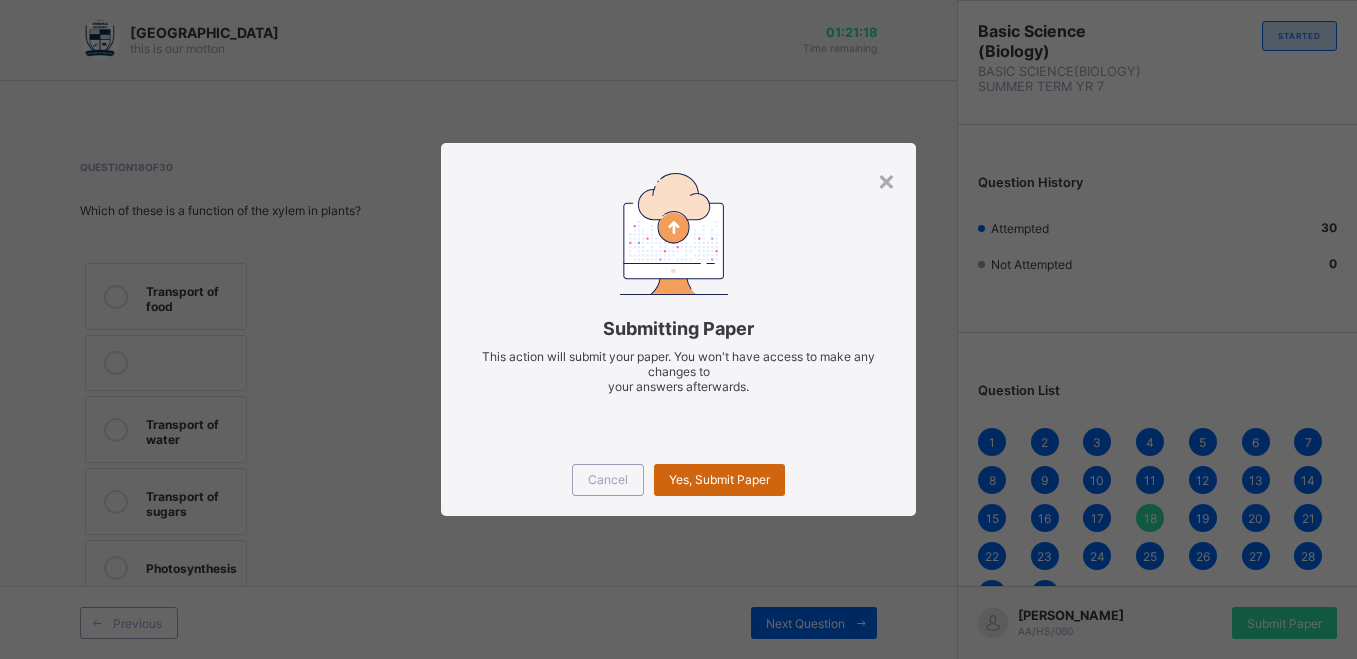 click on "Yes, Submit Paper" at bounding box center [719, 480] 